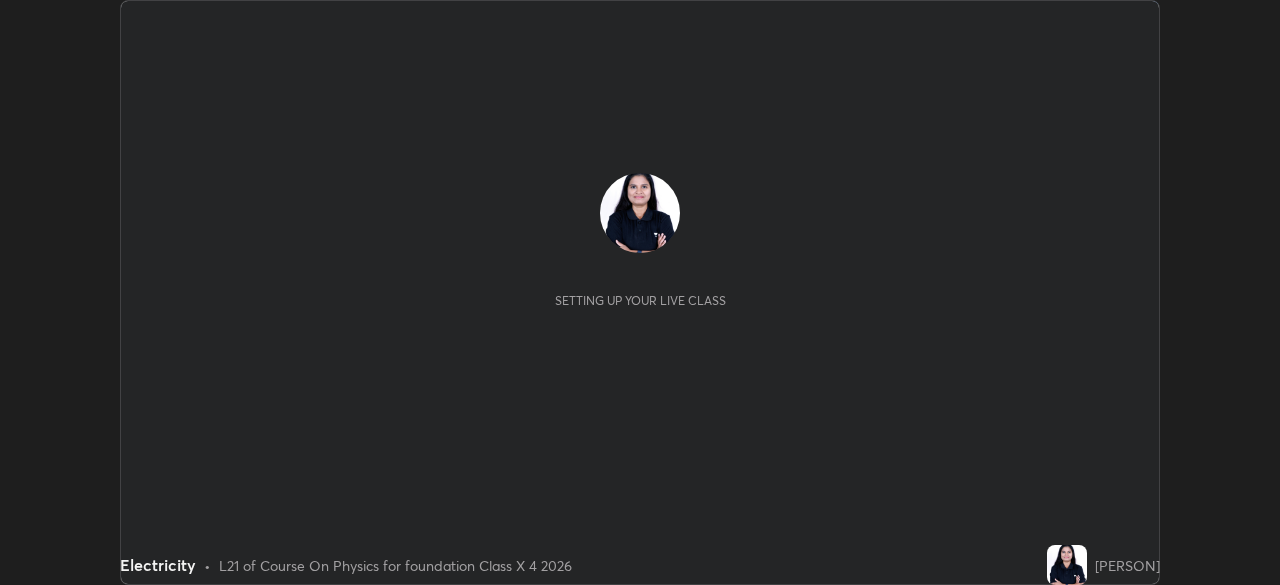 scroll, scrollTop: 0, scrollLeft: 0, axis: both 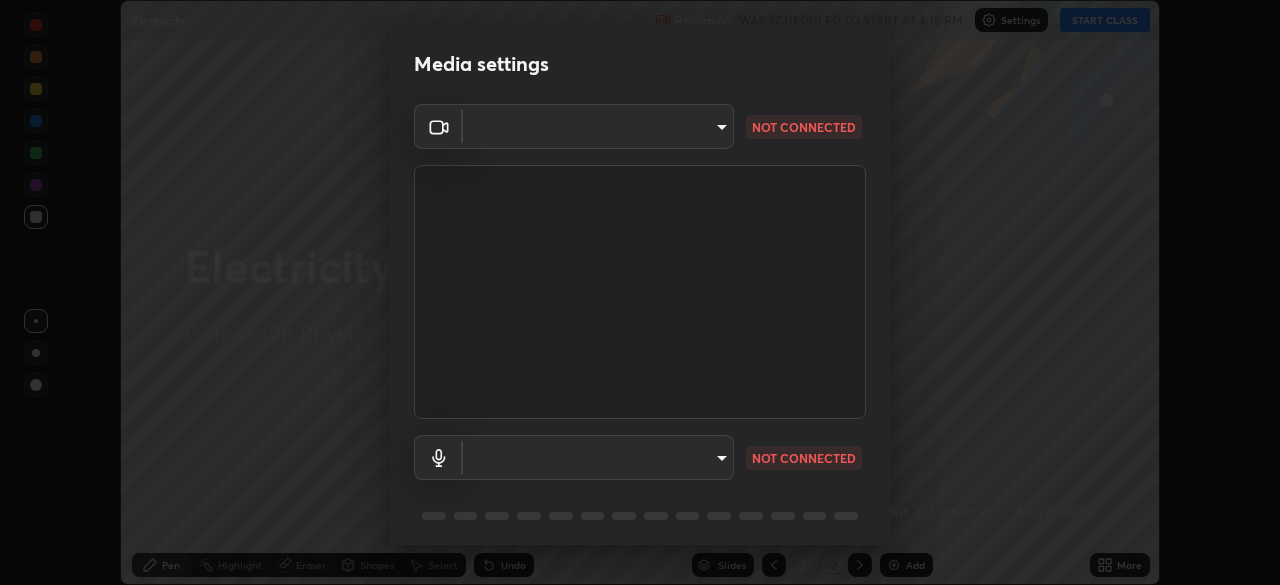 type on "2922603da7ebe9b0d31c3dd76866d17a0c7863dadb4cc3b886848c43bf4b2d00" 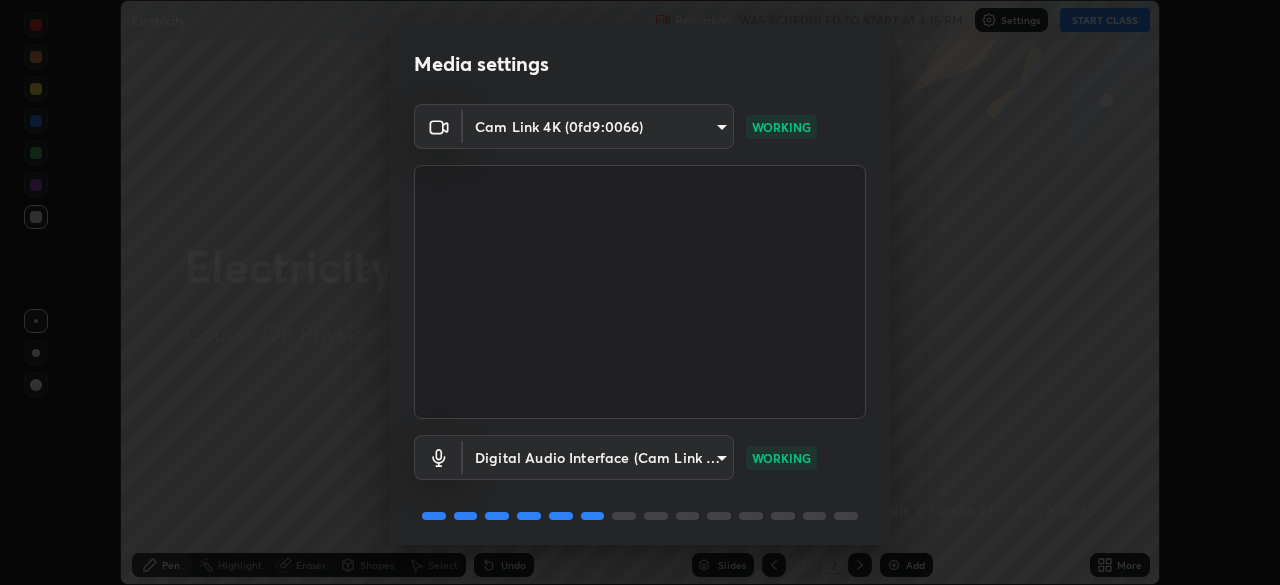 scroll, scrollTop: 71, scrollLeft: 0, axis: vertical 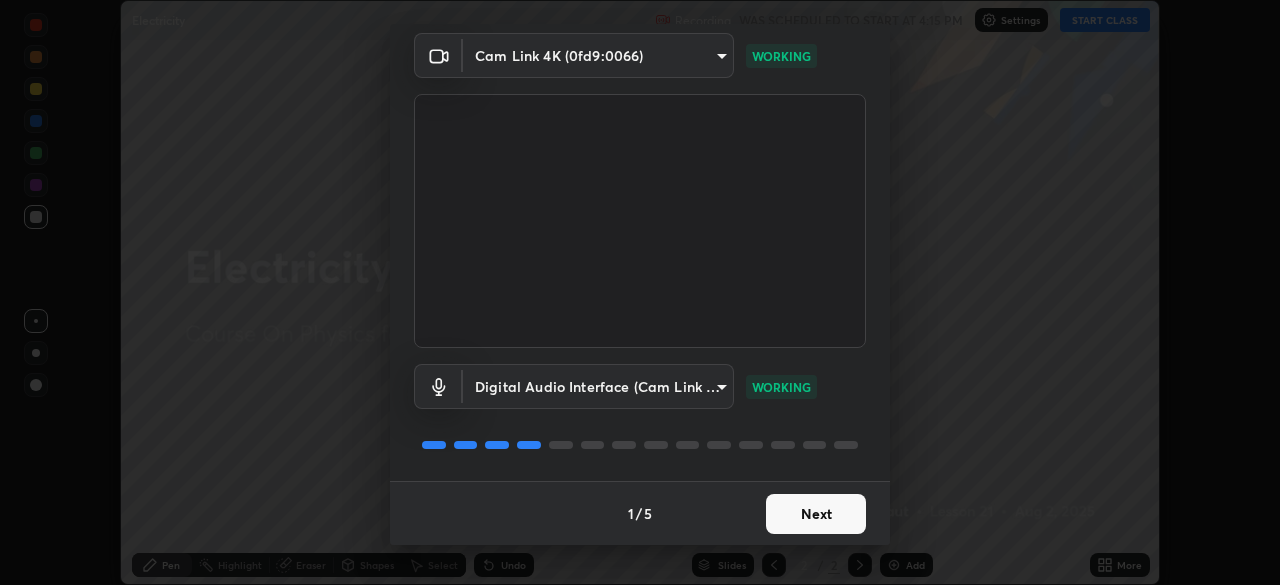 click on "Next" at bounding box center [816, 514] 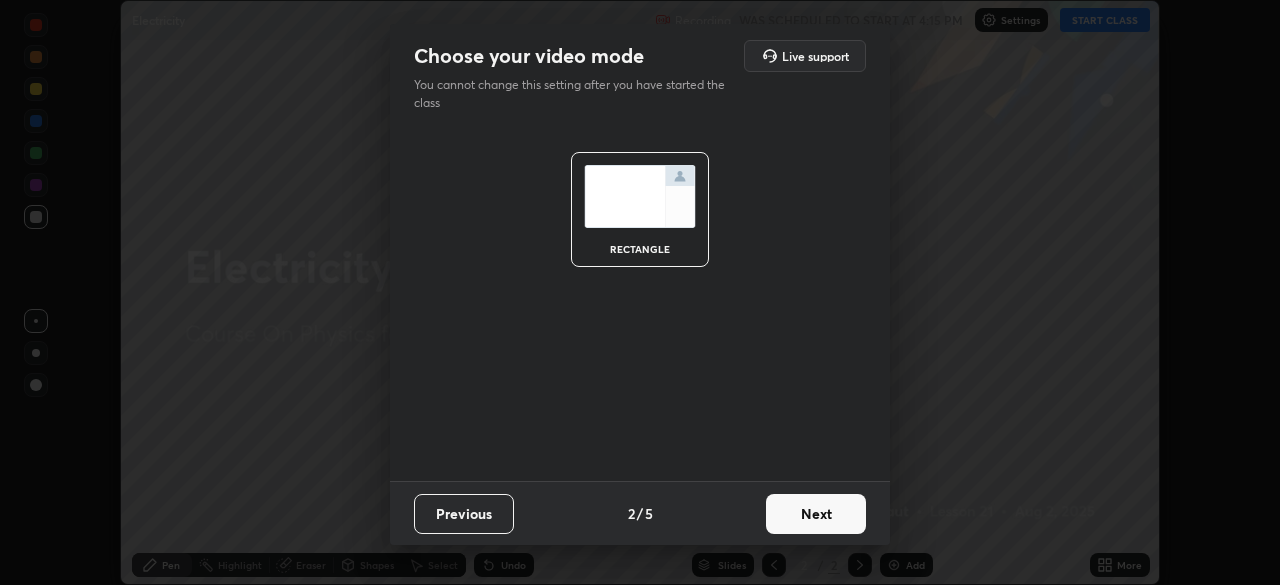 scroll, scrollTop: 0, scrollLeft: 0, axis: both 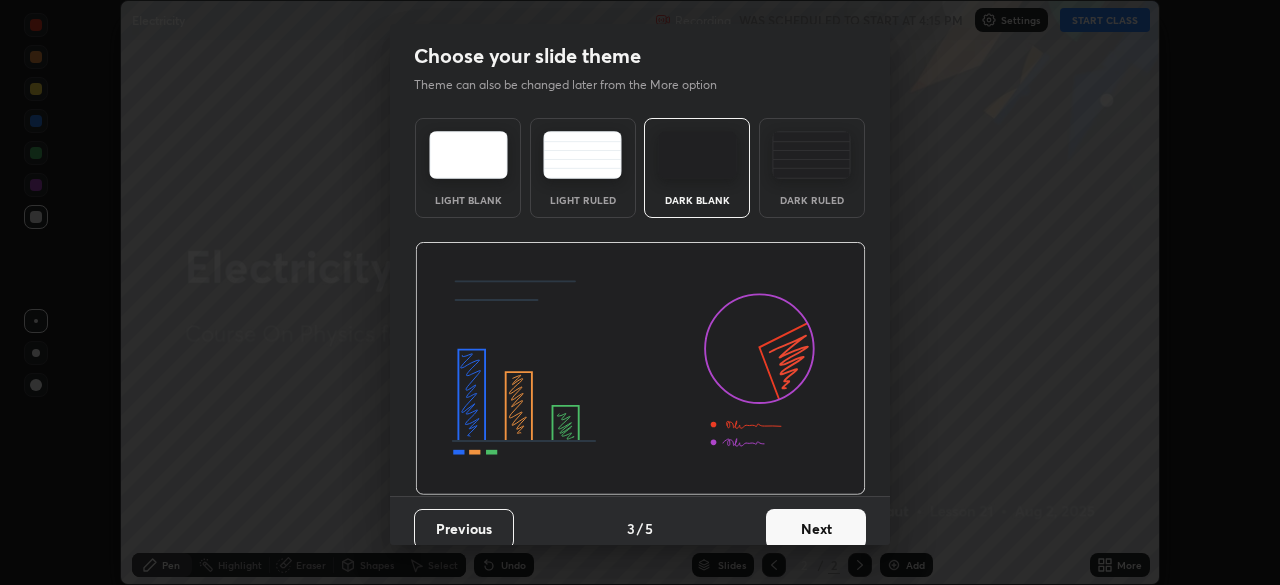 click on "Next" at bounding box center (816, 529) 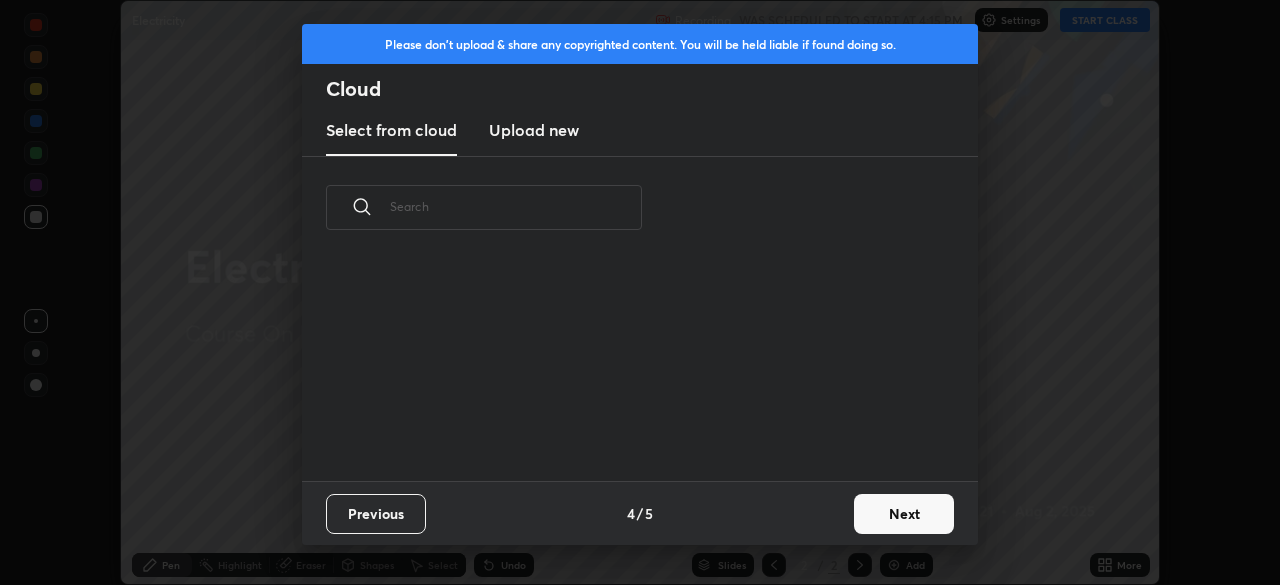 click on "Next" at bounding box center [904, 514] 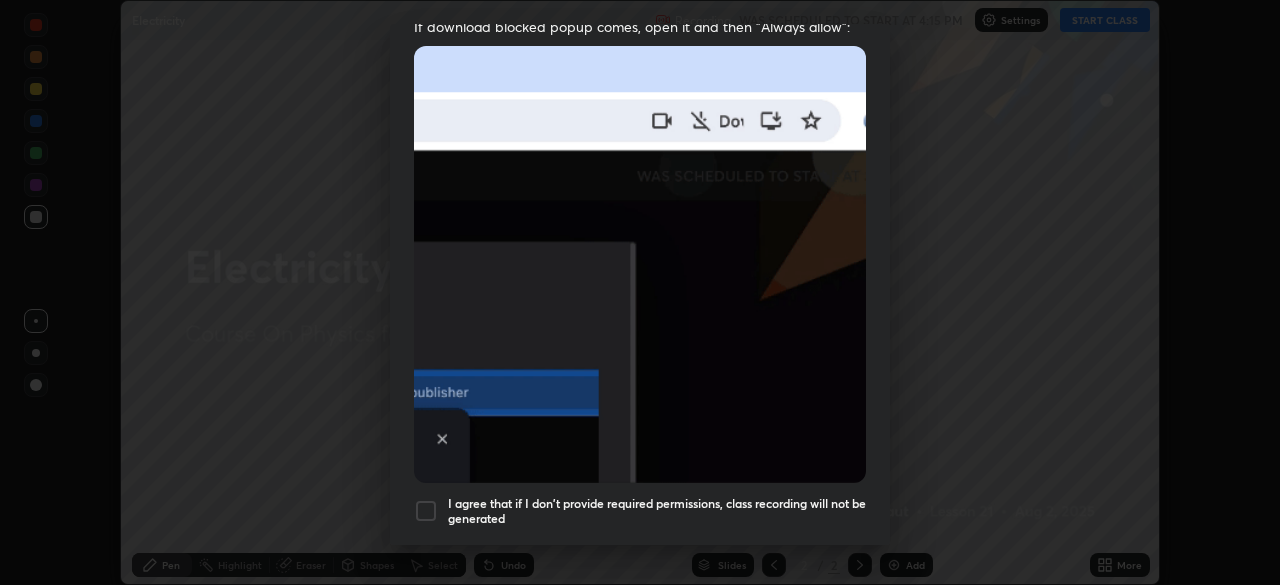 scroll, scrollTop: 479, scrollLeft: 0, axis: vertical 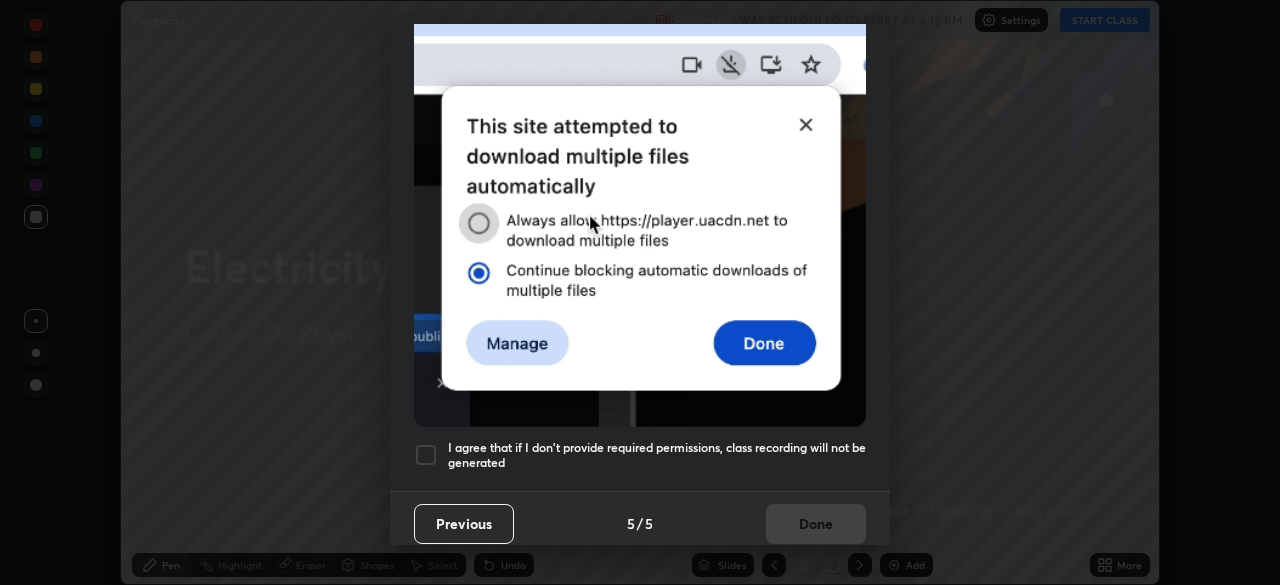 click on "Previous" at bounding box center (464, 524) 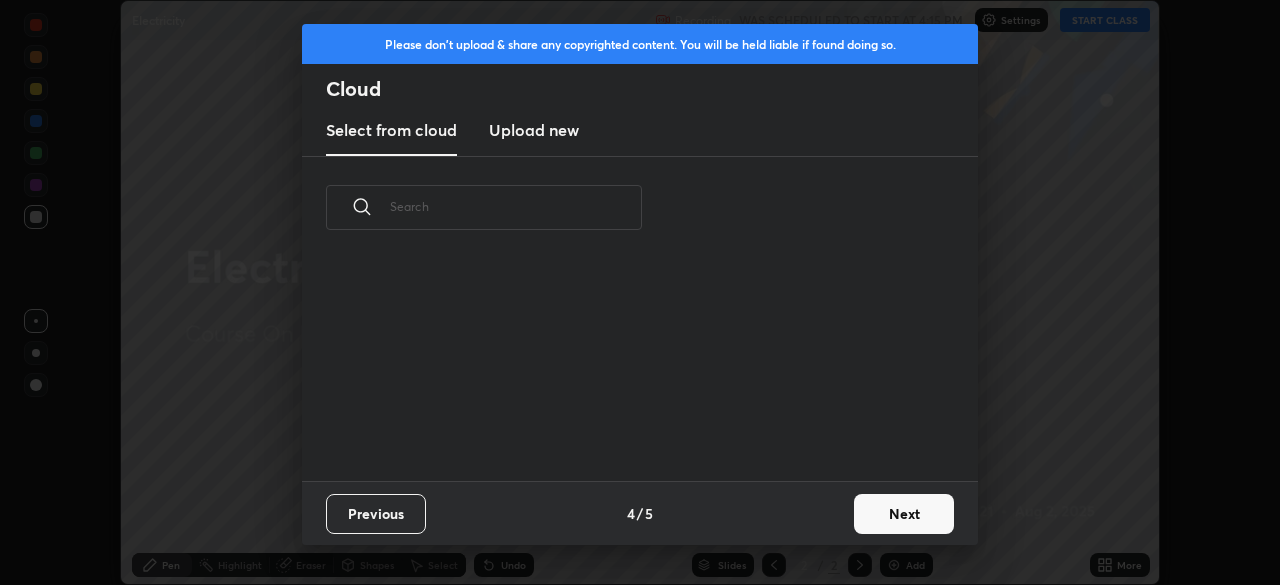 scroll, scrollTop: 0, scrollLeft: 0, axis: both 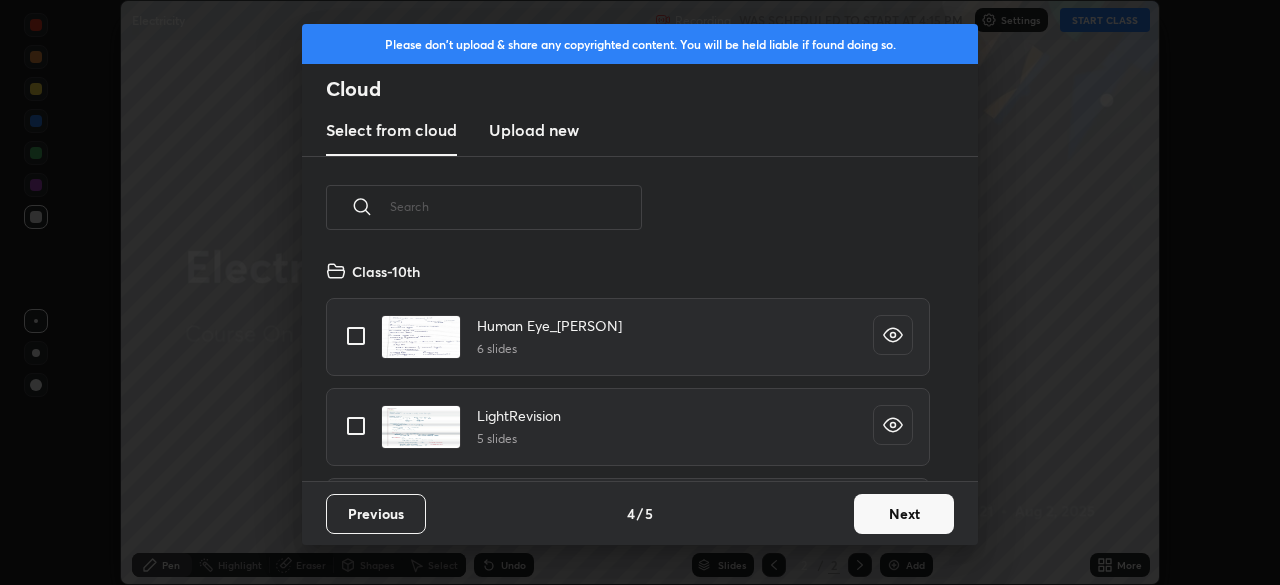 click at bounding box center (516, 206) 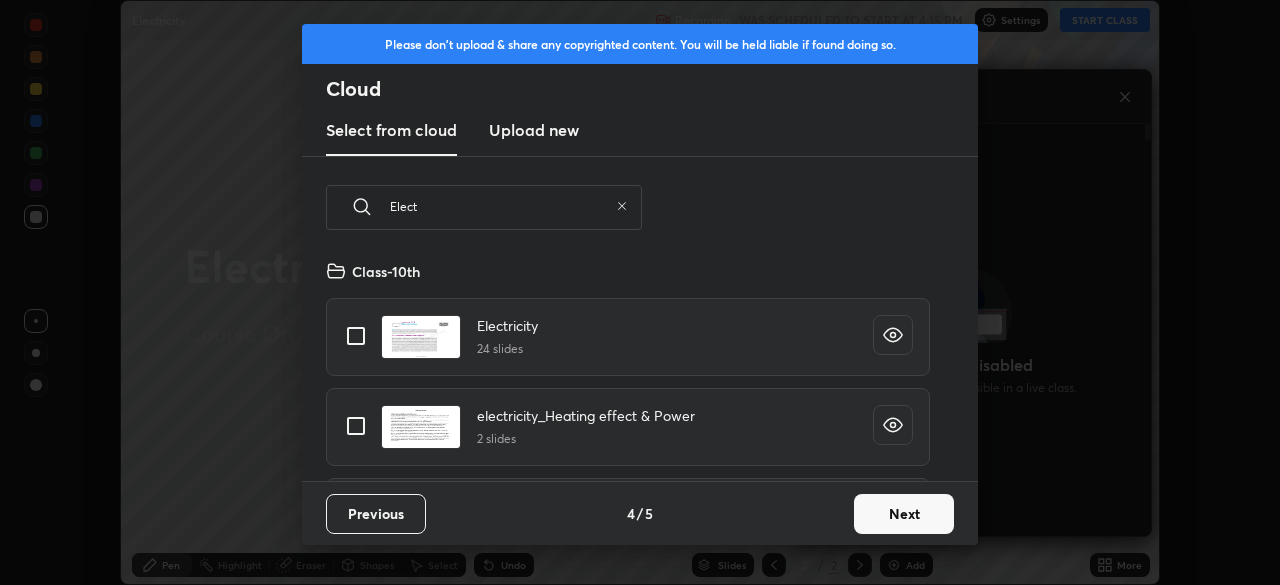 scroll, scrollTop: 406, scrollLeft: 352, axis: both 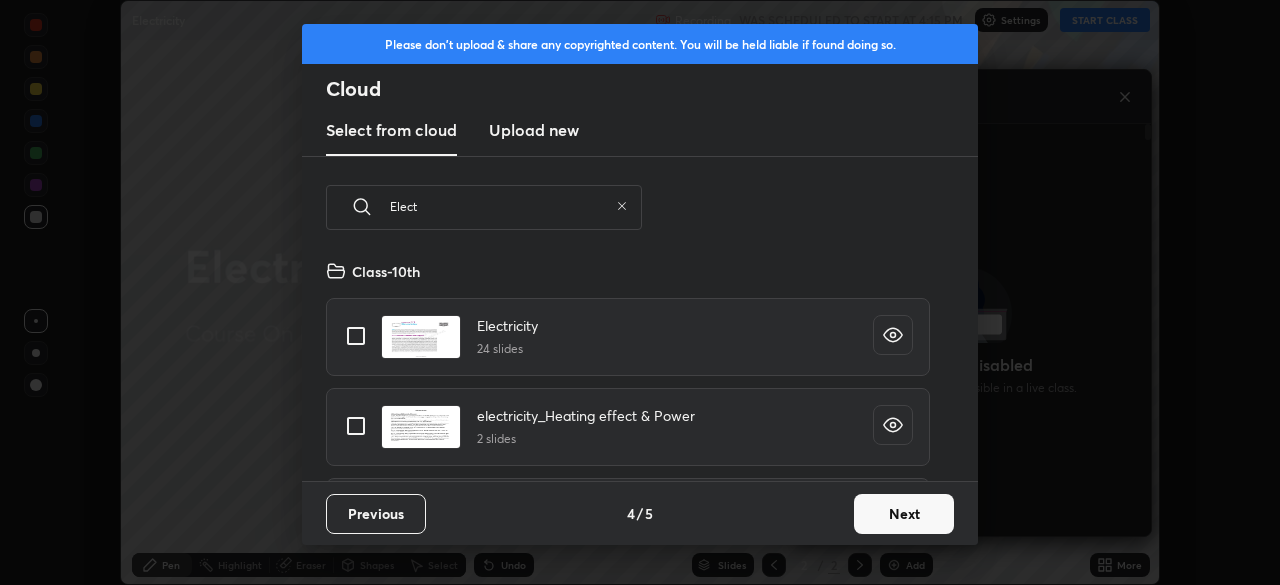 type on "Elect" 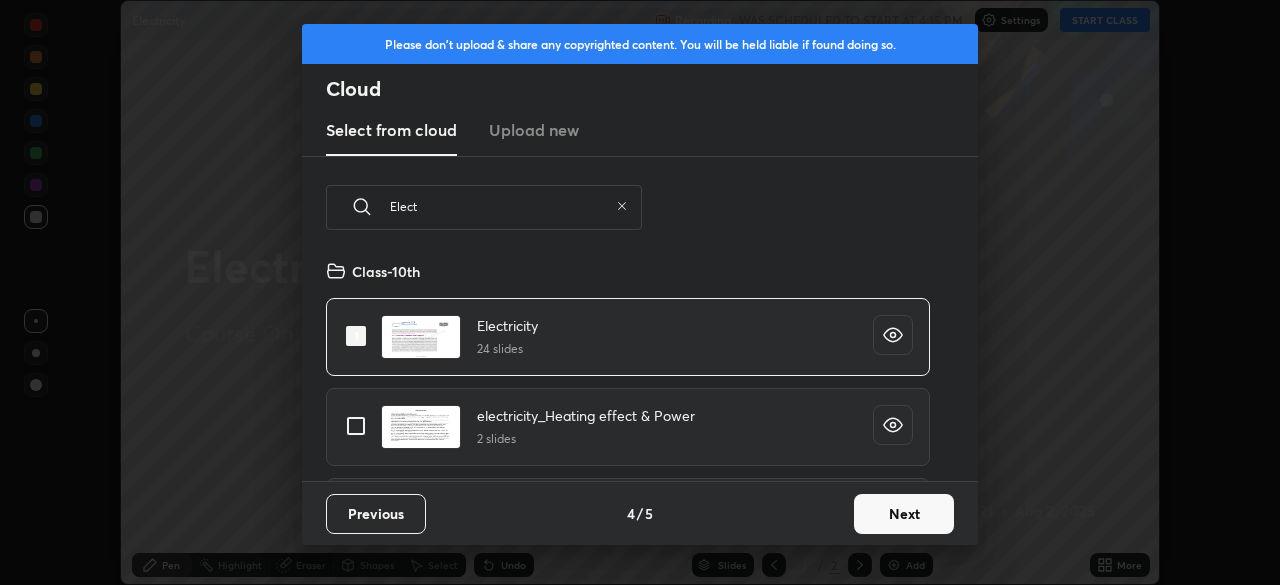 click on "Next" at bounding box center [904, 514] 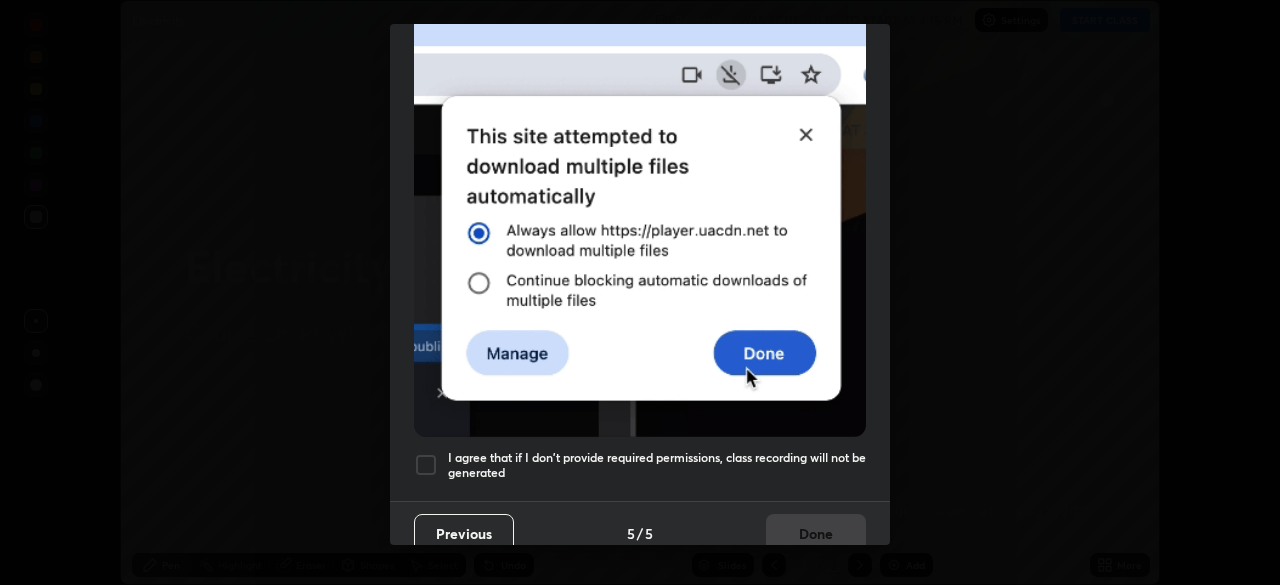 scroll, scrollTop: 479, scrollLeft: 0, axis: vertical 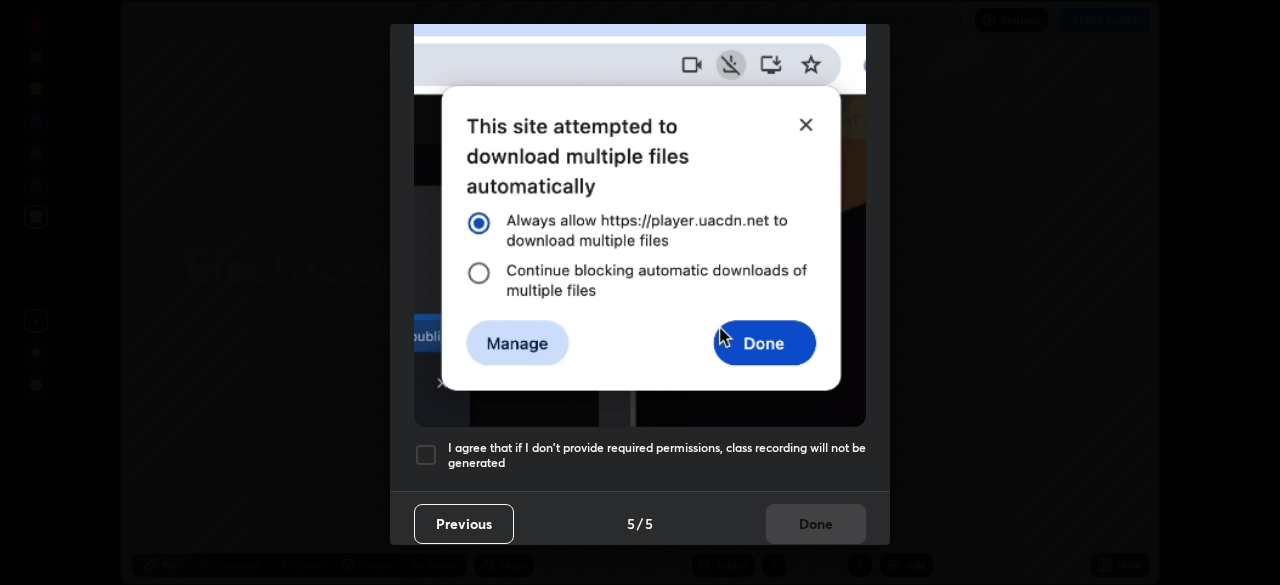 click at bounding box center (426, 455) 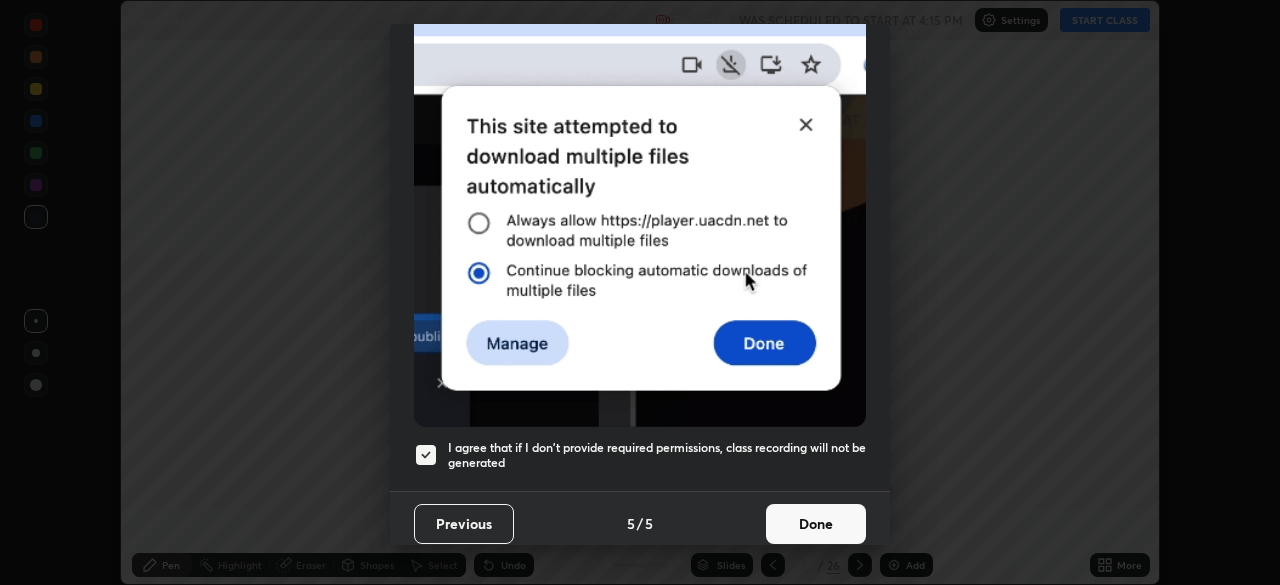 click on "Done" at bounding box center [816, 524] 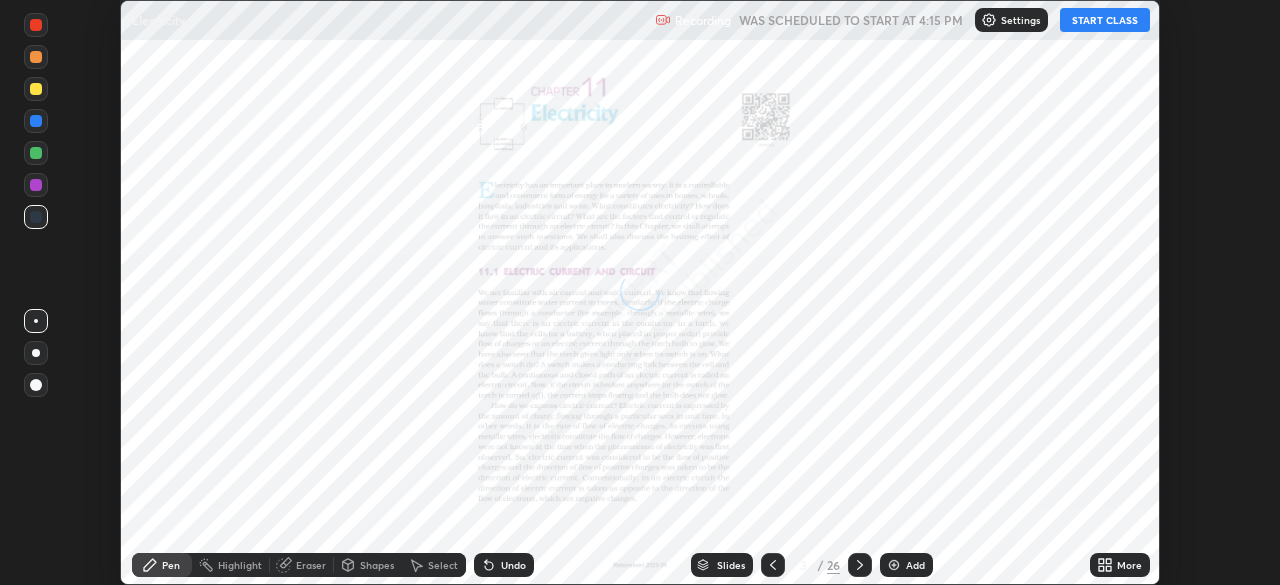 click on "START CLASS" at bounding box center (1105, 20) 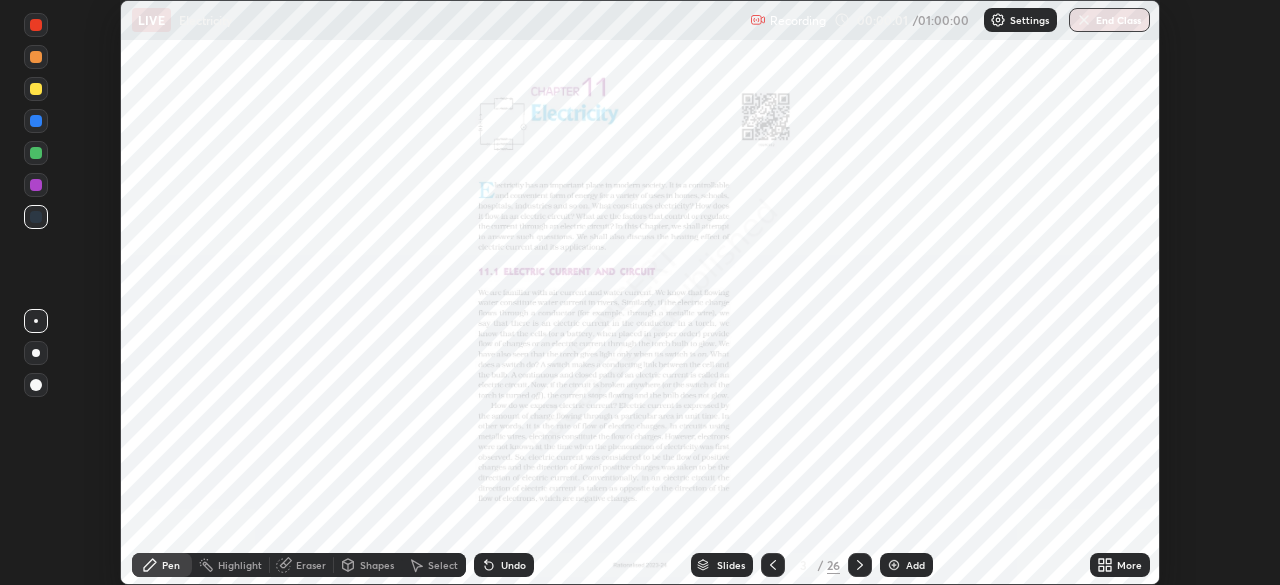 click 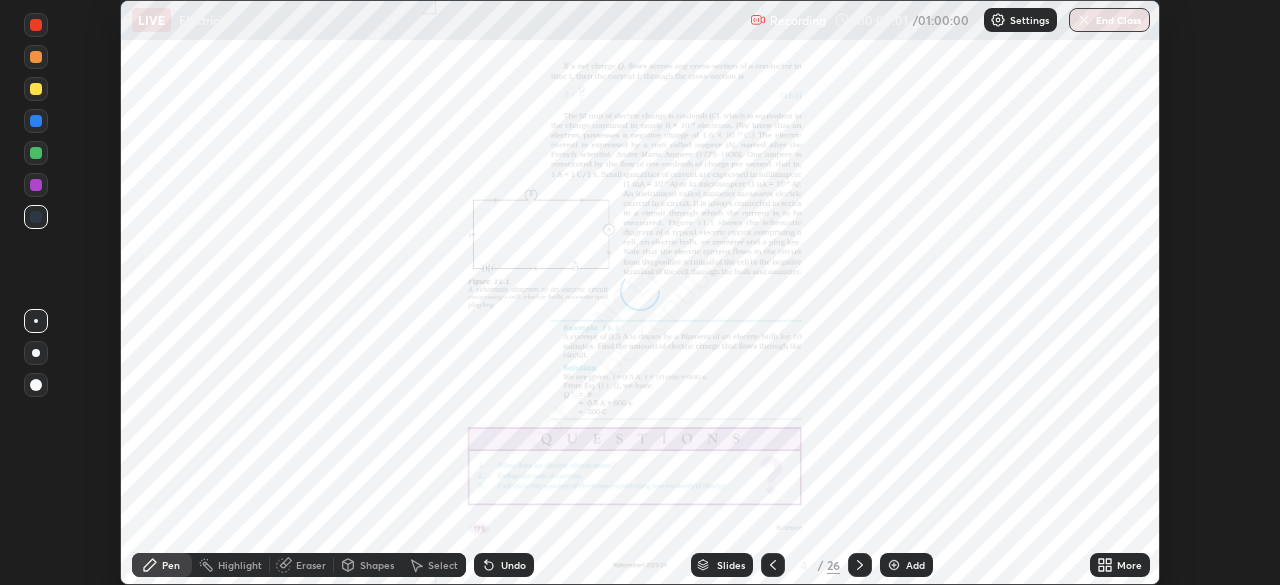 click 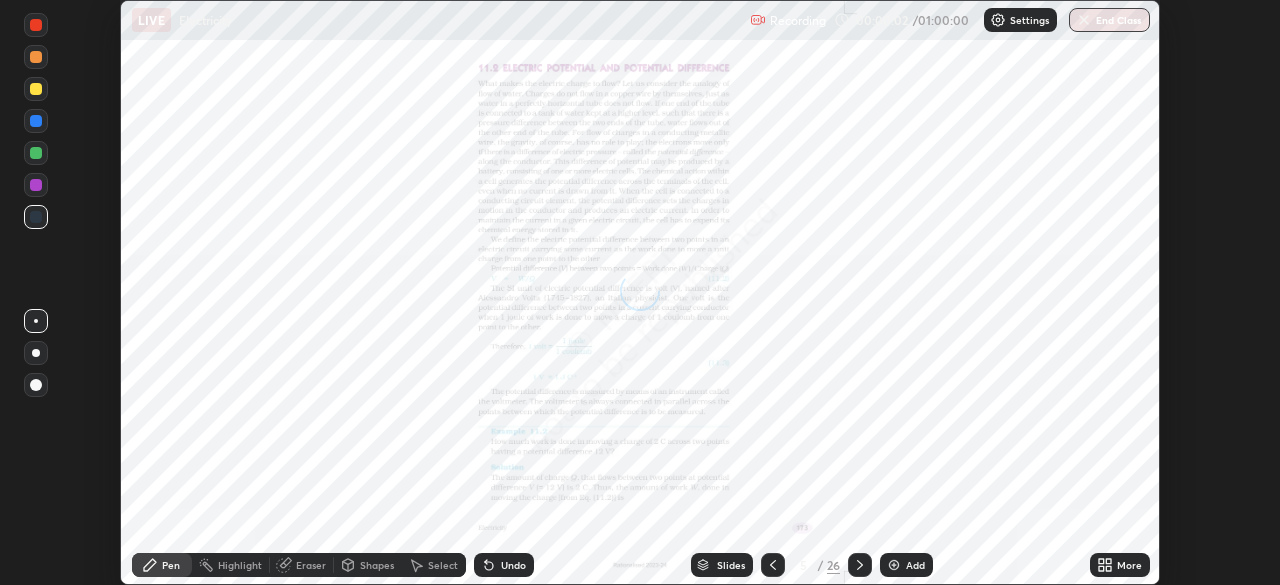 click 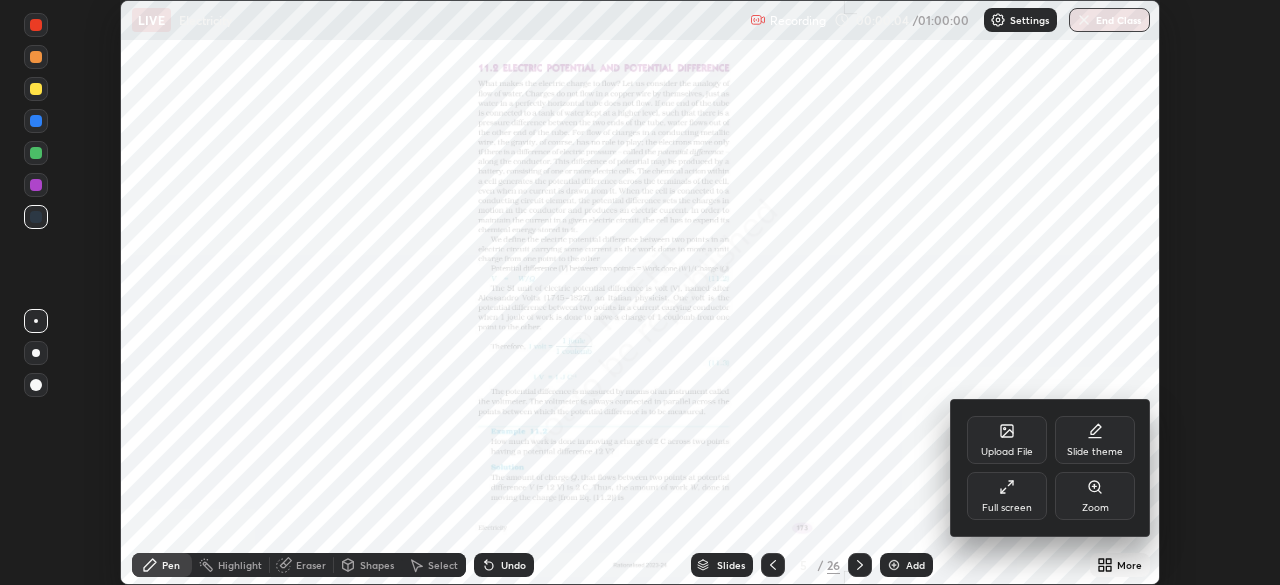 click at bounding box center (640, 292) 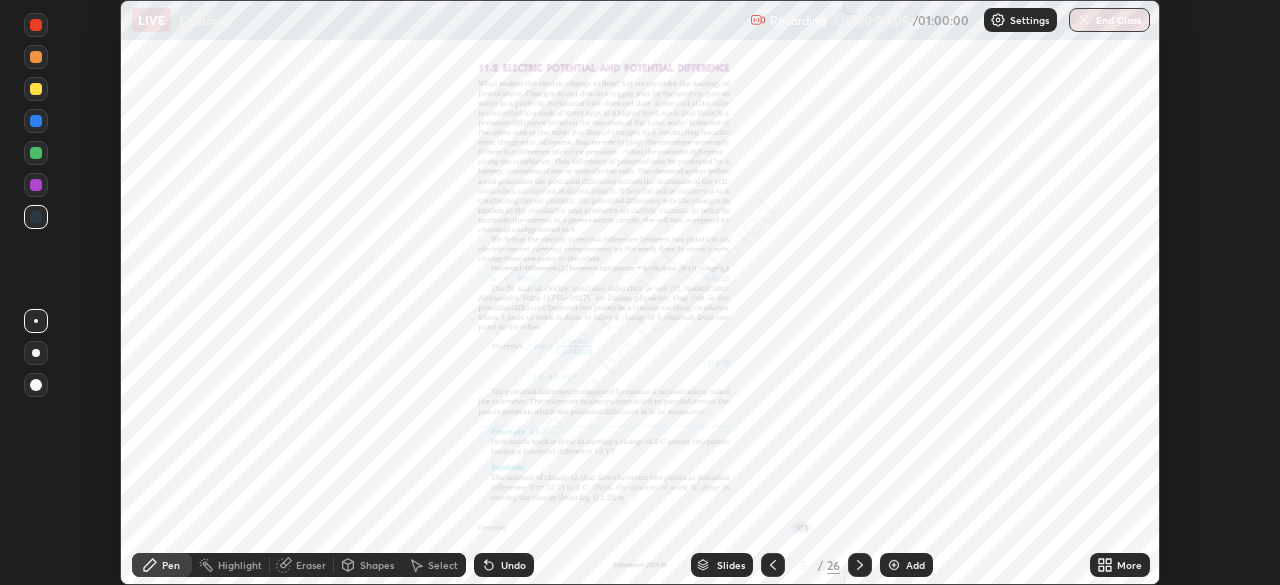 click 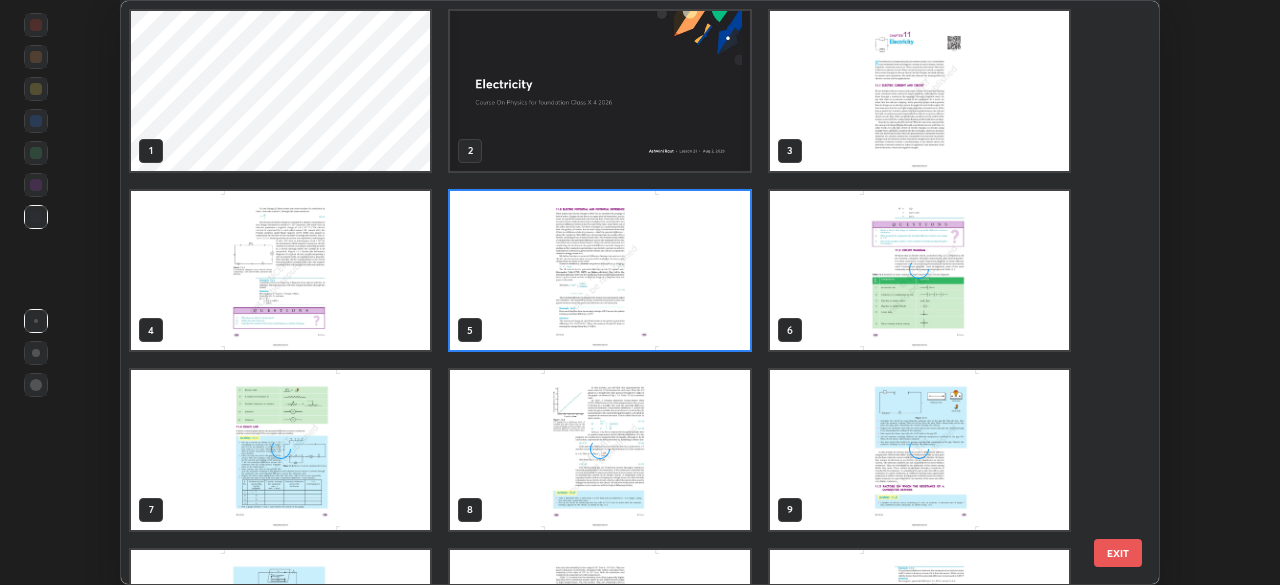 scroll, scrollTop: 7, scrollLeft: 11, axis: both 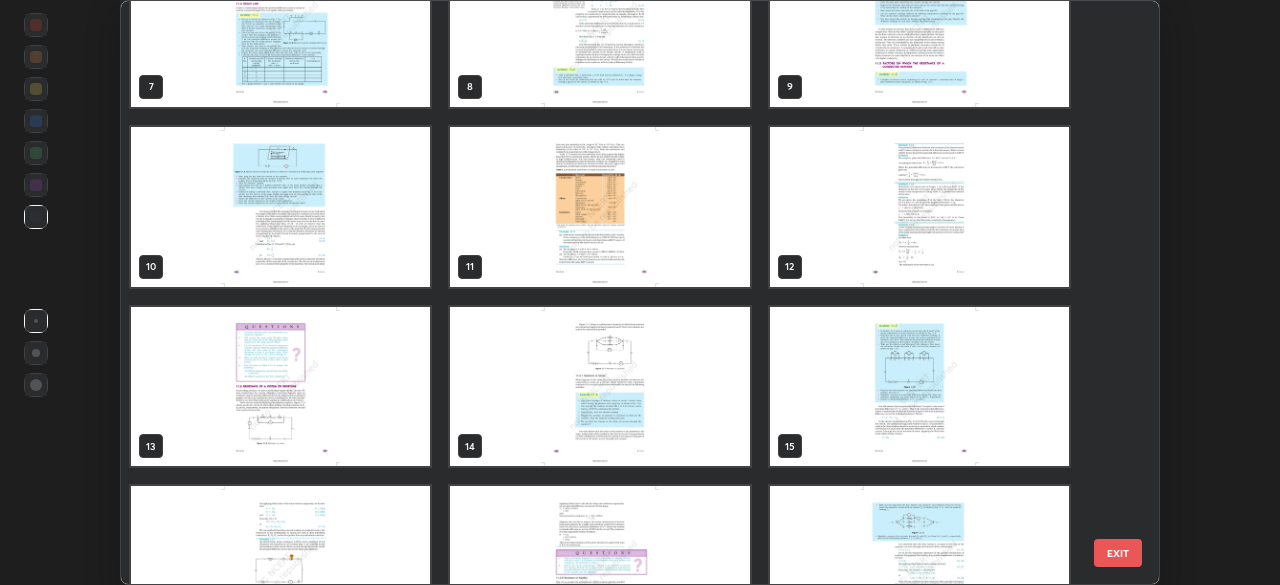click at bounding box center [280, 387] 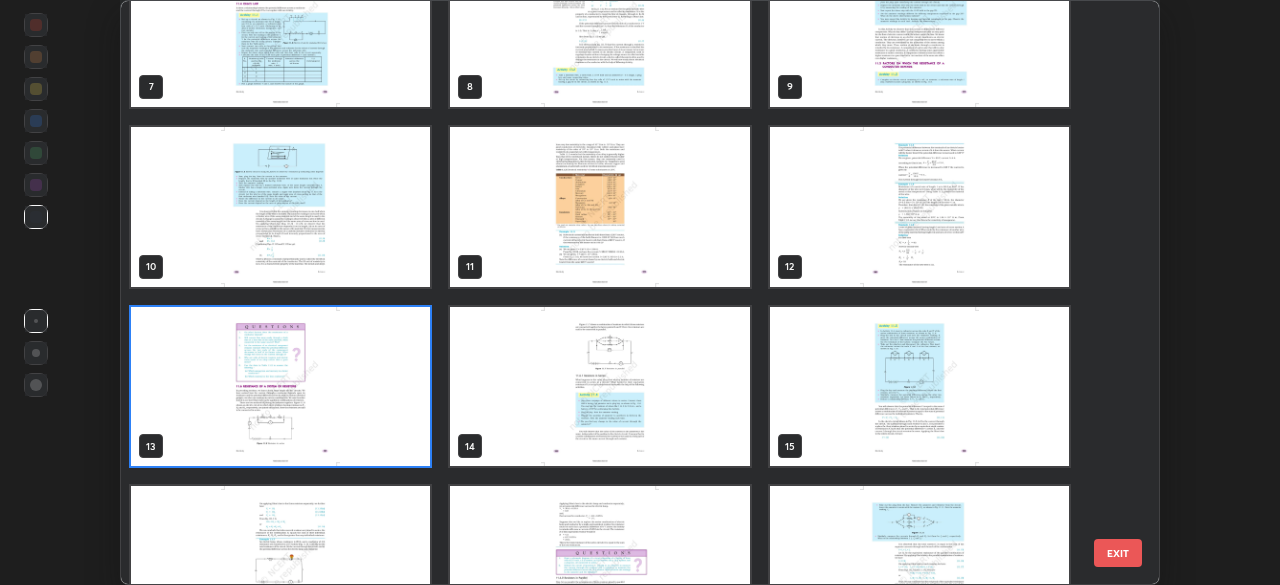 click at bounding box center [280, 387] 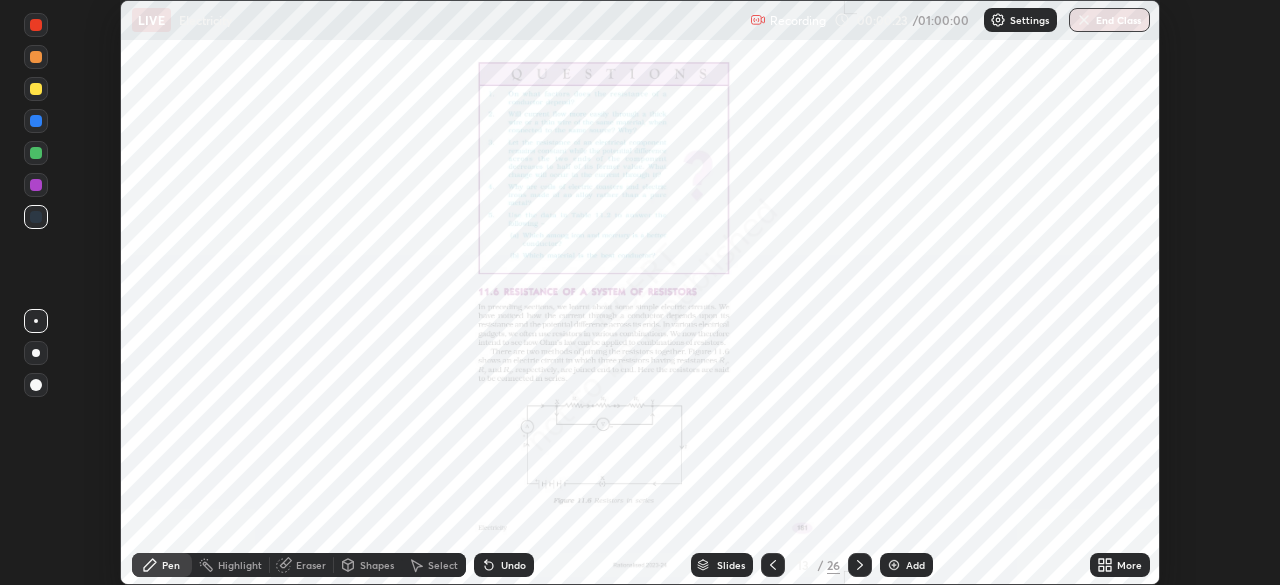 click 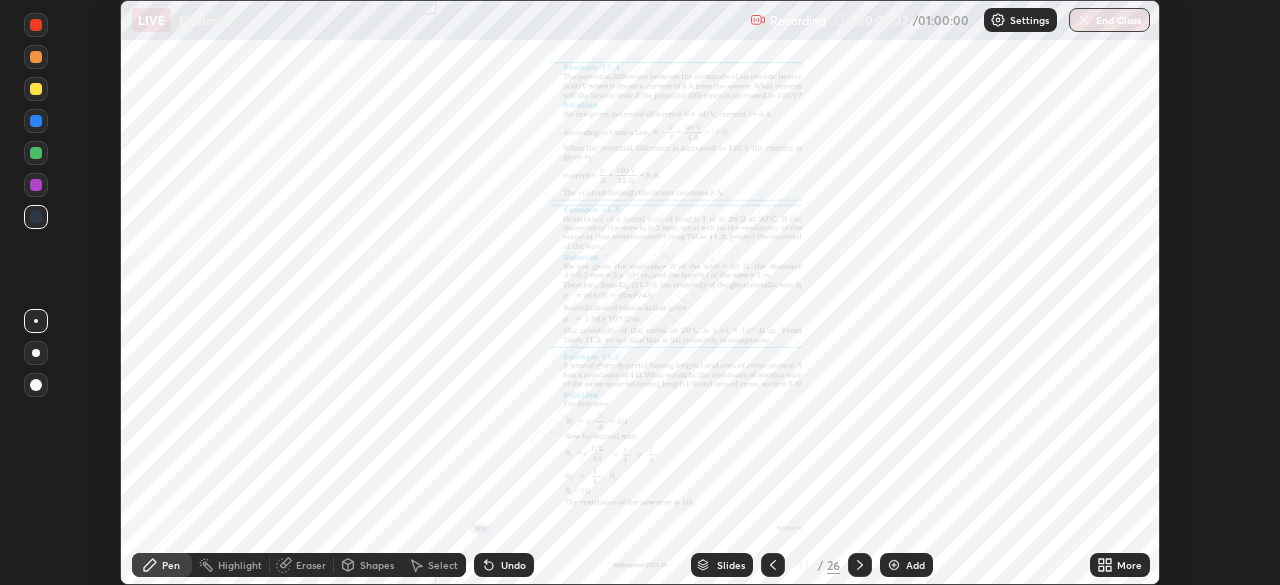 click 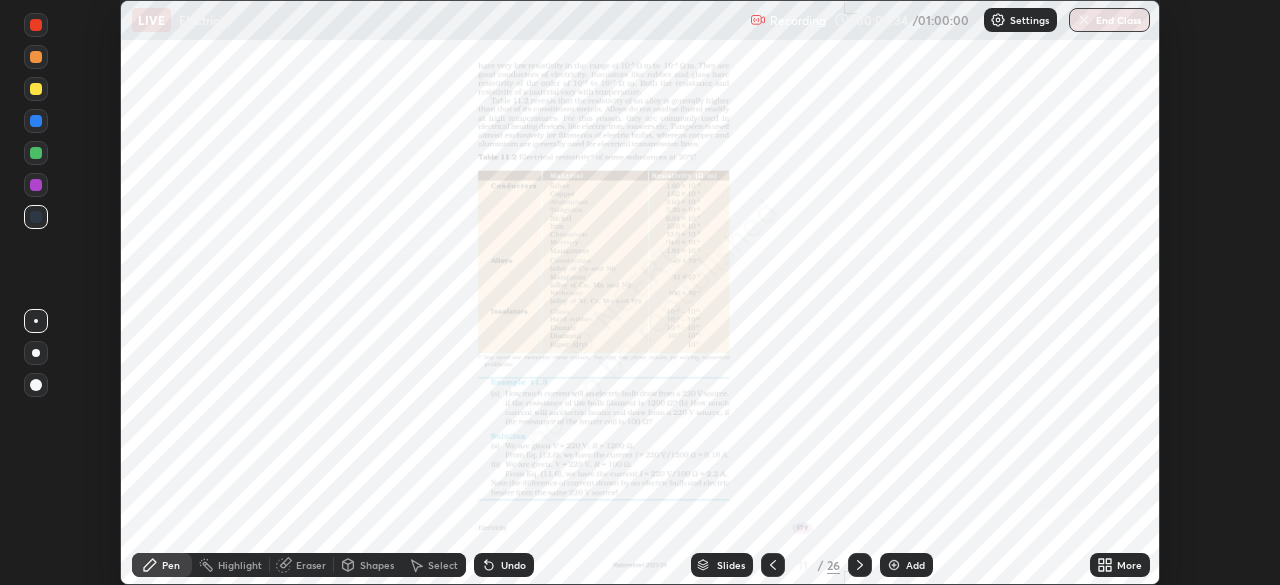 click 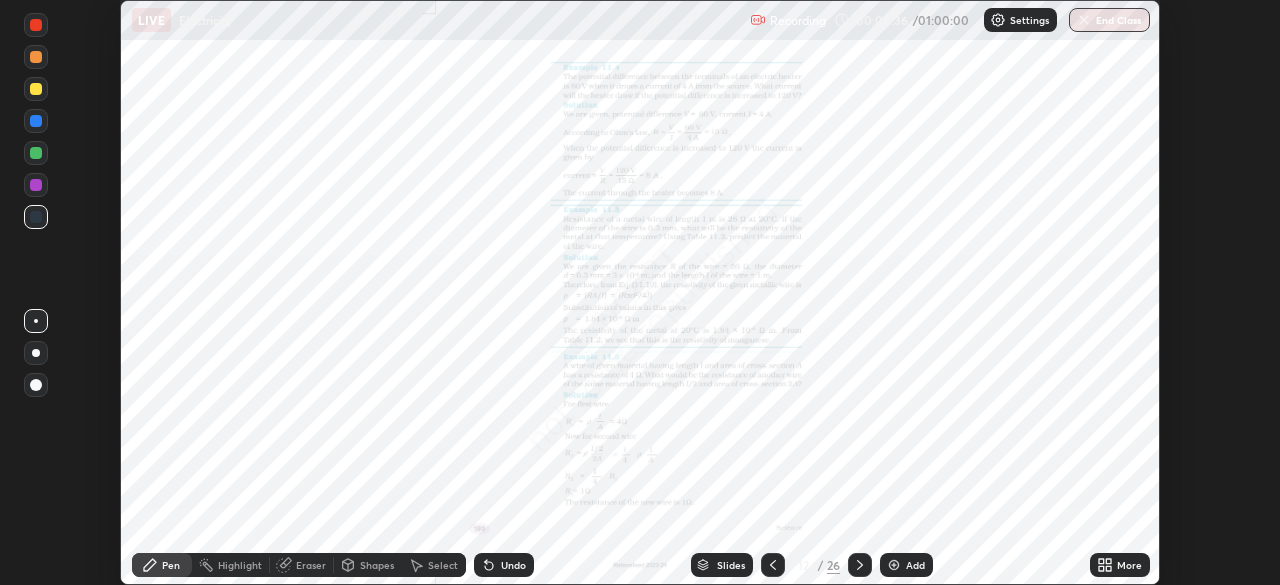 click 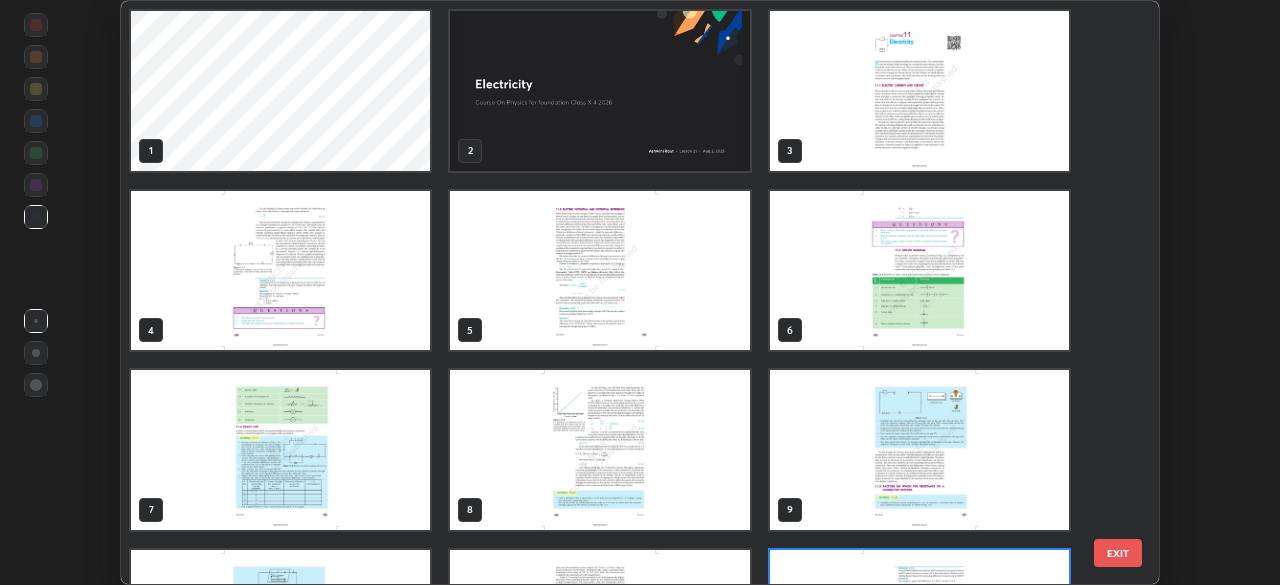 scroll, scrollTop: 135, scrollLeft: 0, axis: vertical 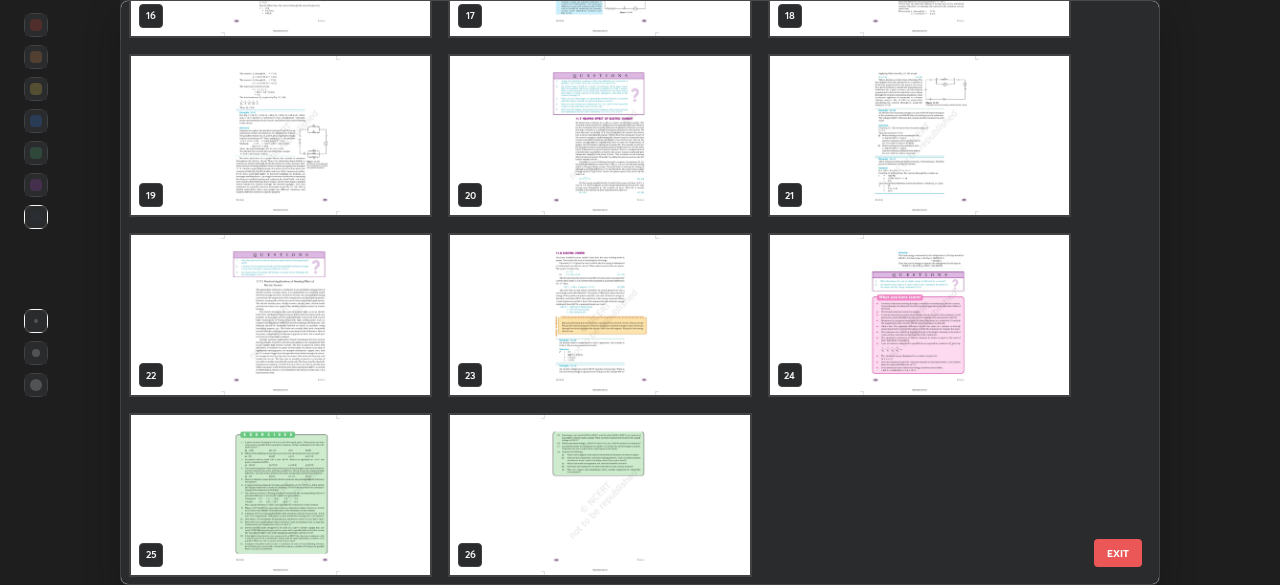 click at bounding box center [280, 495] 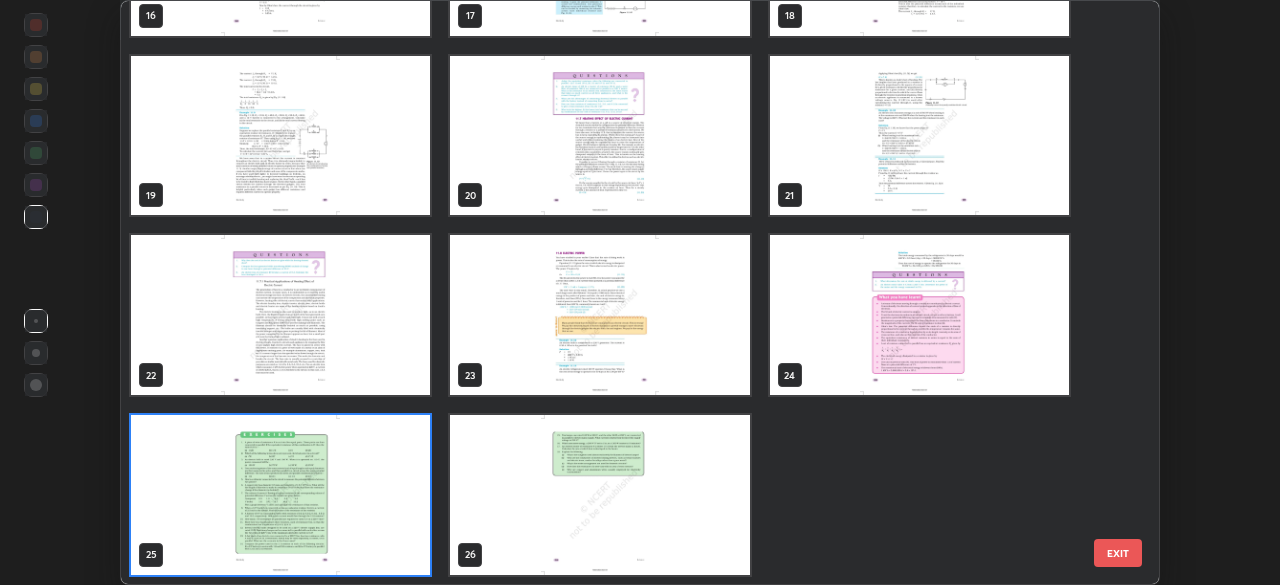 click at bounding box center (280, 495) 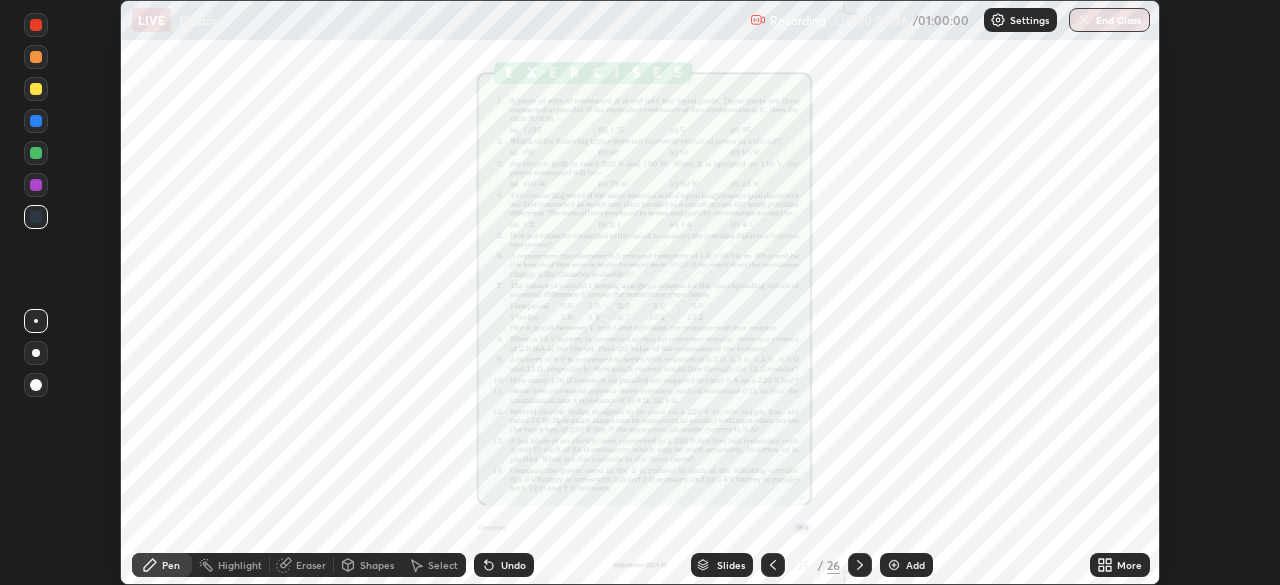click on "Pen" at bounding box center (171, 565) 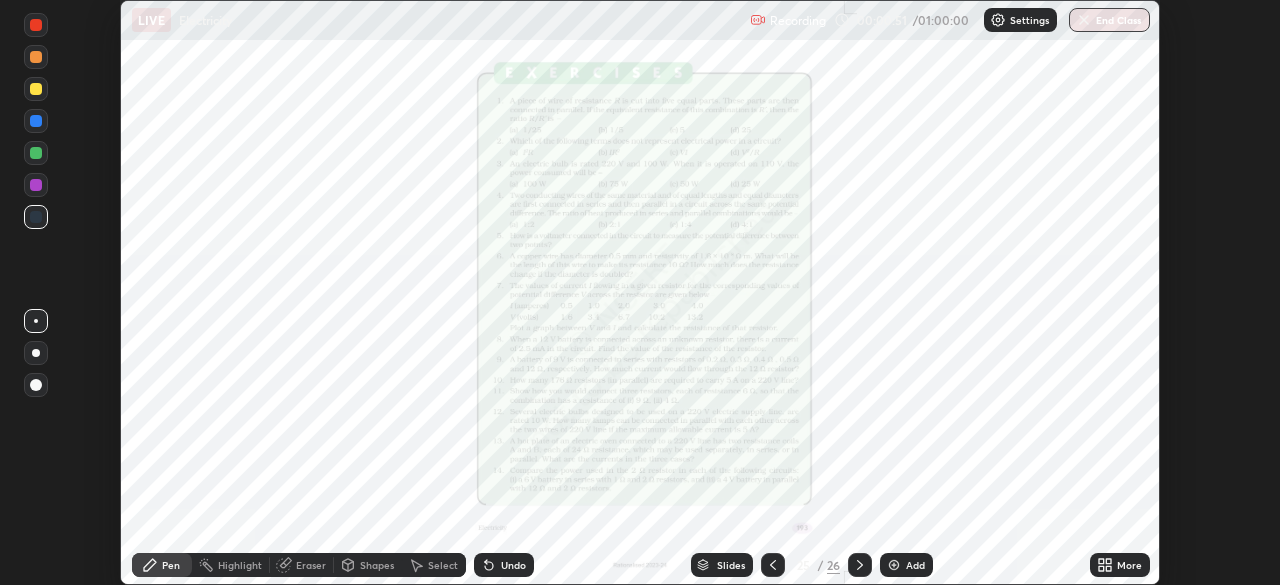 click 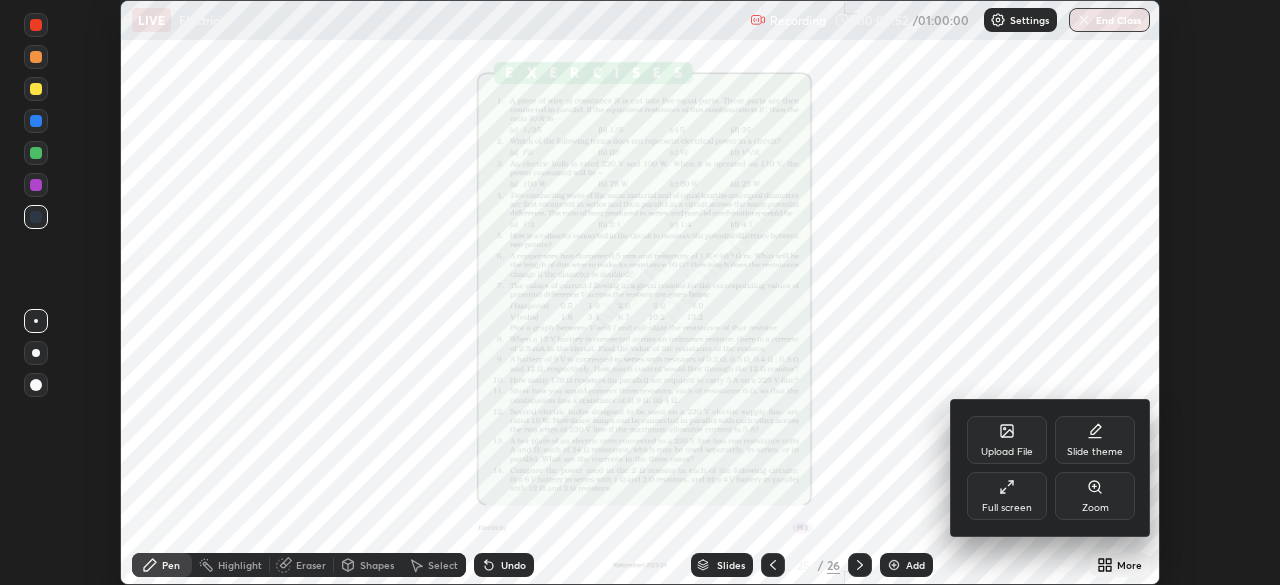 click on "Full screen" at bounding box center [1007, 508] 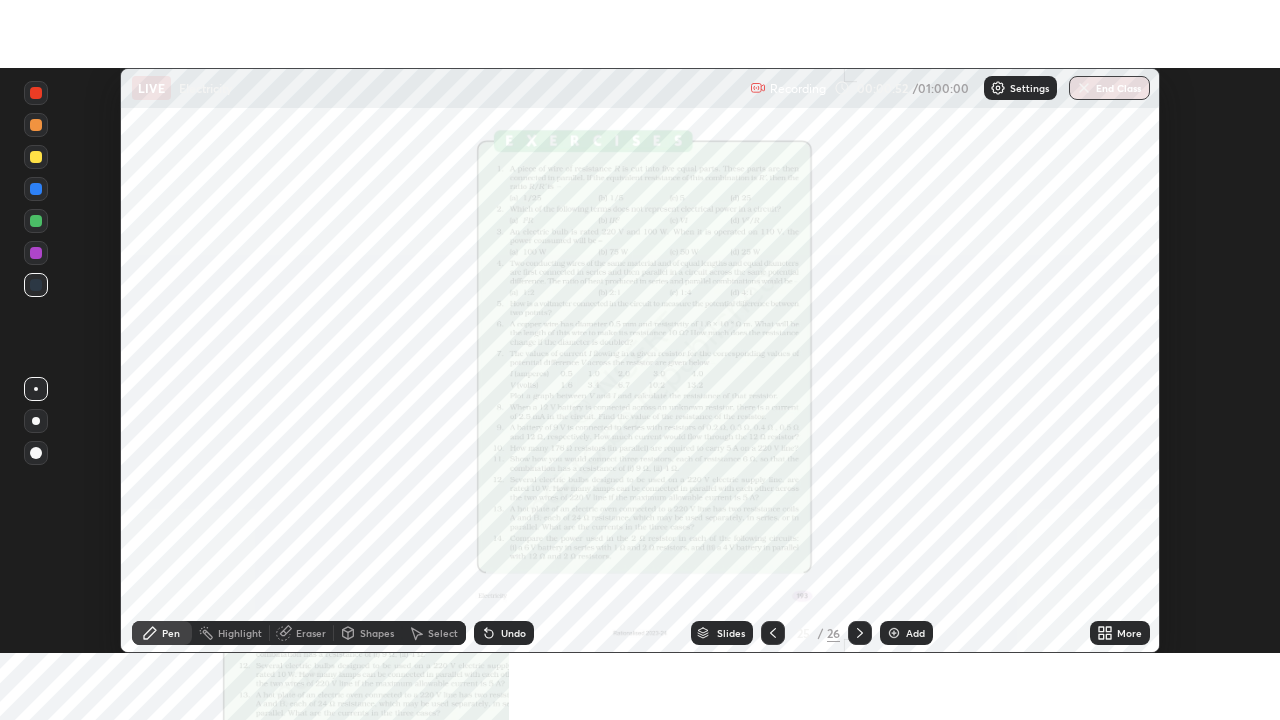 scroll, scrollTop: 99280, scrollLeft: 98720, axis: both 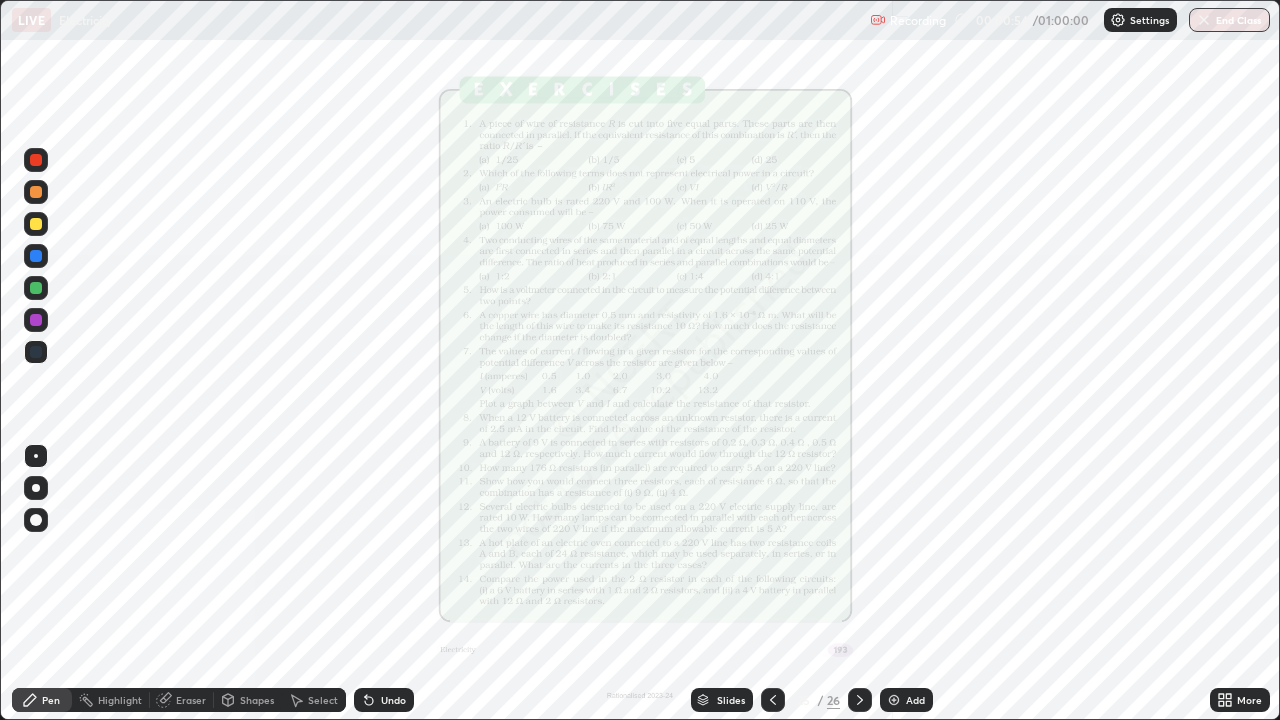 click 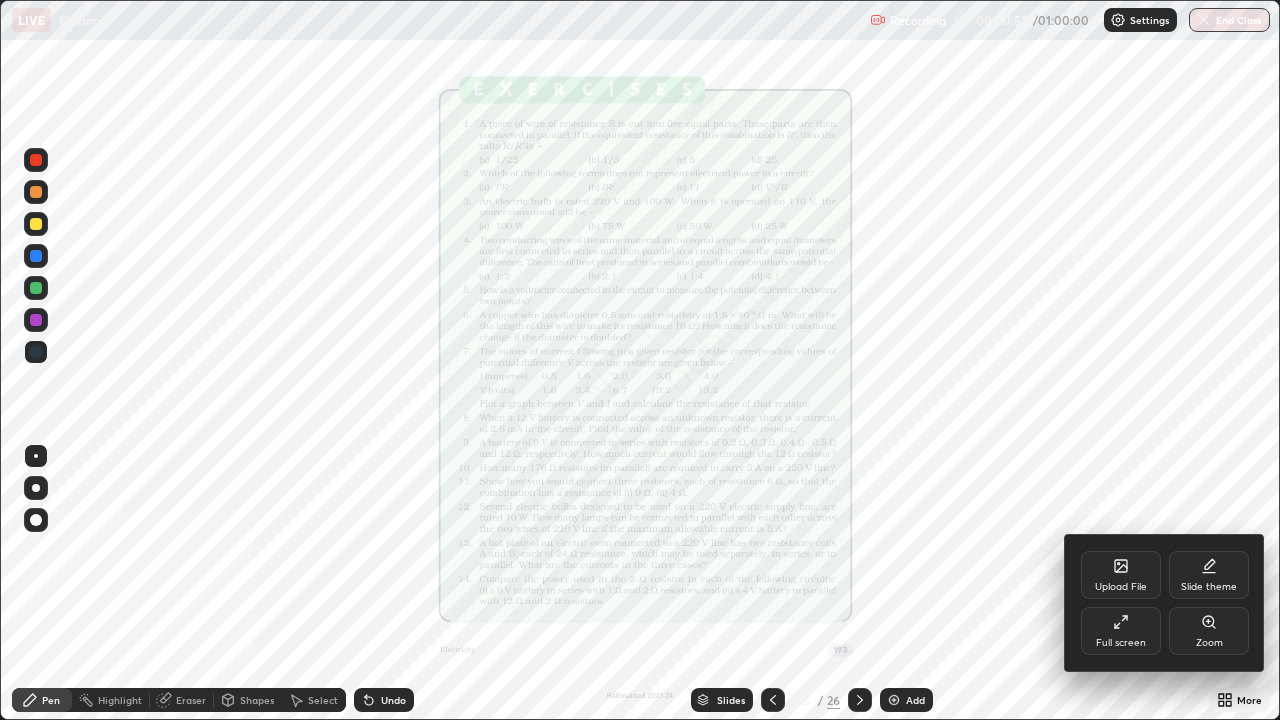 click 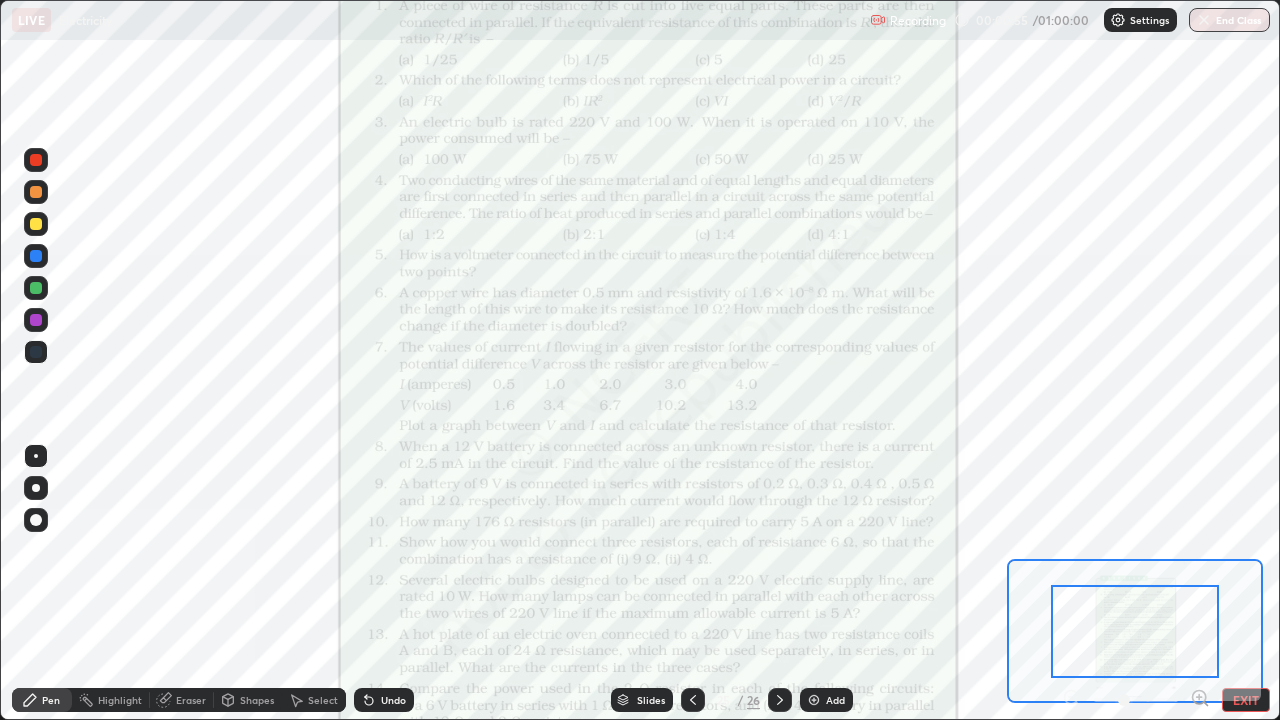 click 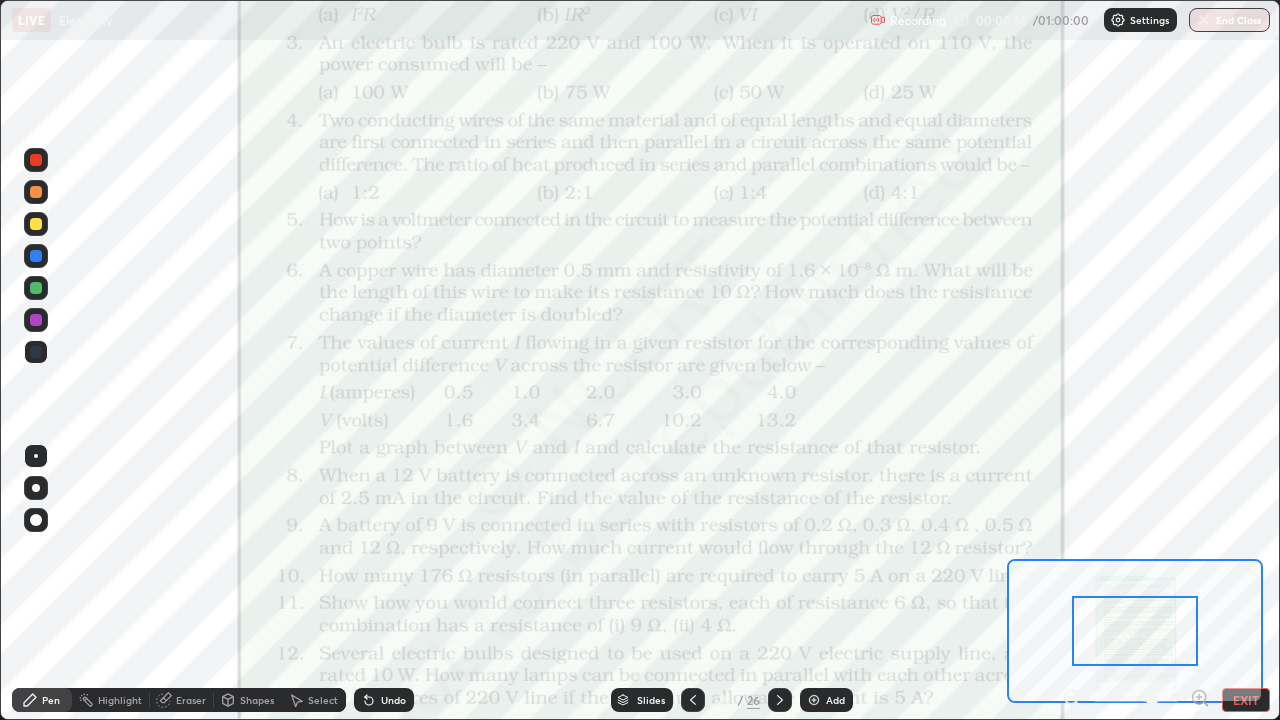 click 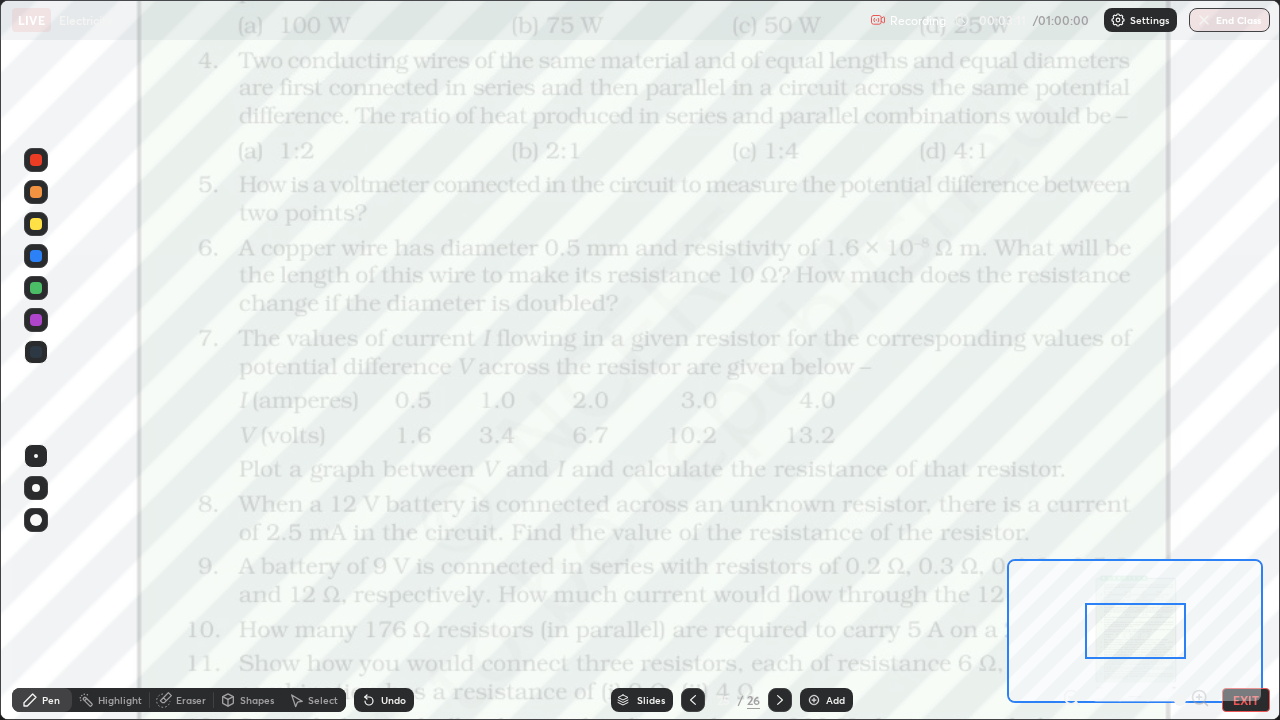click at bounding box center (814, 700) 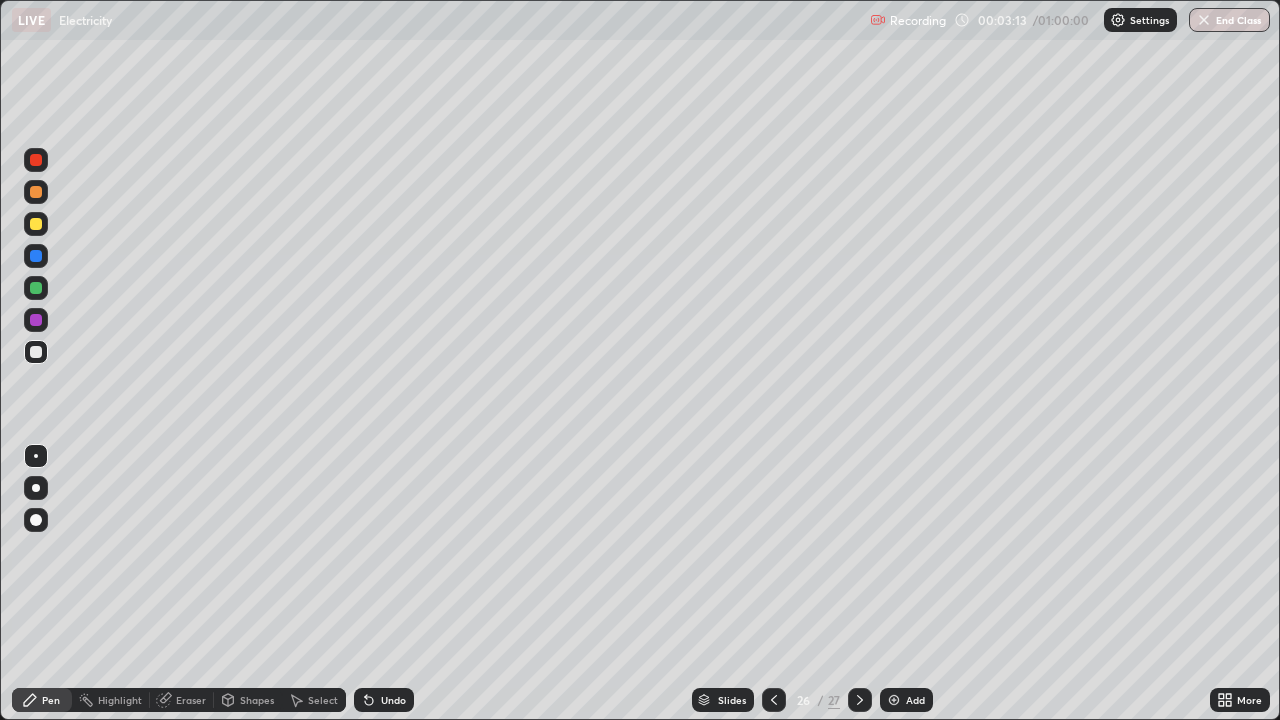click at bounding box center [36, 224] 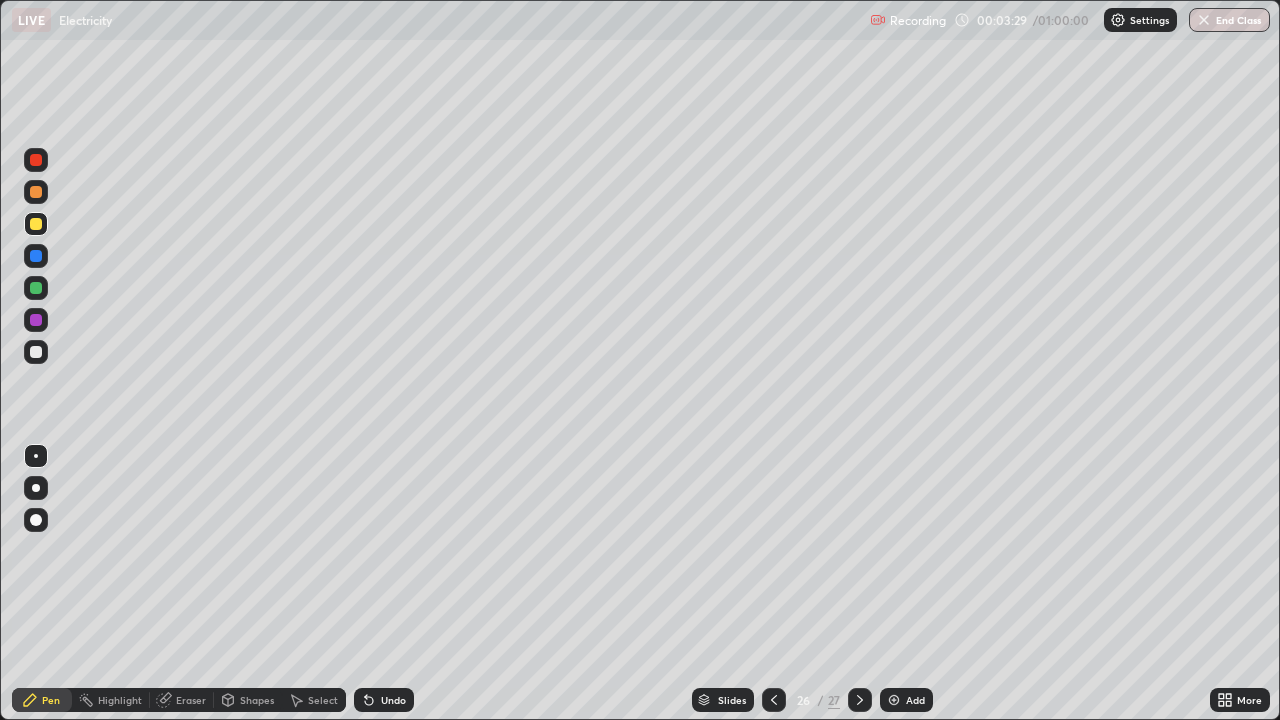 click 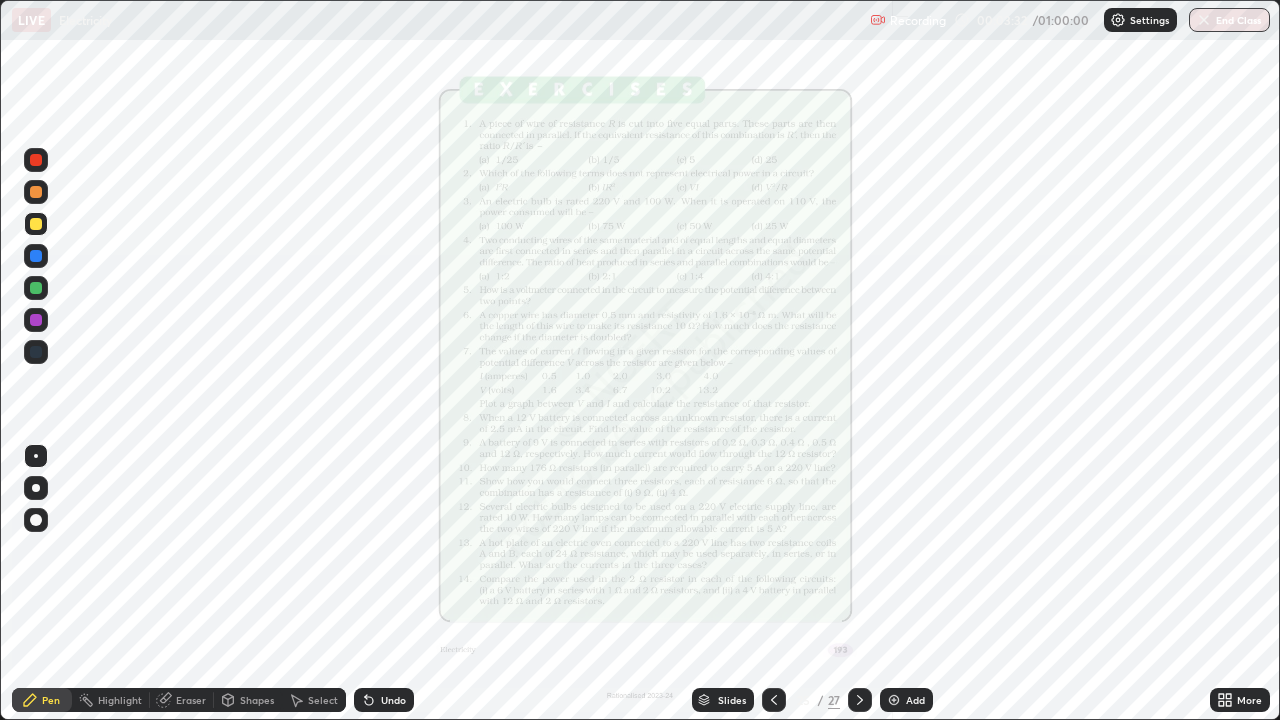 click 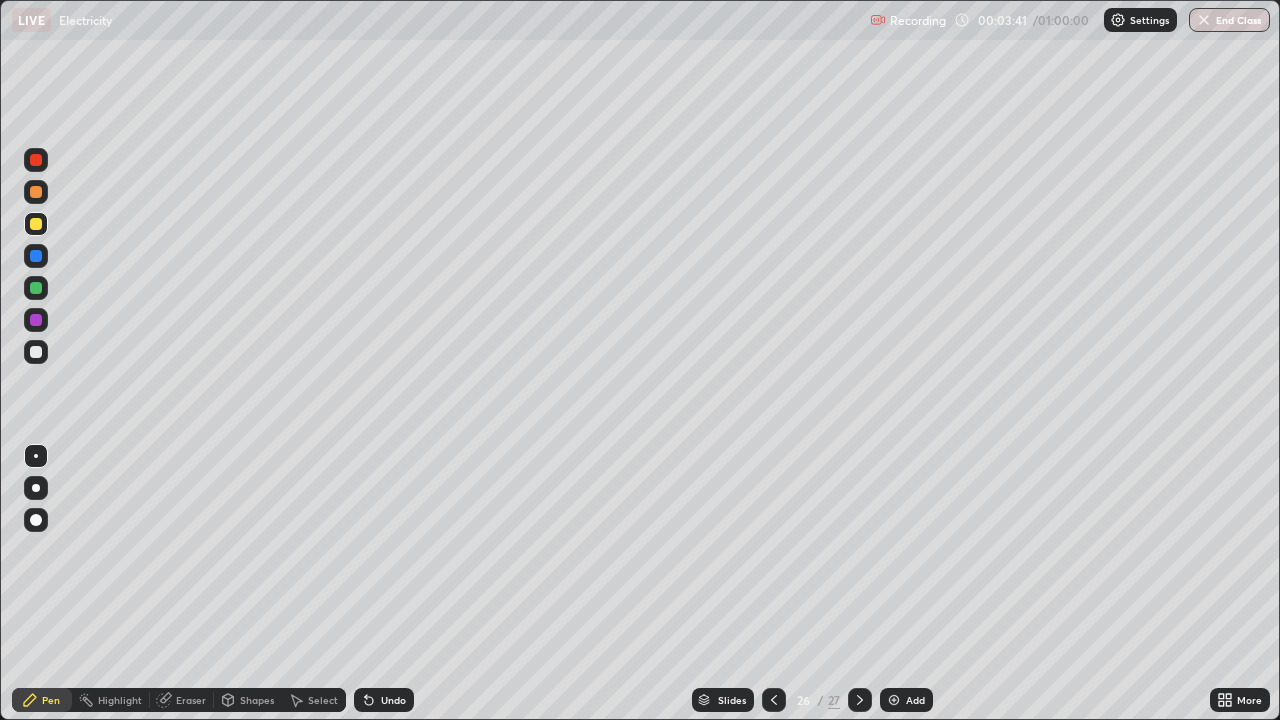 click 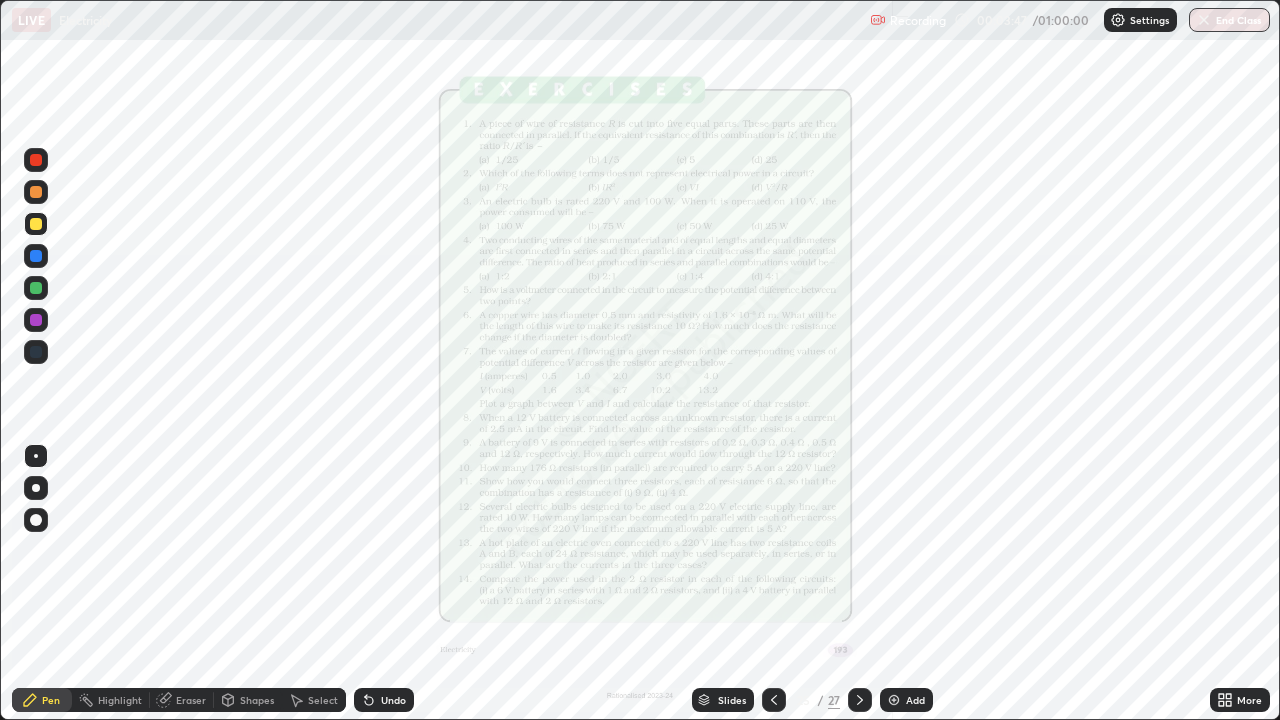 click 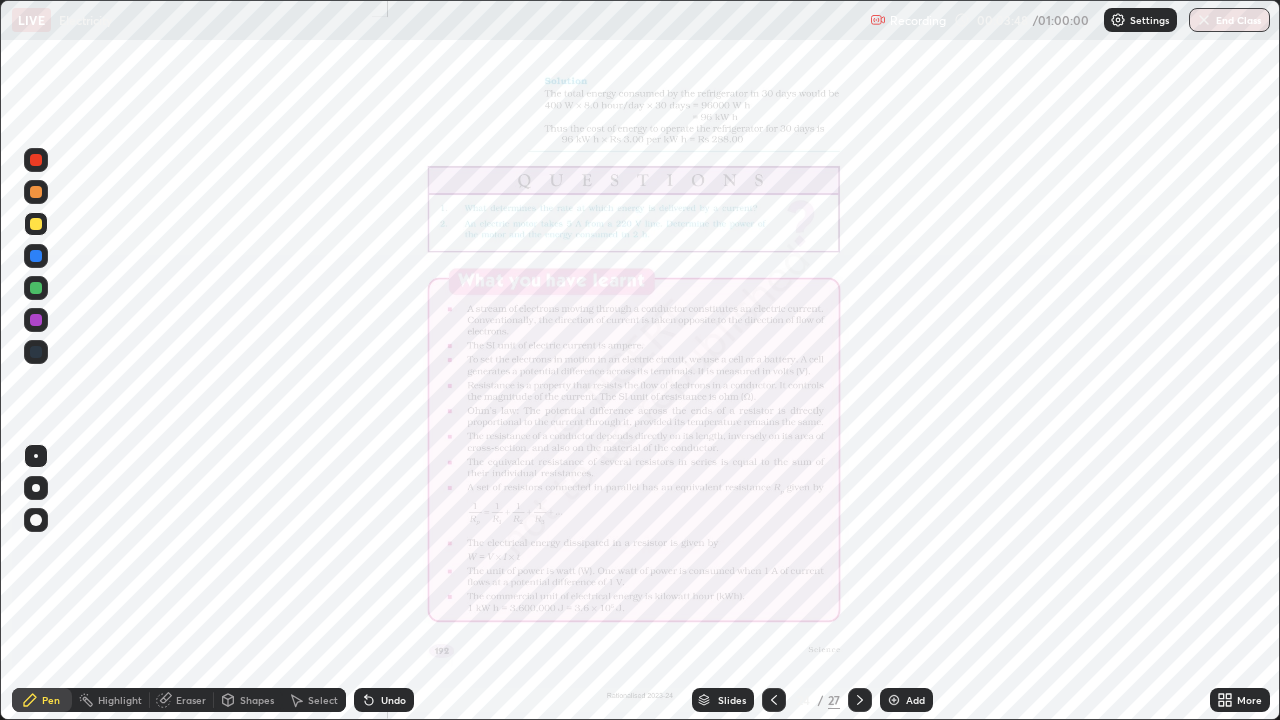 click 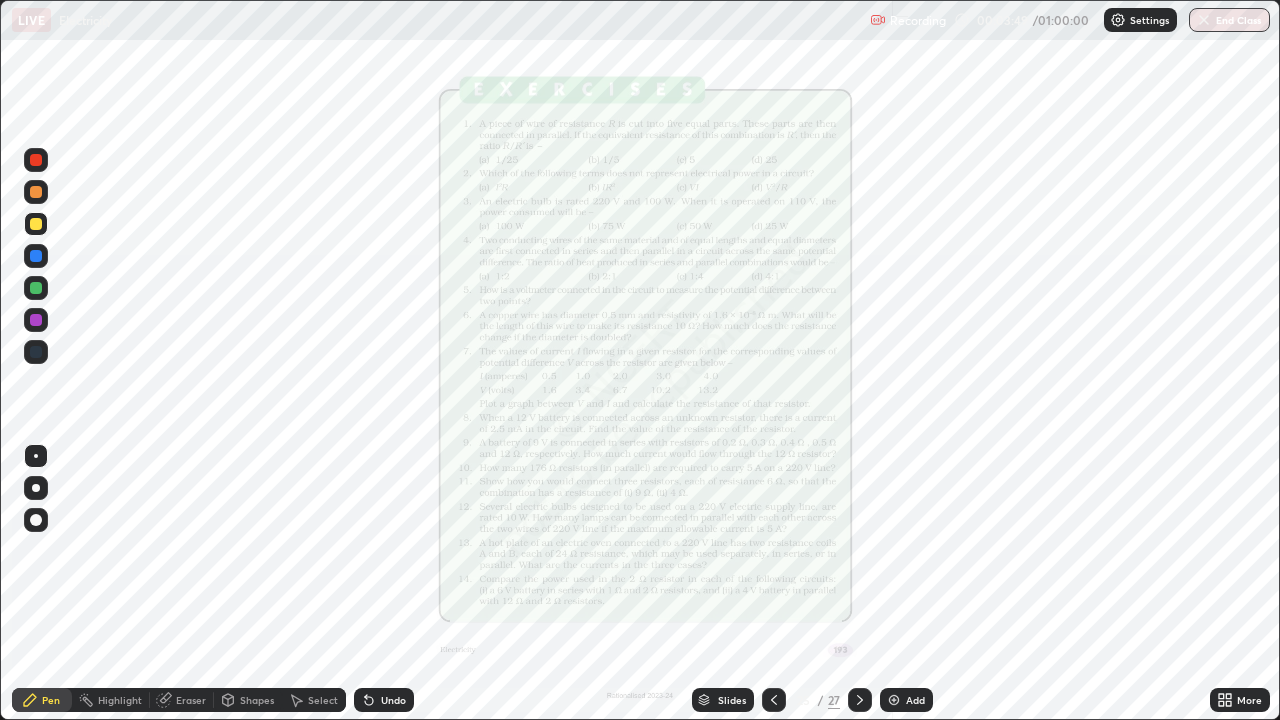 click 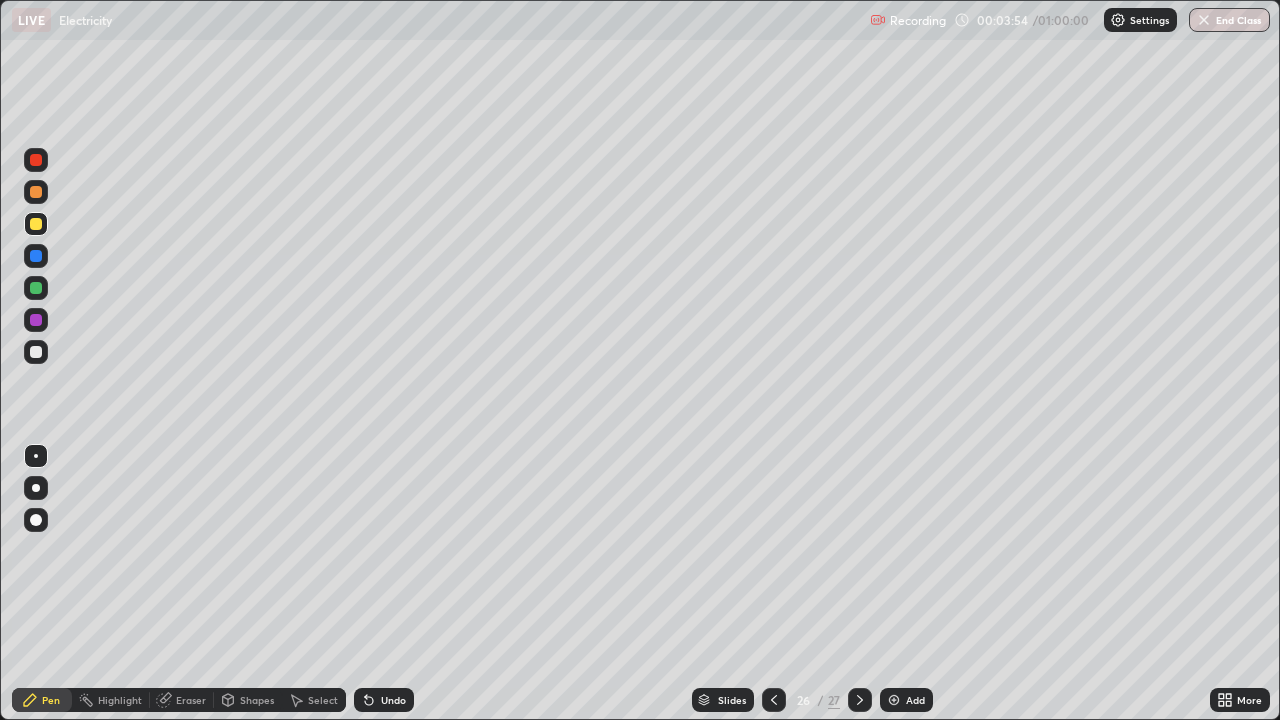 click 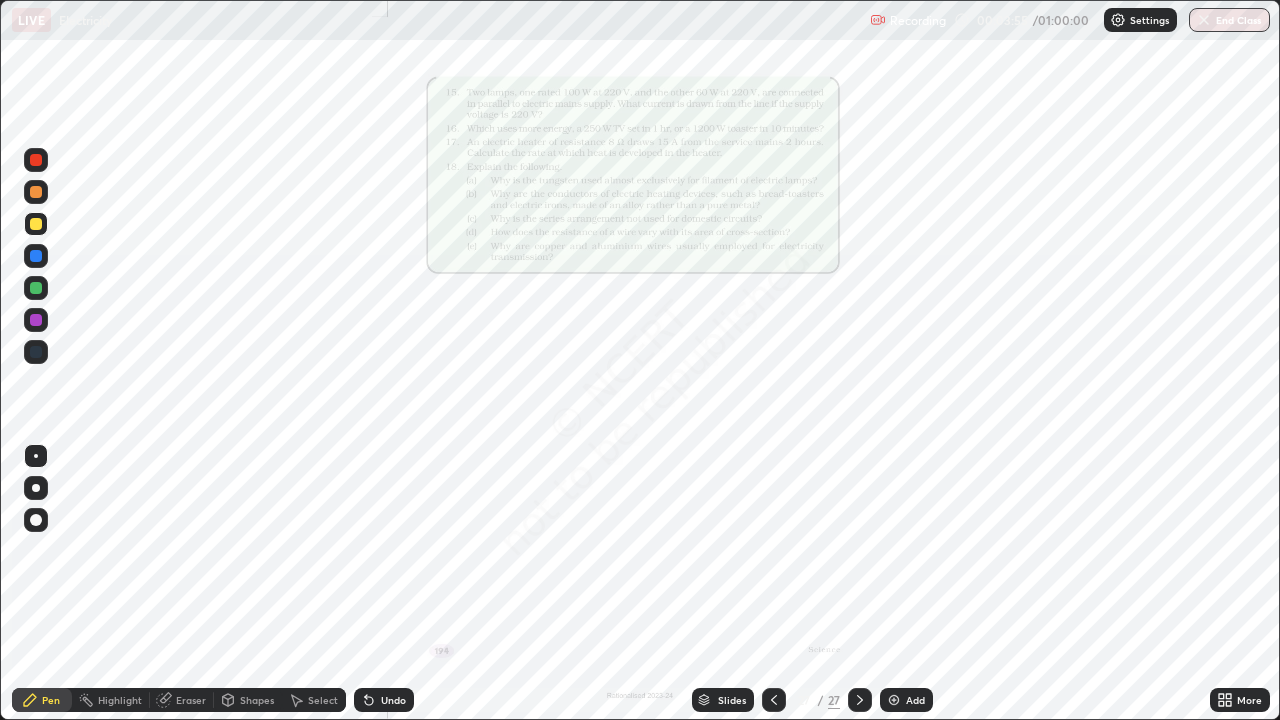 click 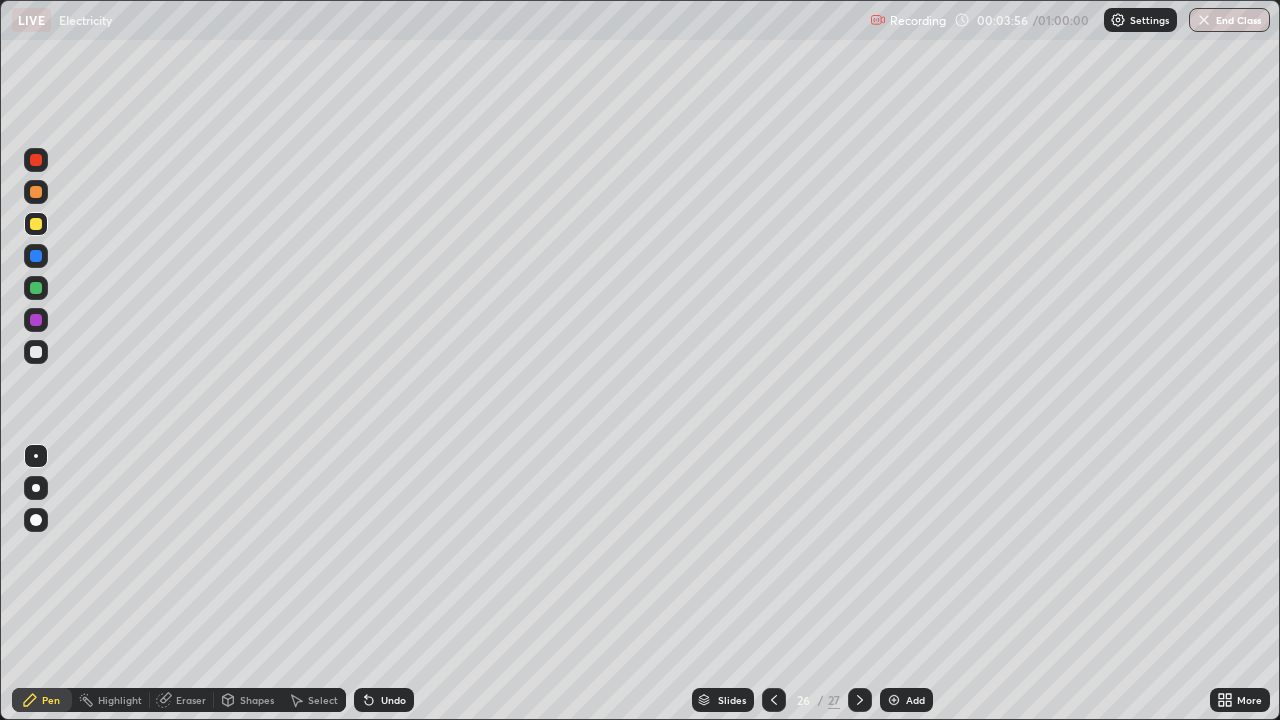 click 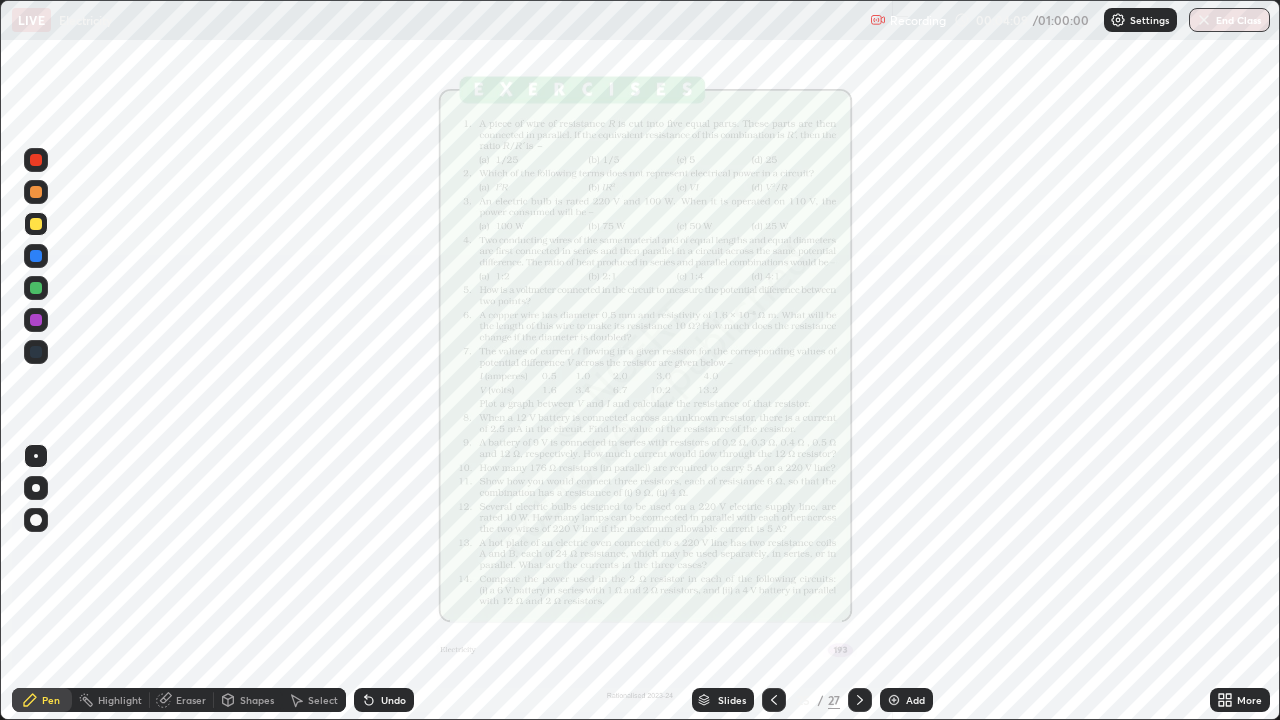 click 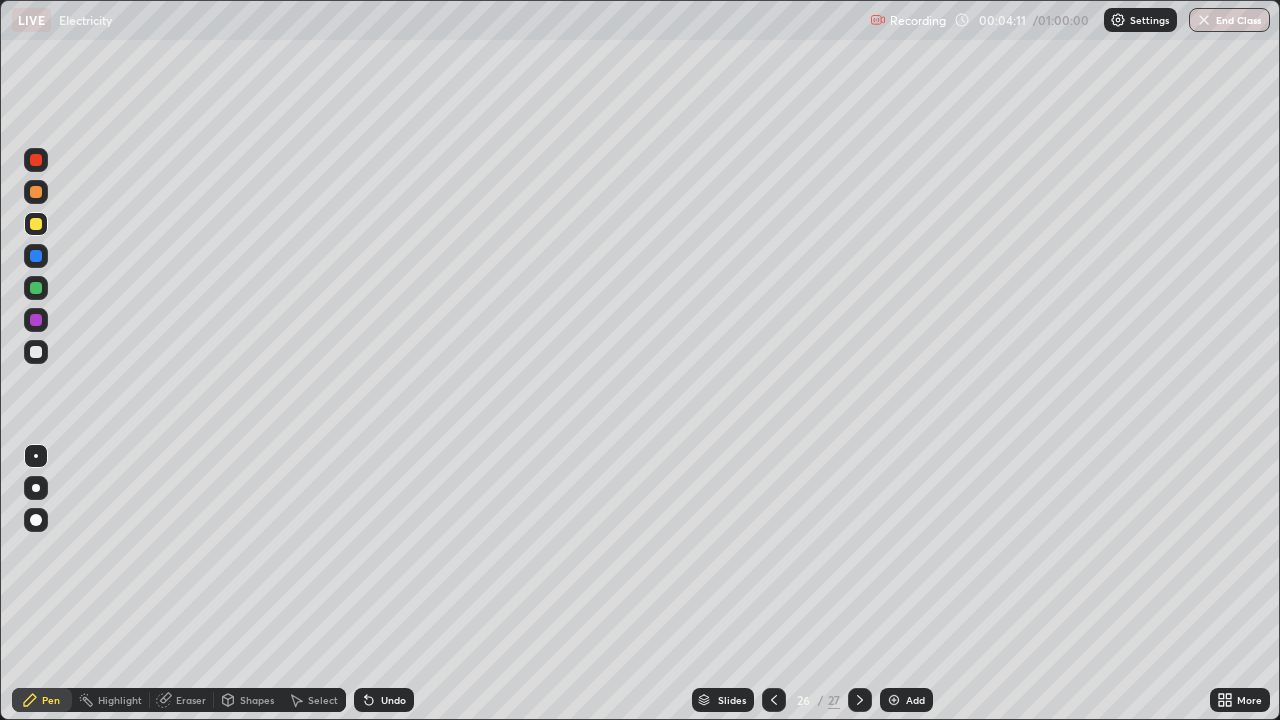 click on "Select" at bounding box center [323, 700] 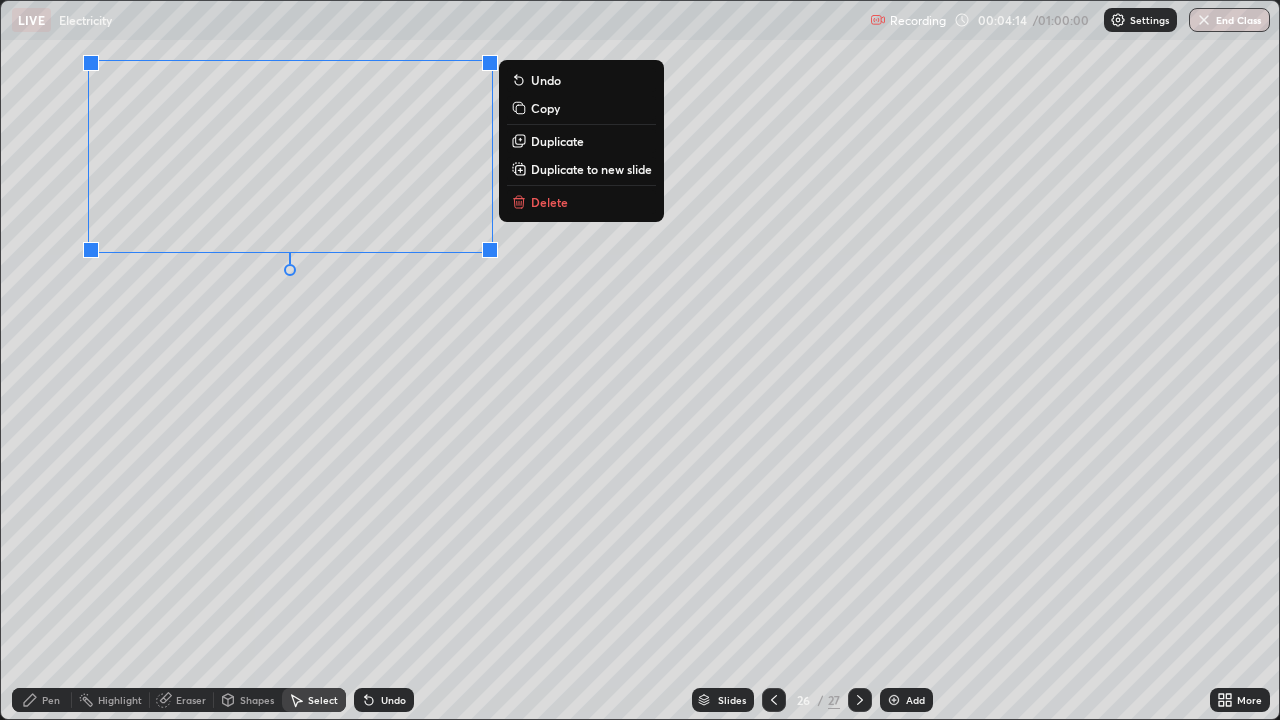 click on "0 ° Undo Copy Duplicate Duplicate to new slide Delete" at bounding box center (640, 360) 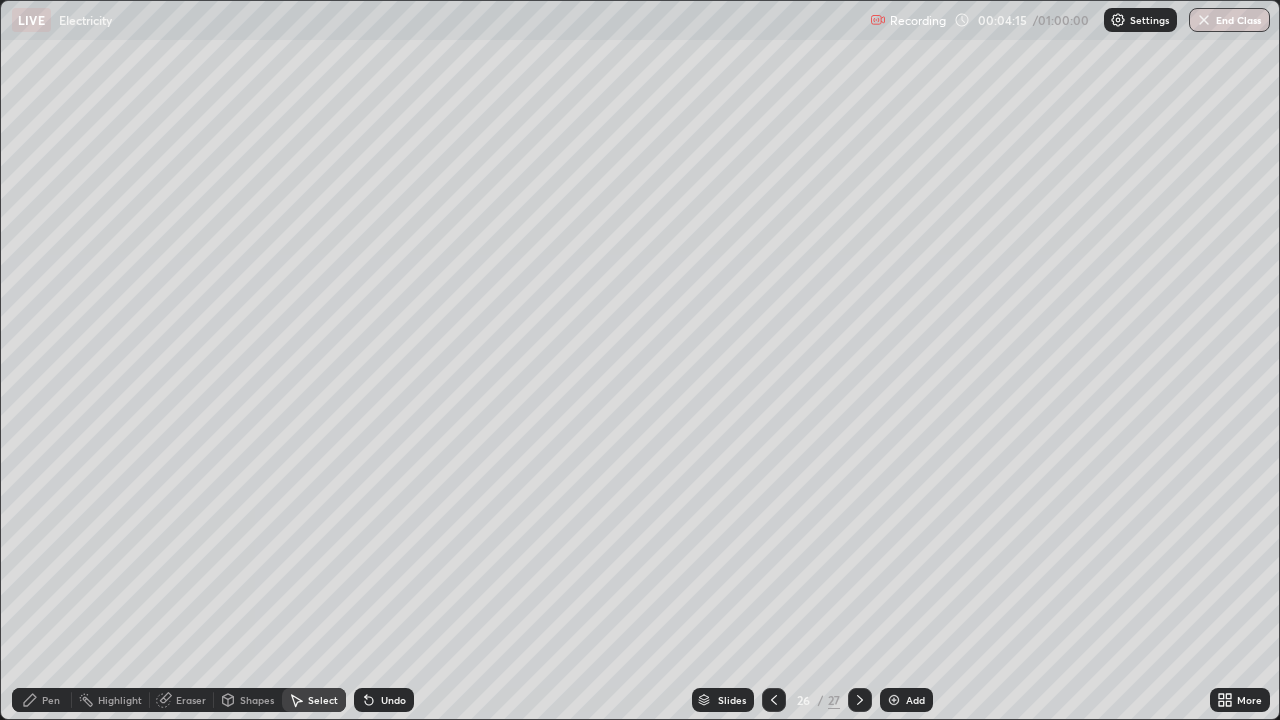 click on "Pen" at bounding box center (51, 700) 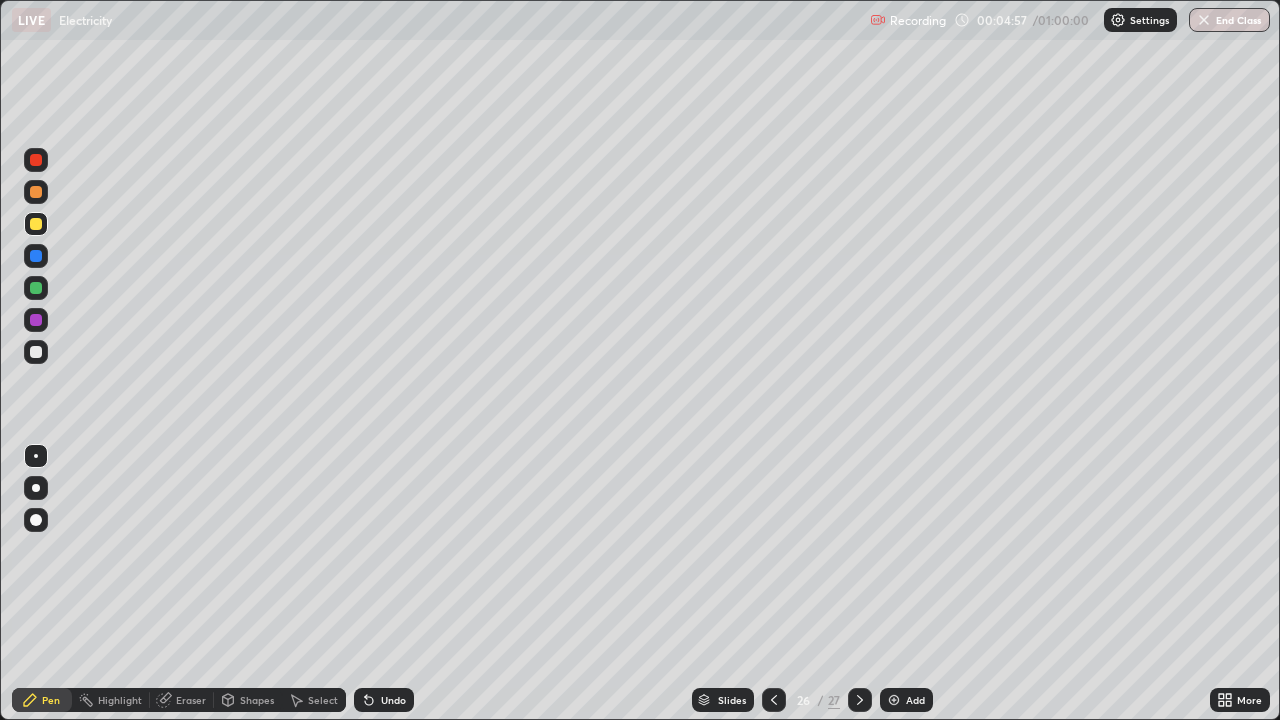 click on "Select" at bounding box center (314, 700) 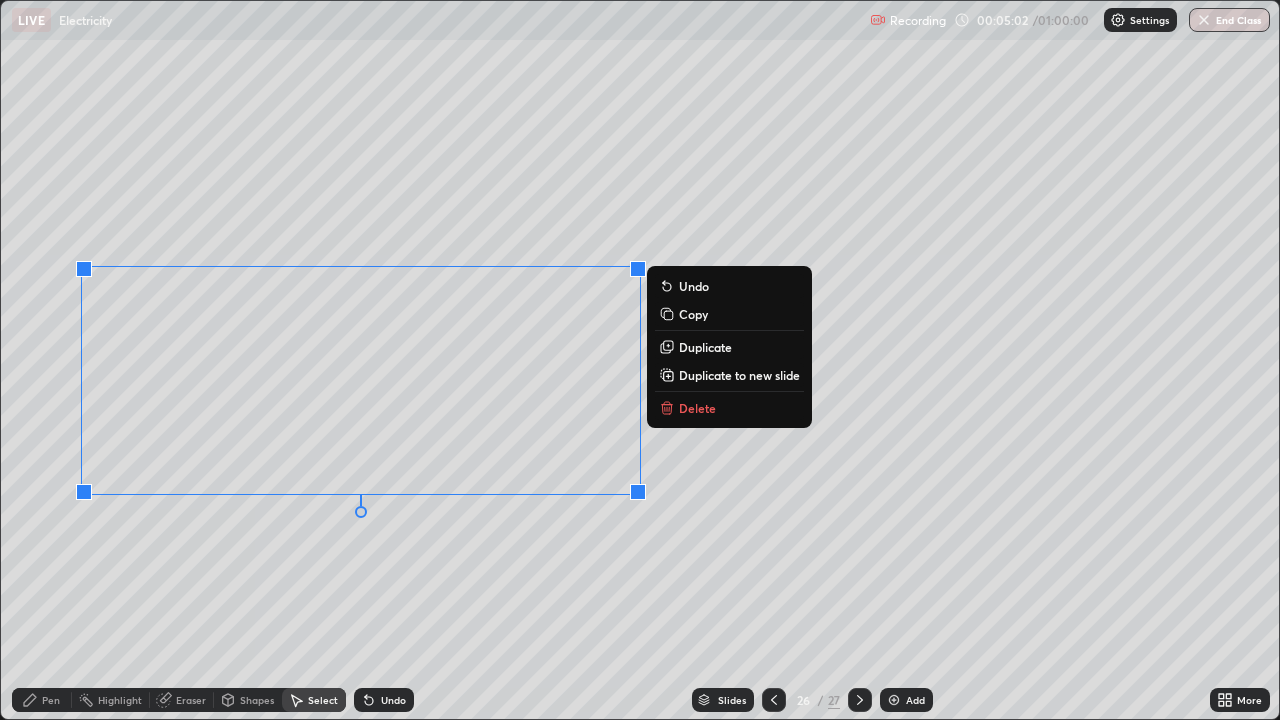click on "0 ° Undo Copy Duplicate Duplicate to new slide Delete" at bounding box center [640, 360] 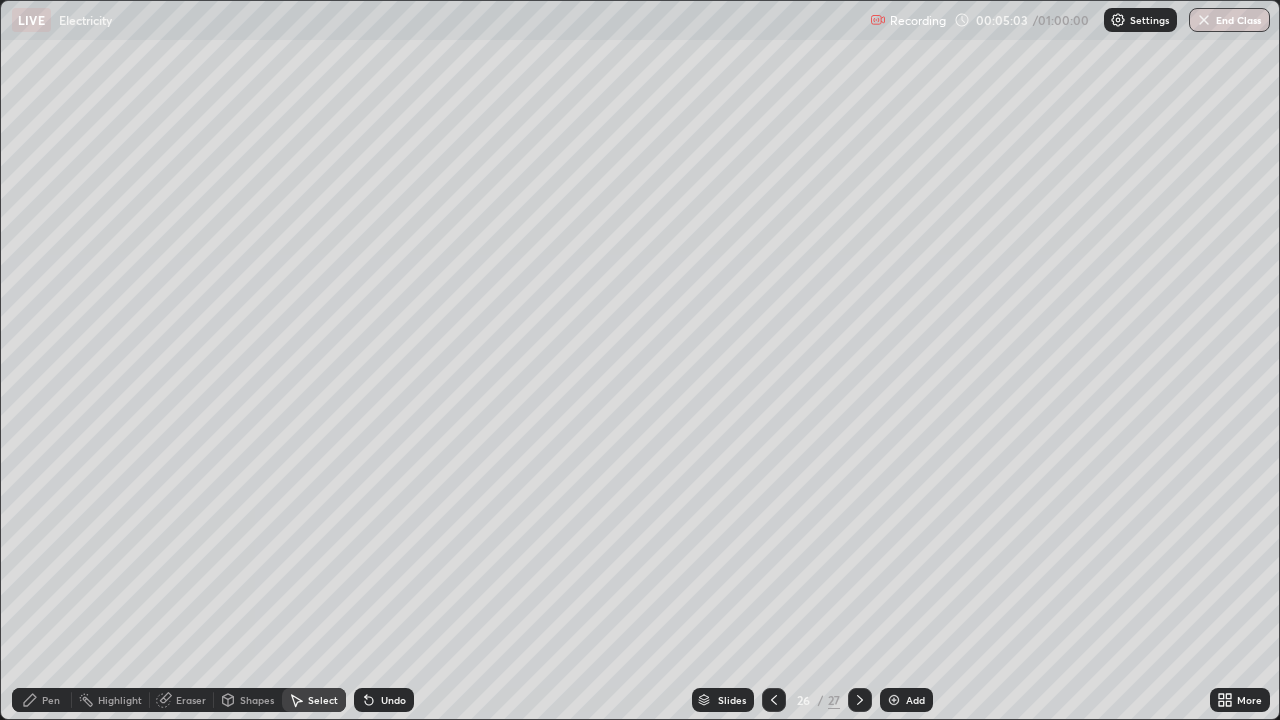 click on "Pen" at bounding box center [51, 700] 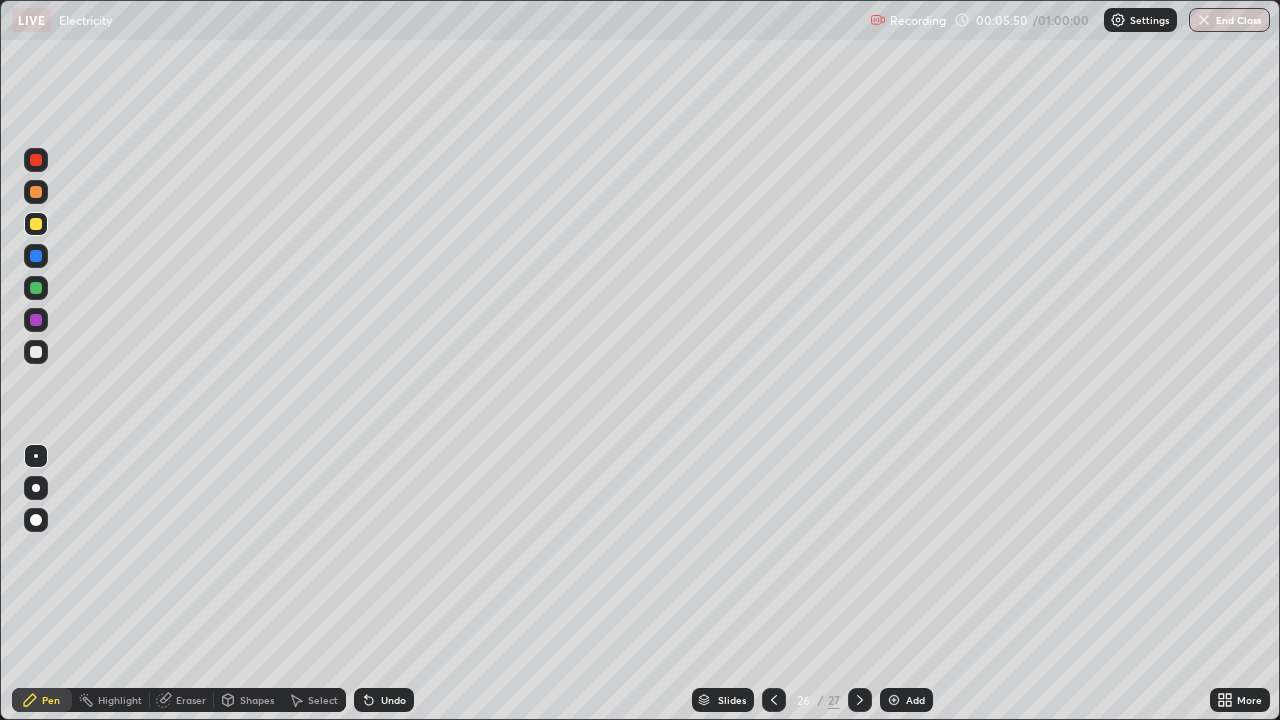 click on "Eraser" at bounding box center [191, 700] 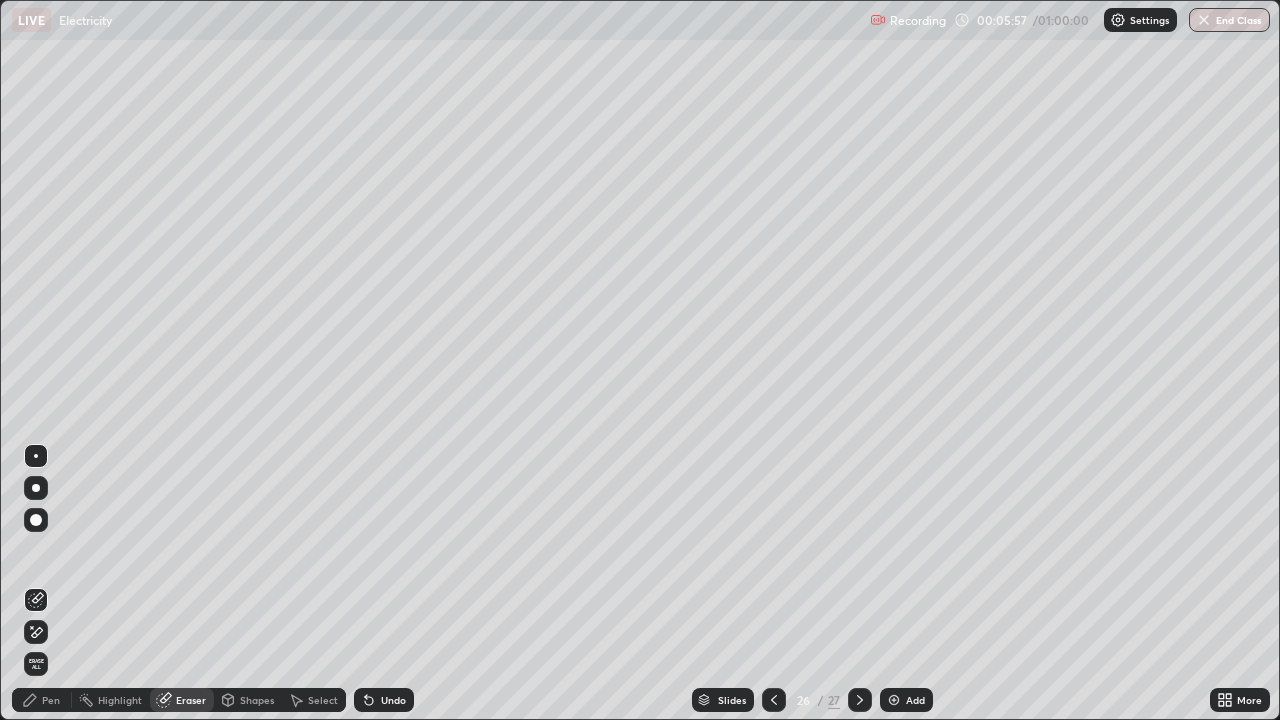 click on "Pen" at bounding box center (42, 700) 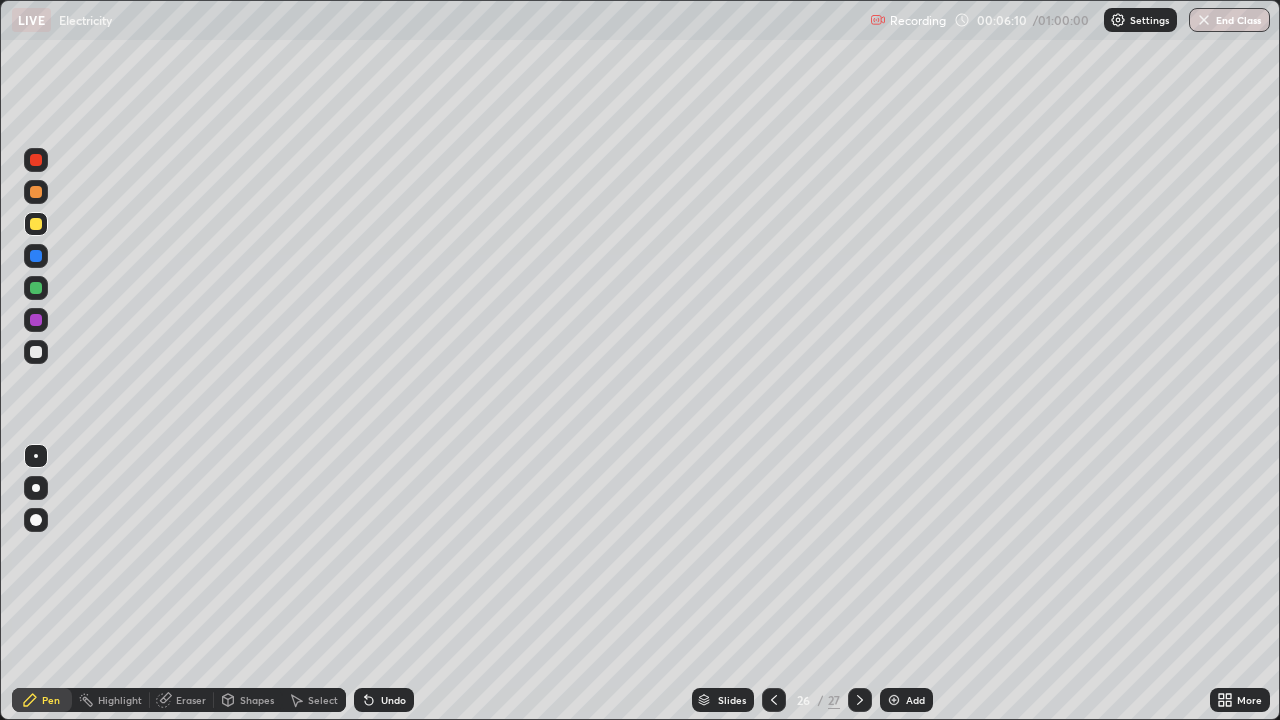 click at bounding box center [36, 320] 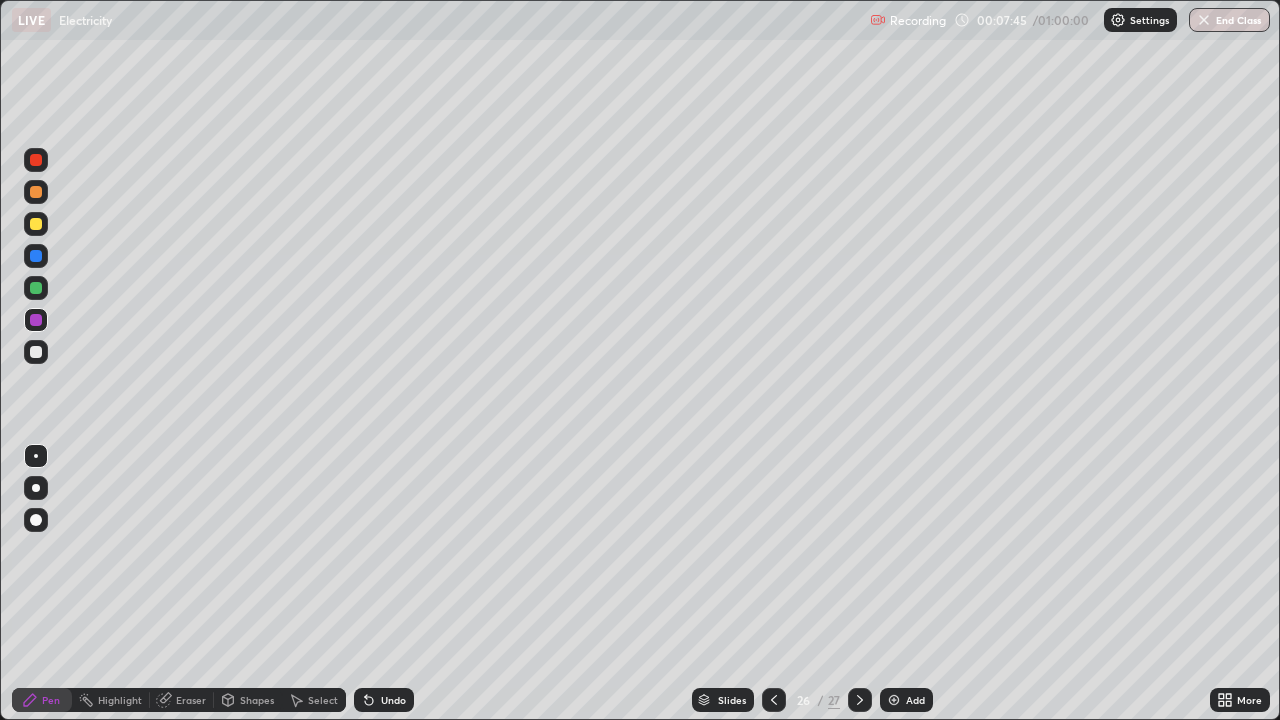 click at bounding box center [894, 700] 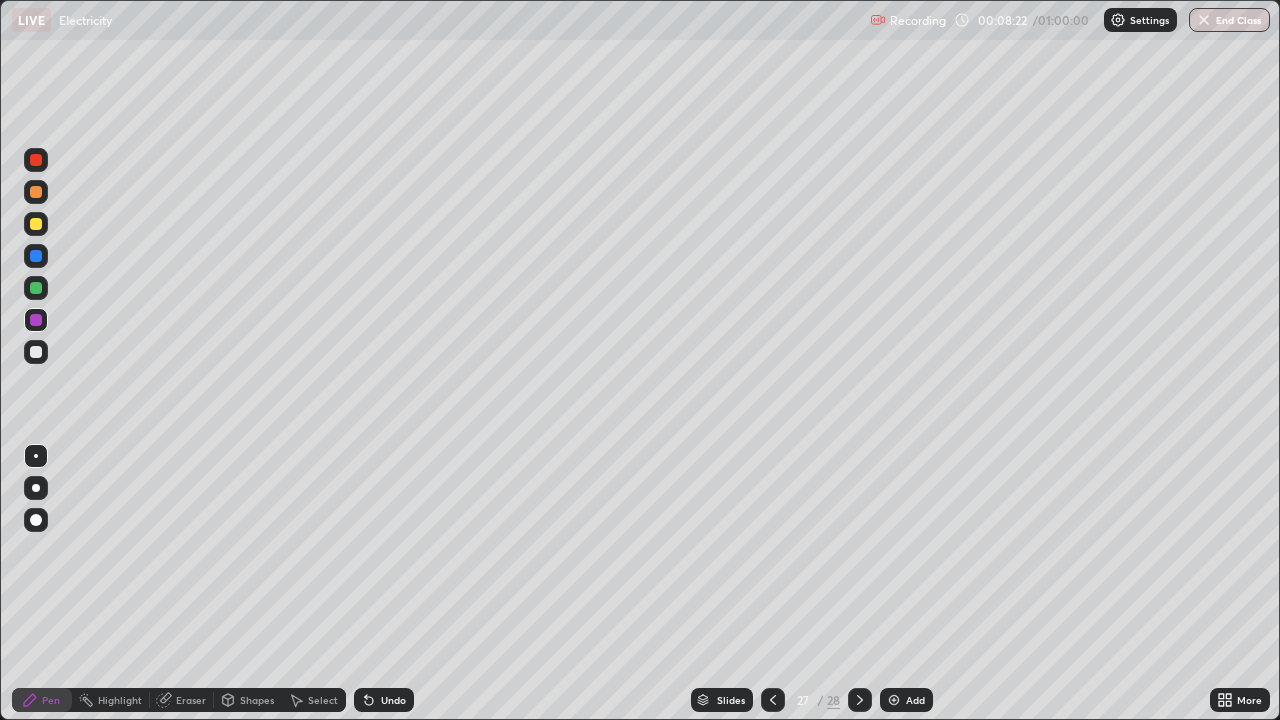 click on "Select" at bounding box center [323, 700] 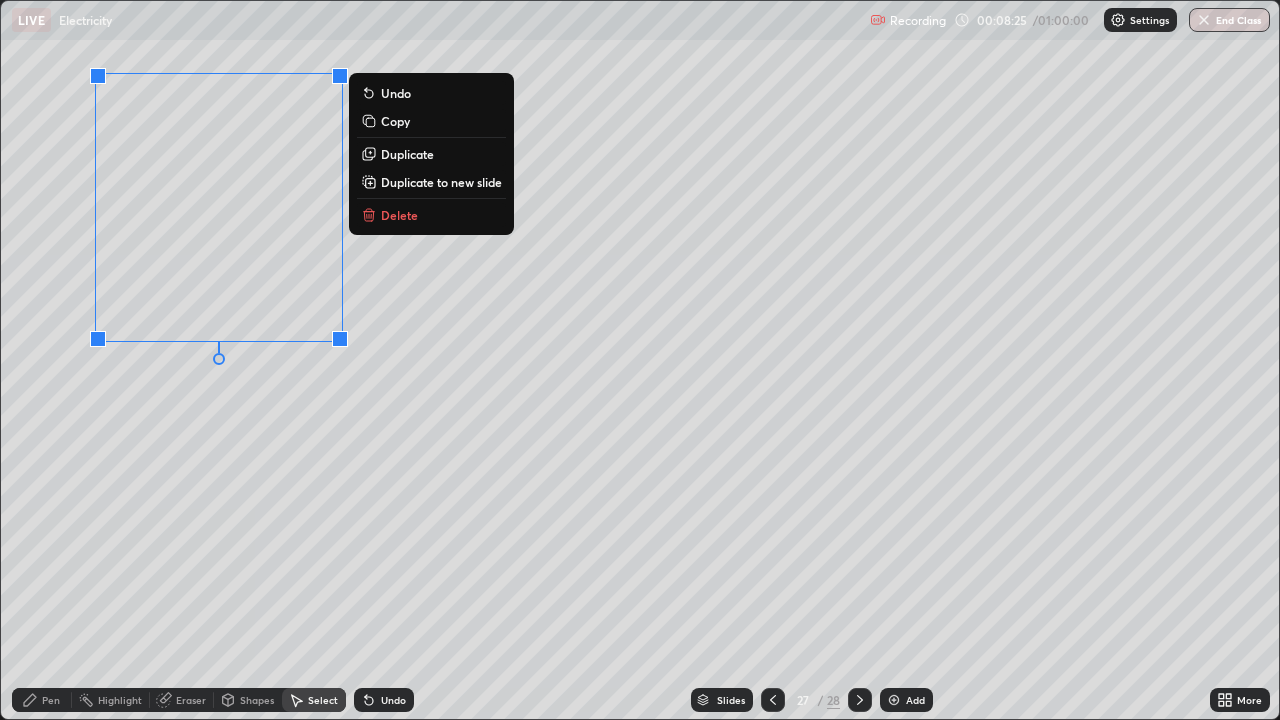 click on "0 ° Undo Copy Duplicate Duplicate to new slide Delete" at bounding box center (640, 360) 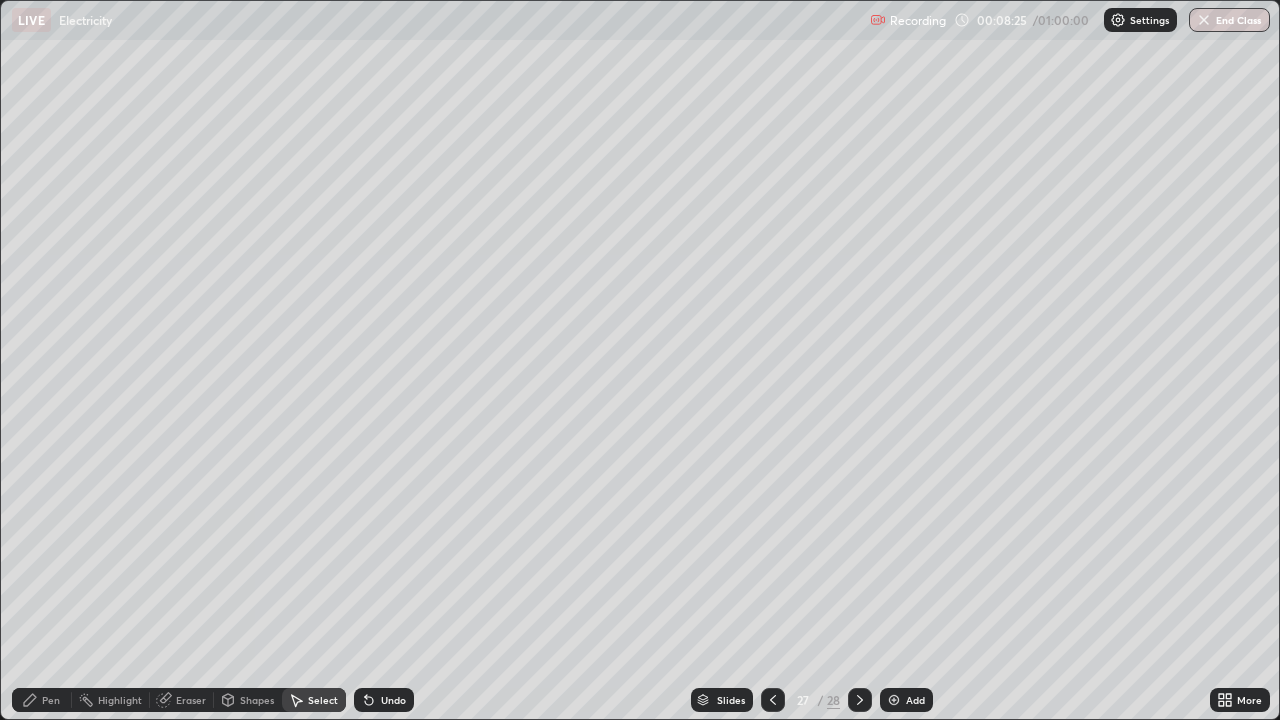 click on "Pen" at bounding box center (42, 700) 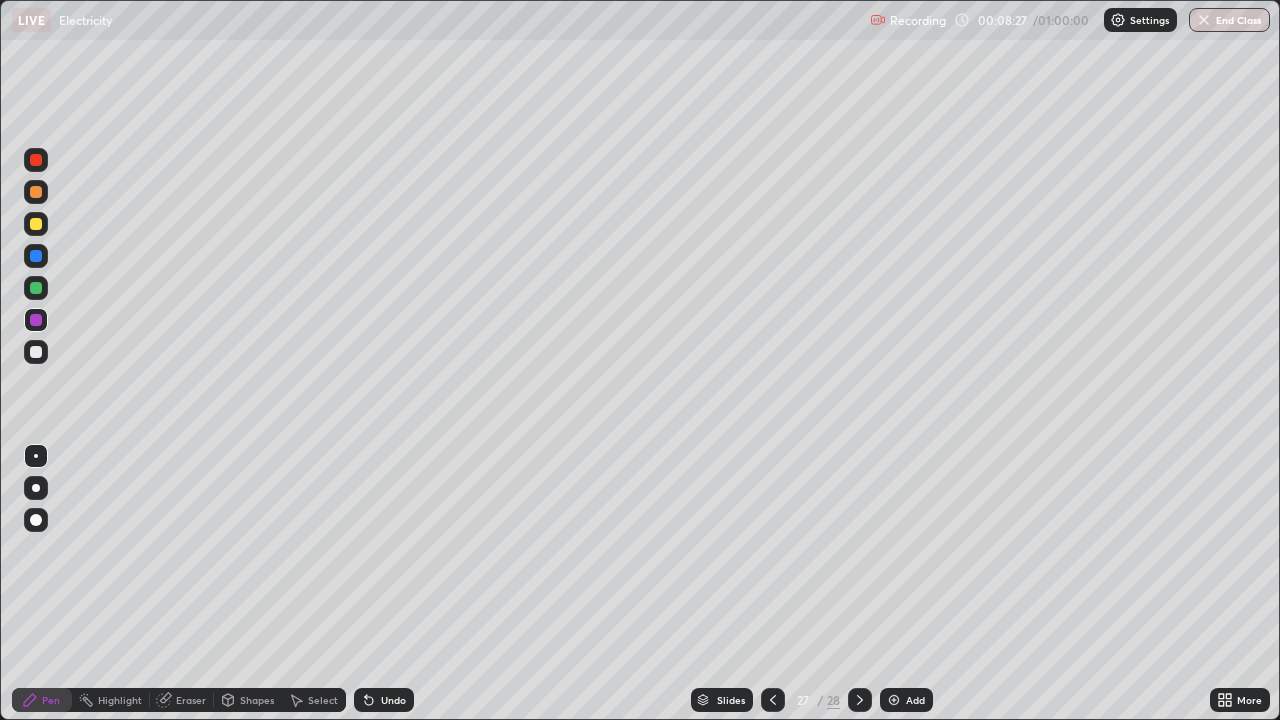 click at bounding box center [36, 352] 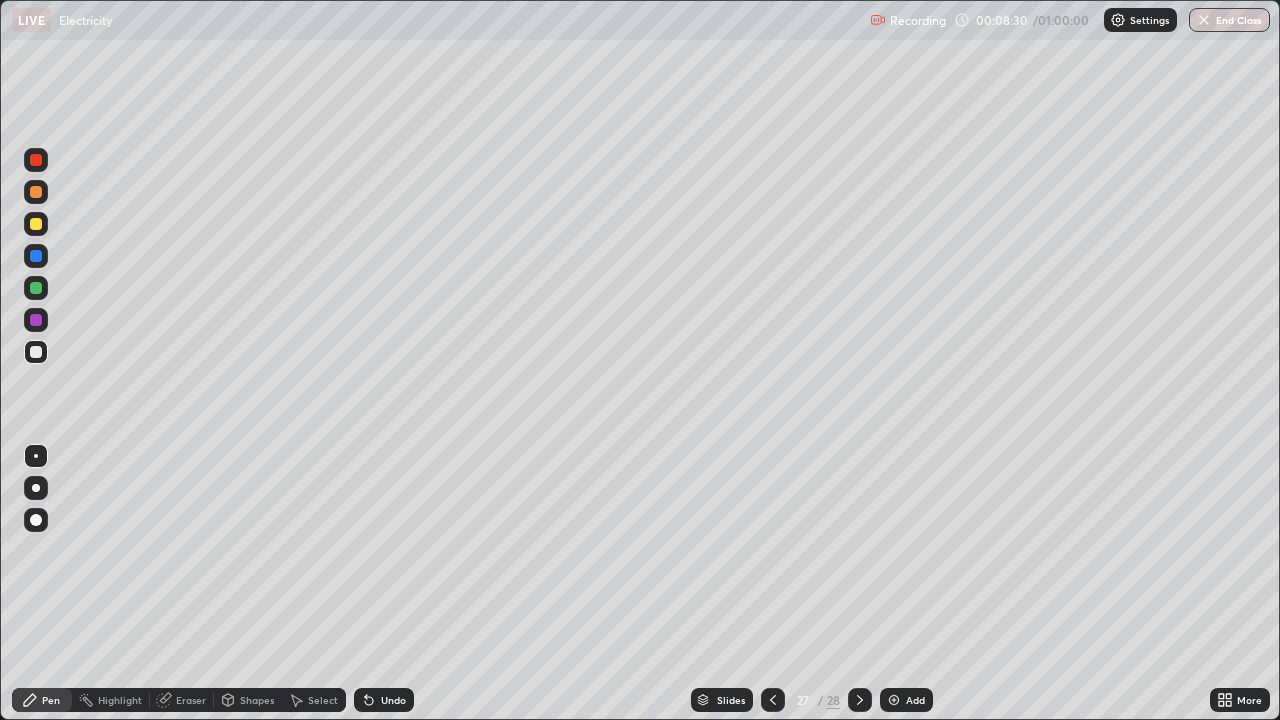 click on "Pen" at bounding box center [51, 700] 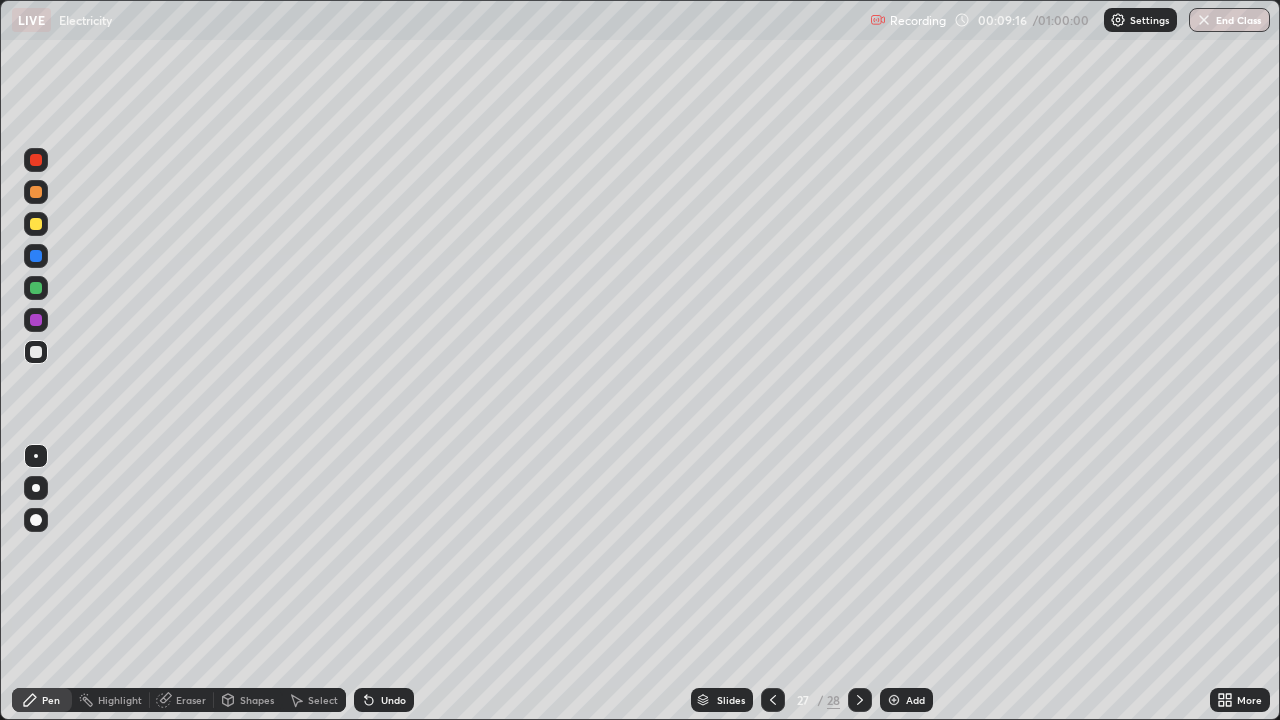 click on "Undo" at bounding box center (393, 700) 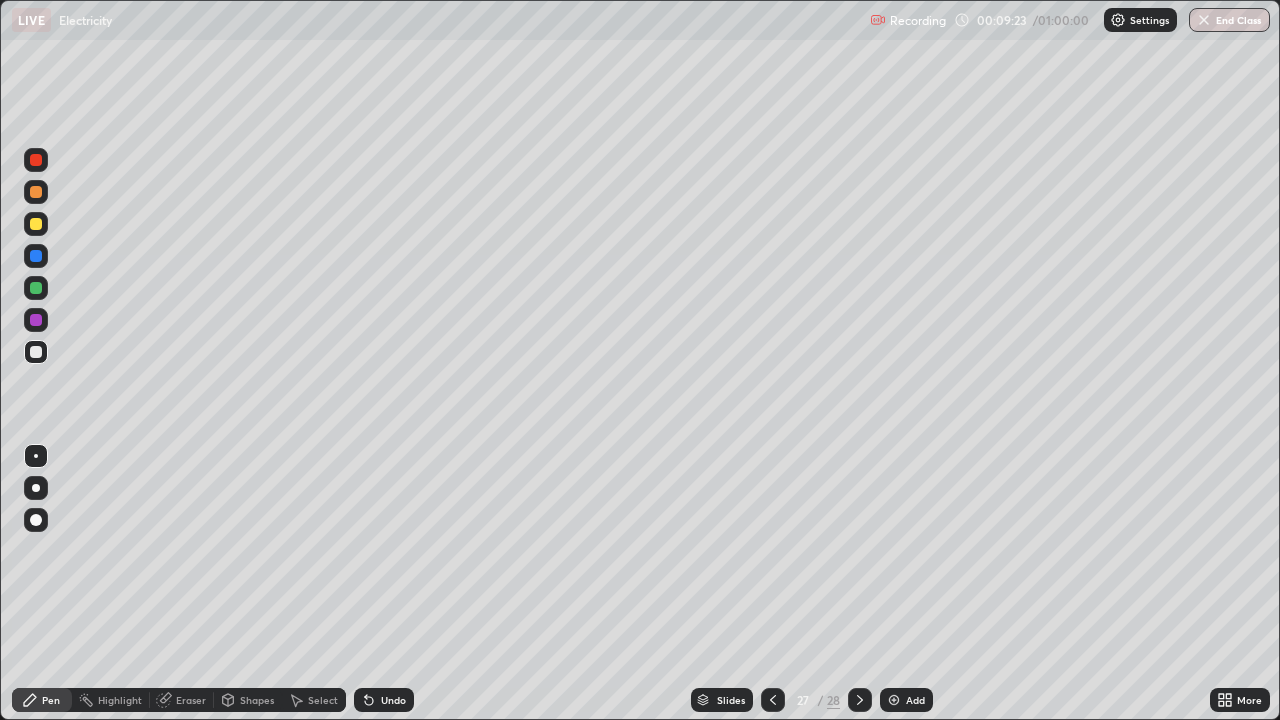click on "Select" at bounding box center (323, 700) 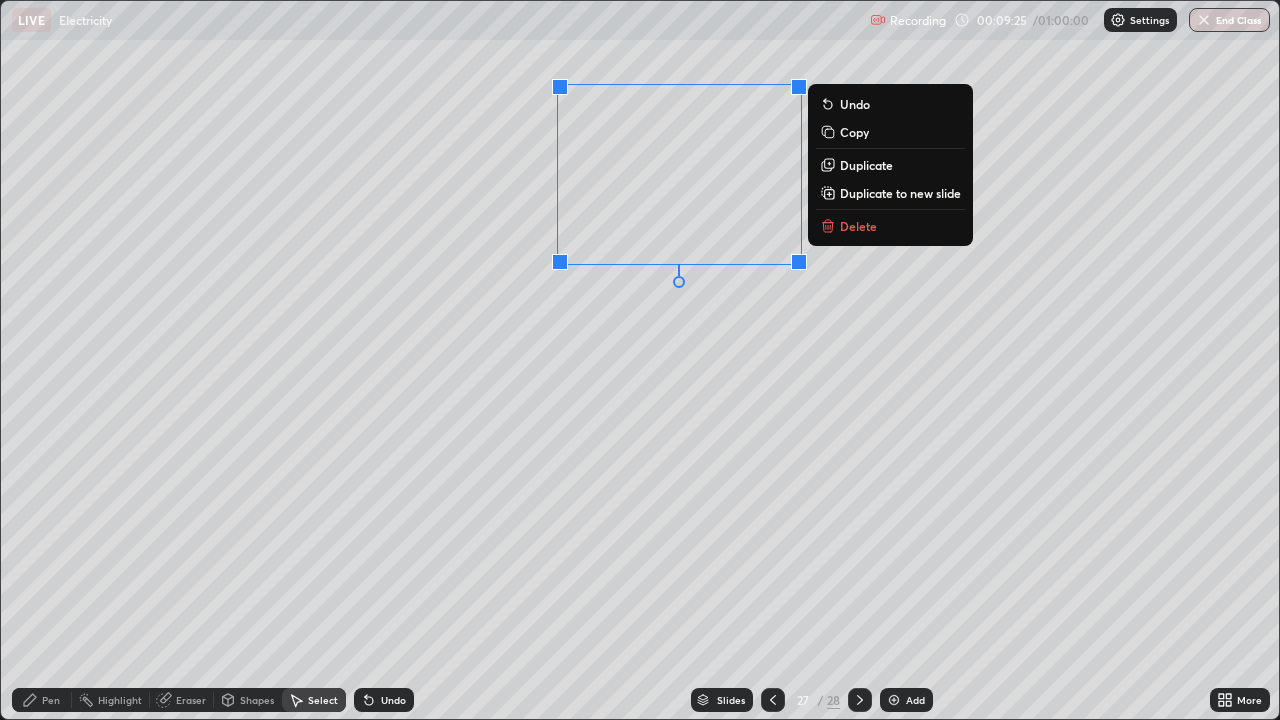 click on "0 ° Undo Copy Duplicate Duplicate to new slide Delete" at bounding box center [640, 360] 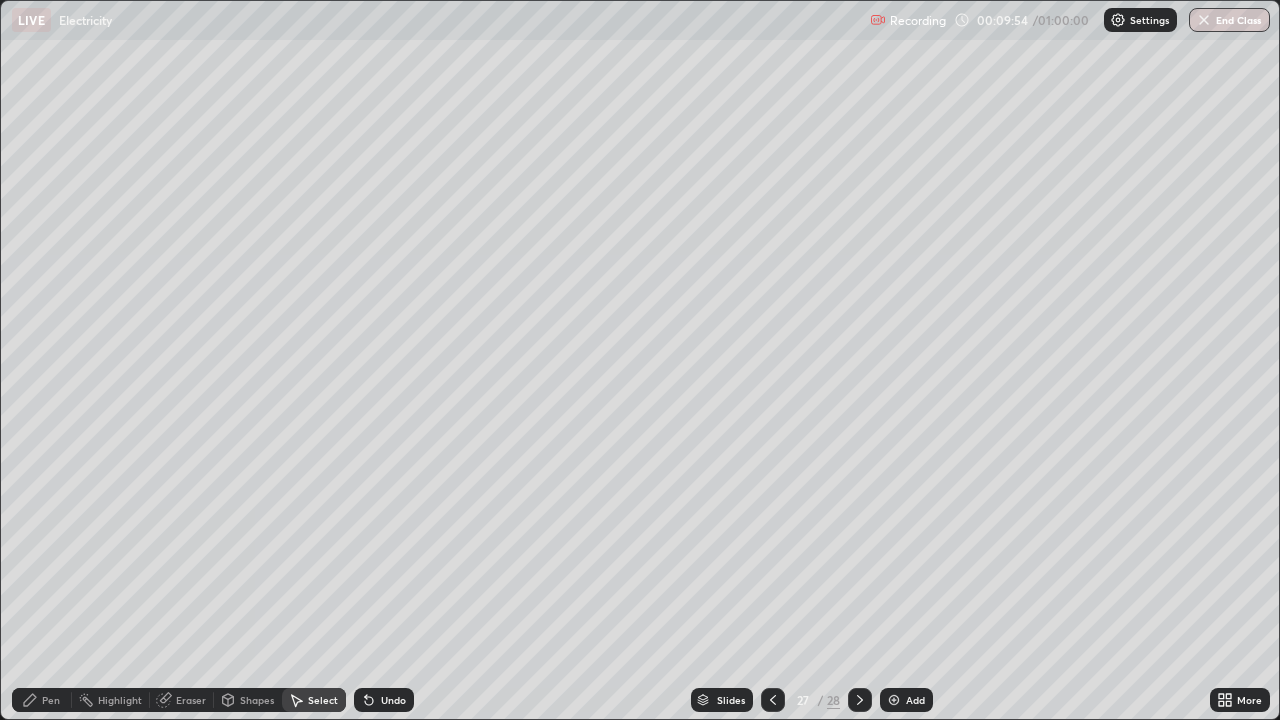 click on "Pen" at bounding box center [51, 700] 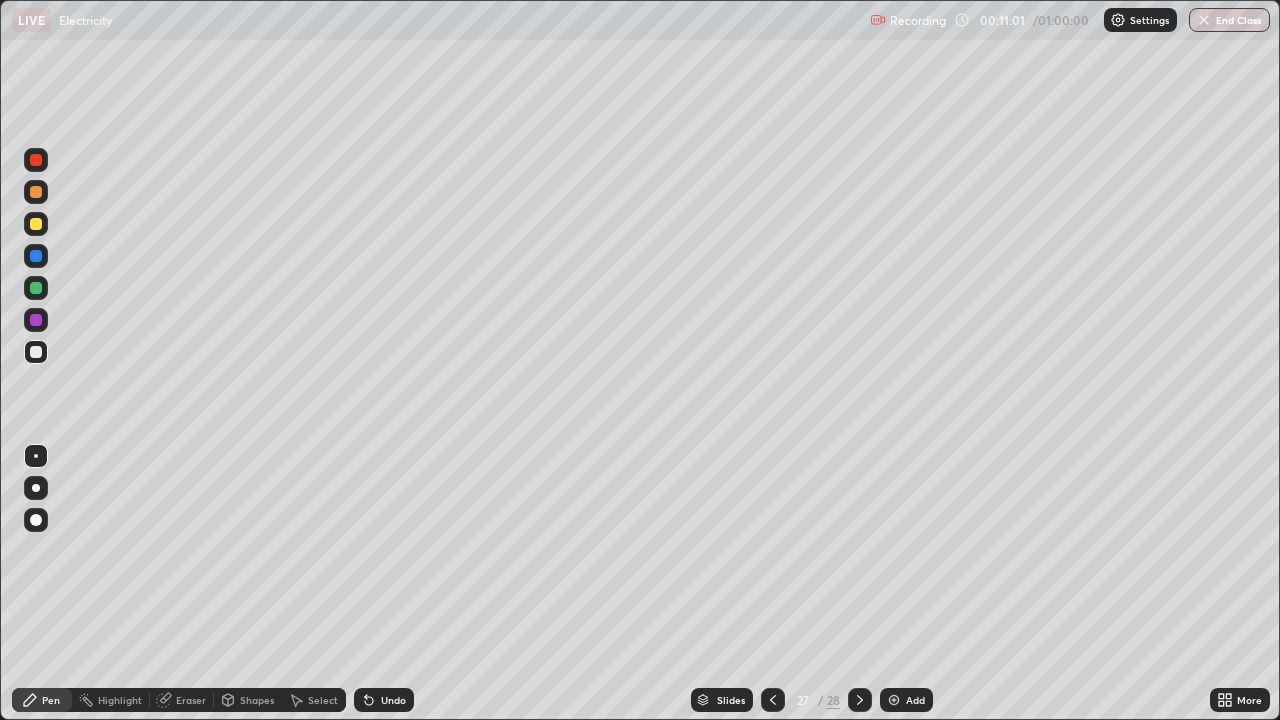 click 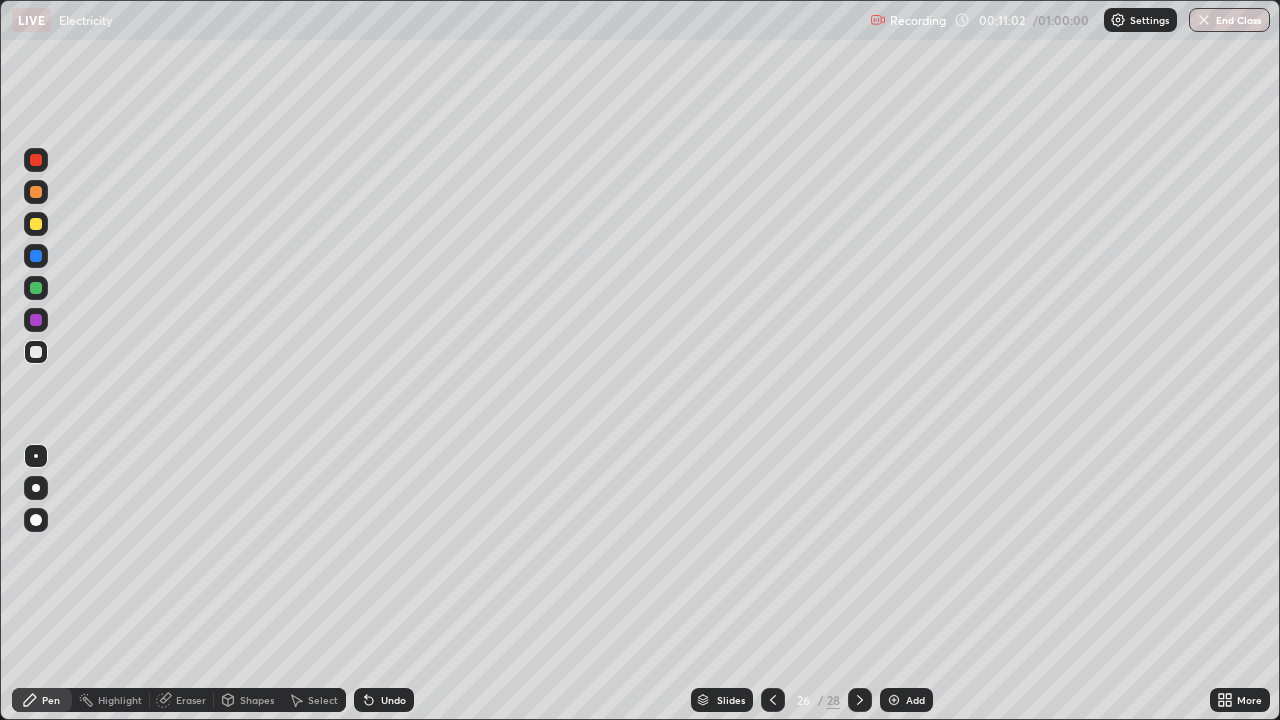 click 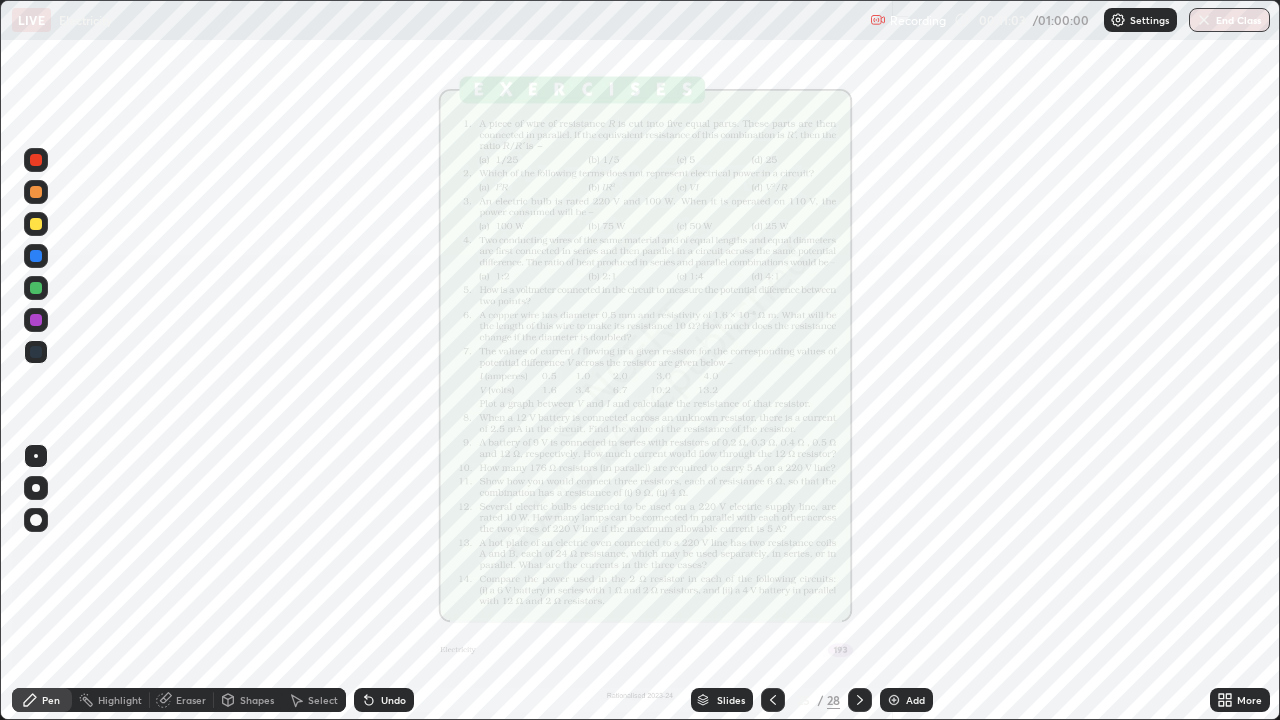click 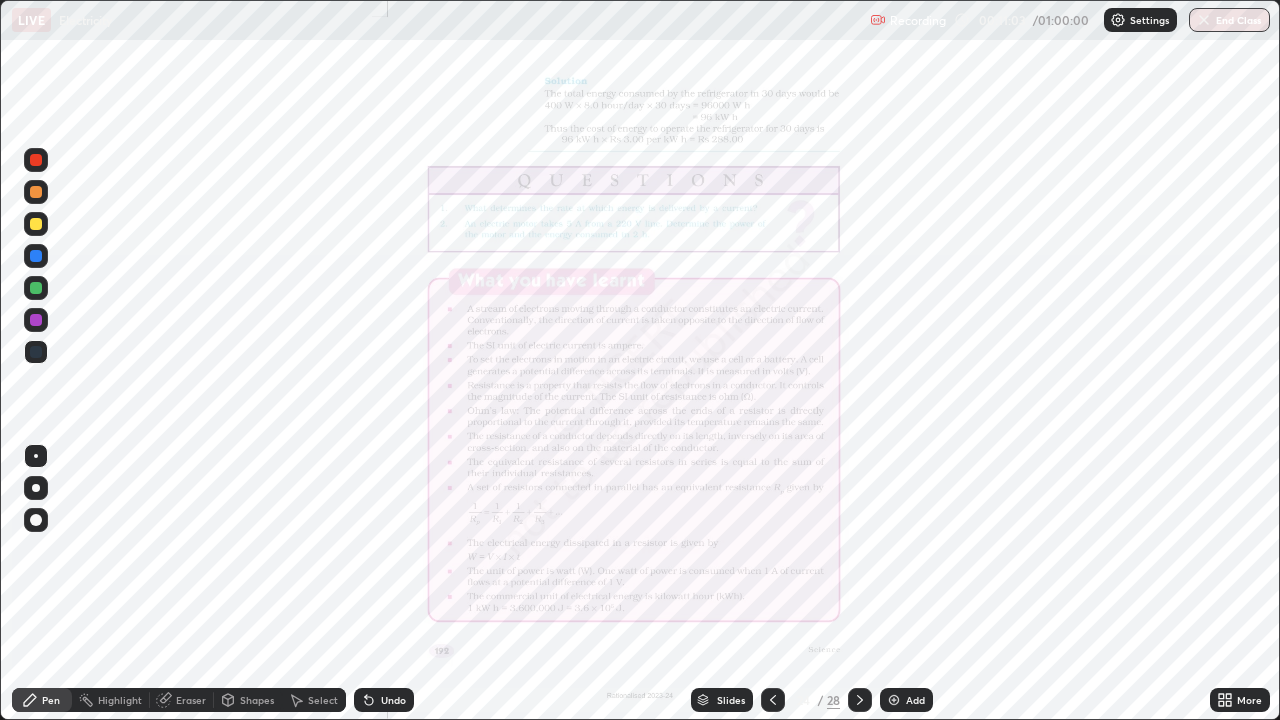 click at bounding box center (773, 700) 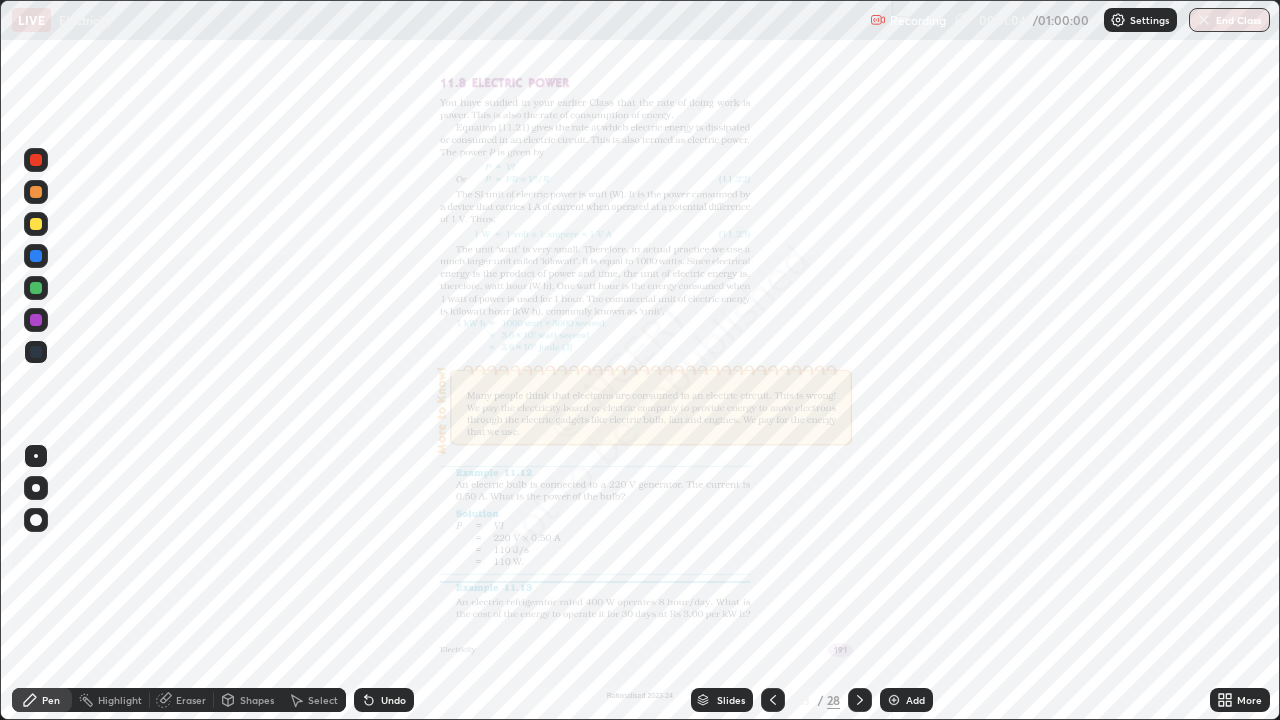 click 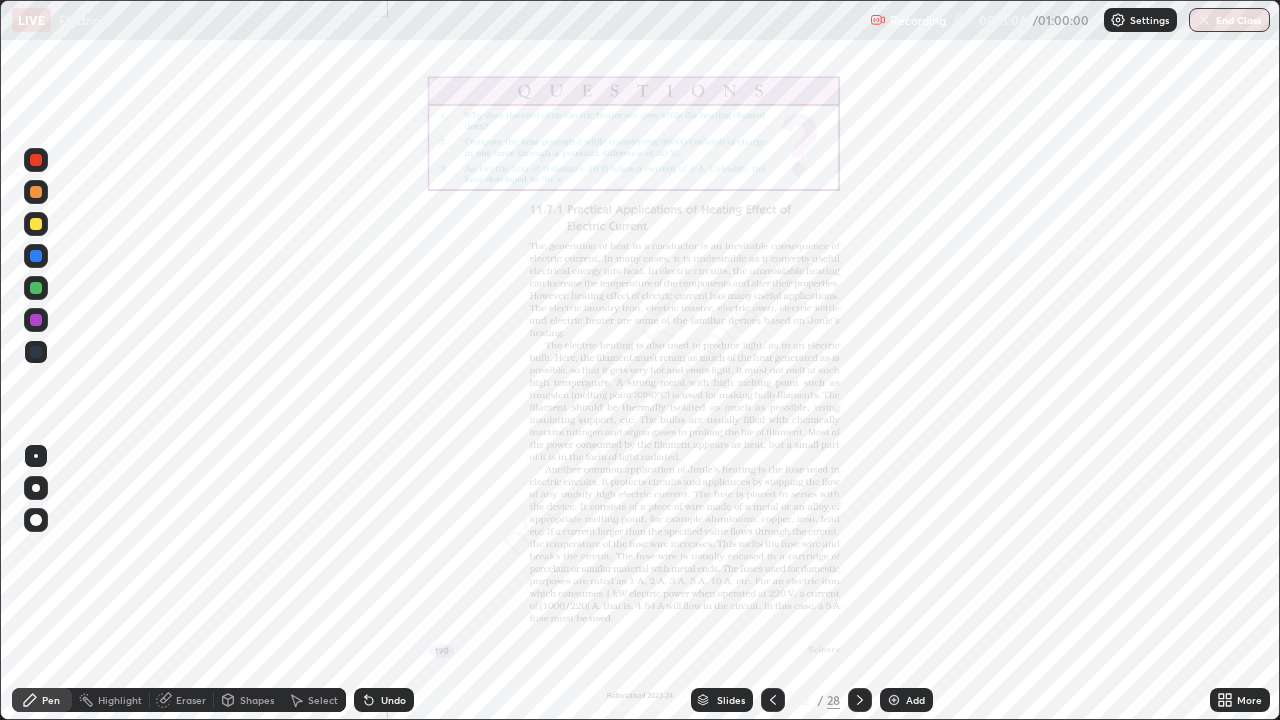 click 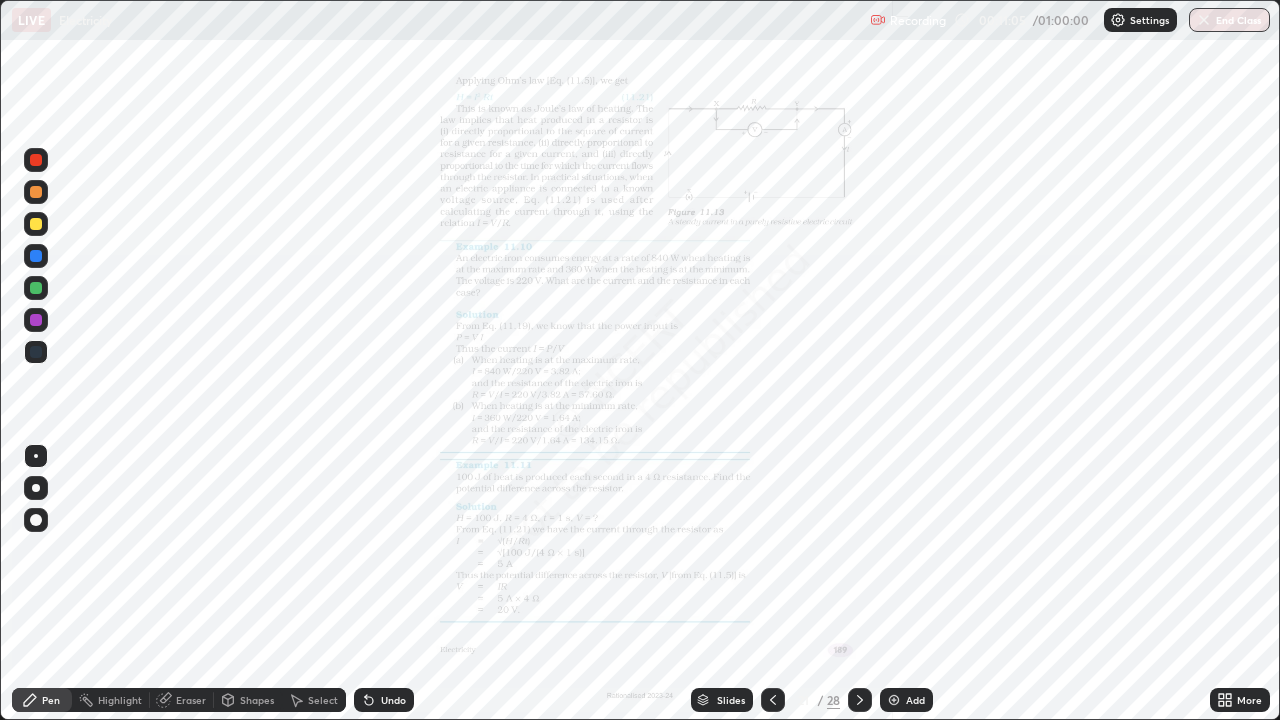 click 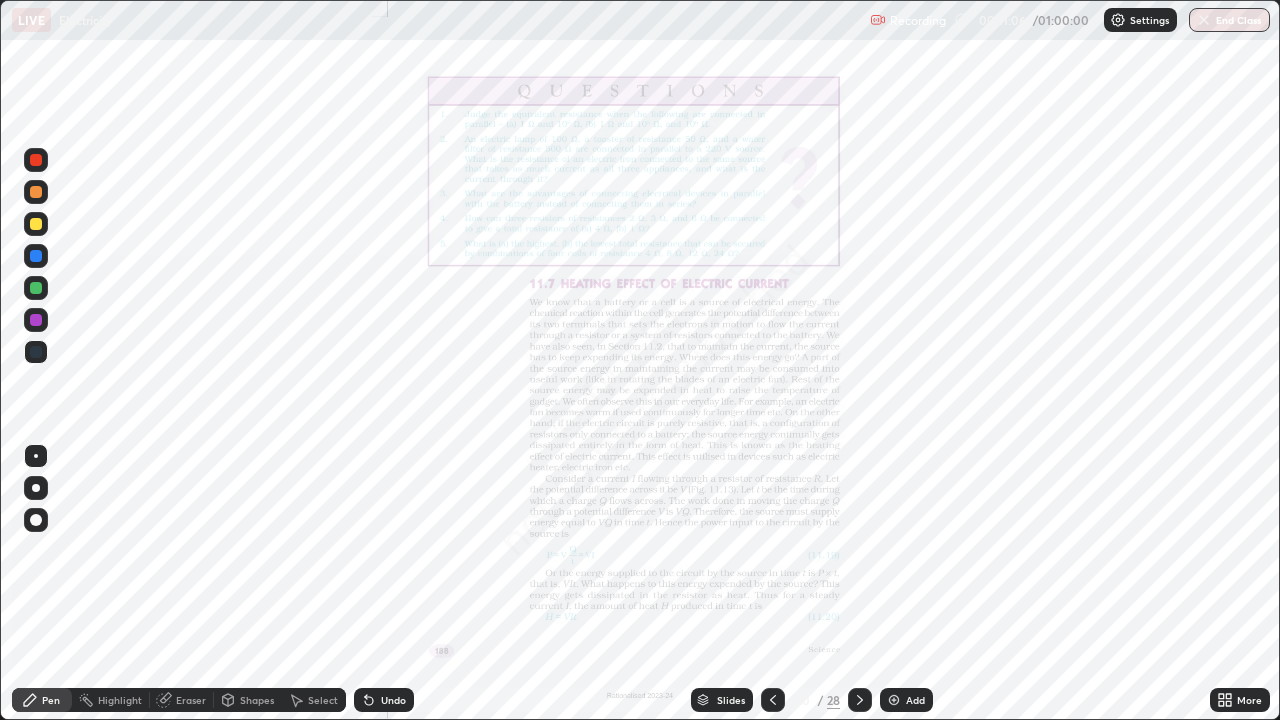 click 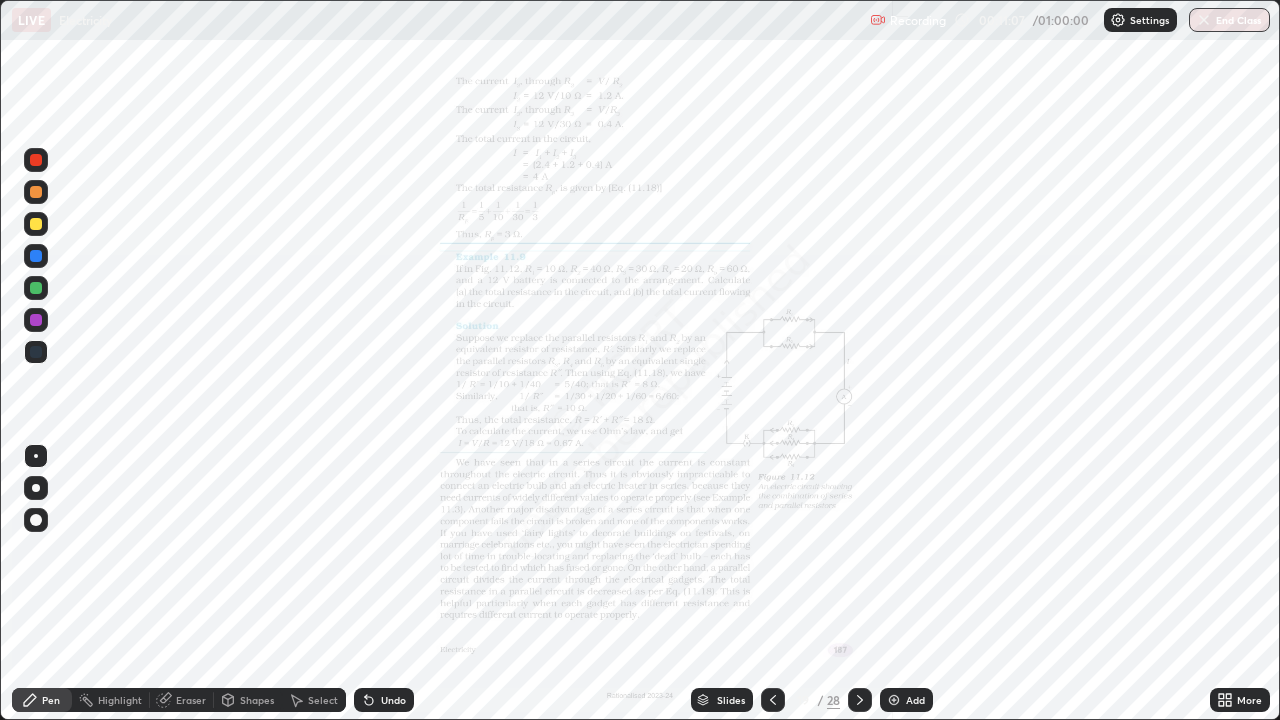 click 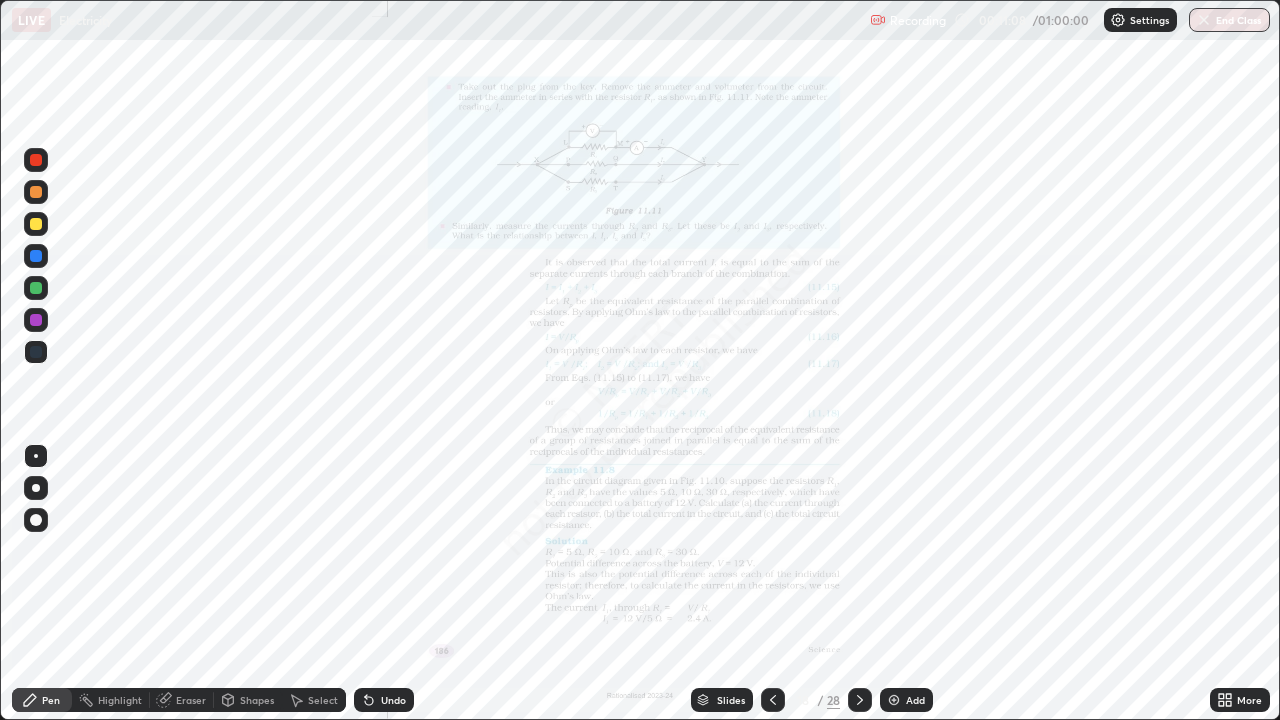 click 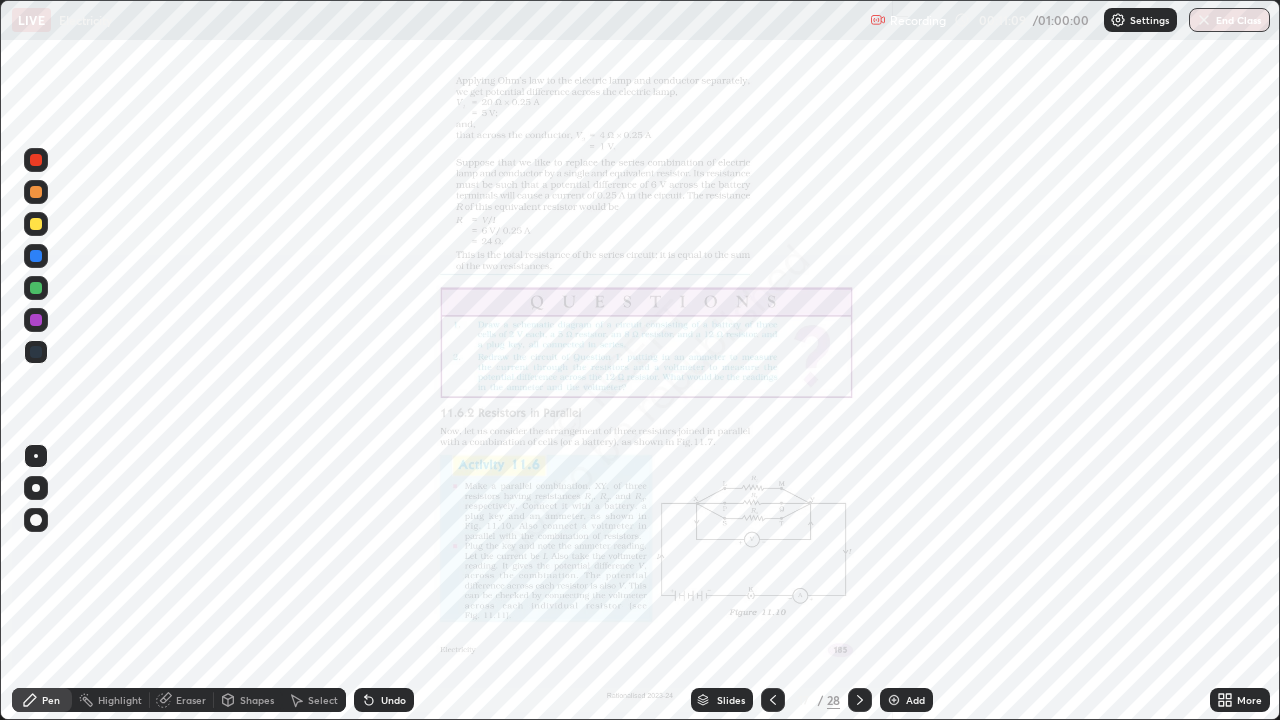 click 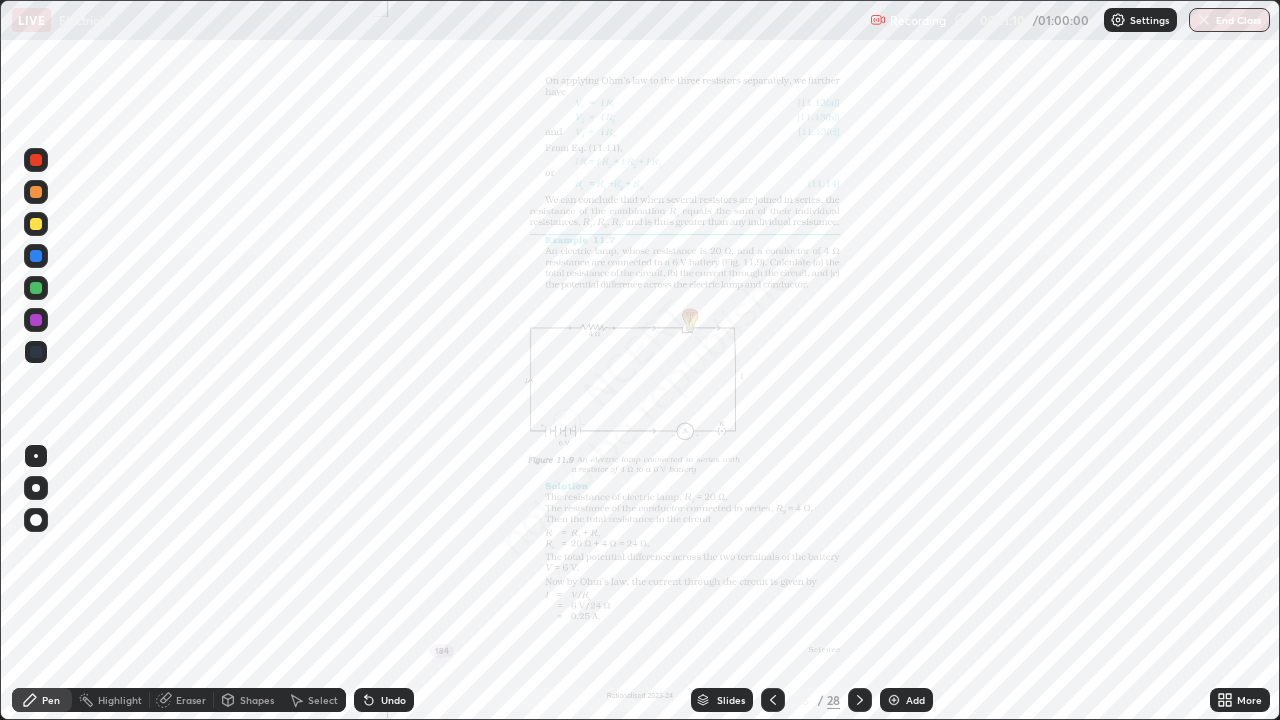click at bounding box center (773, 700) 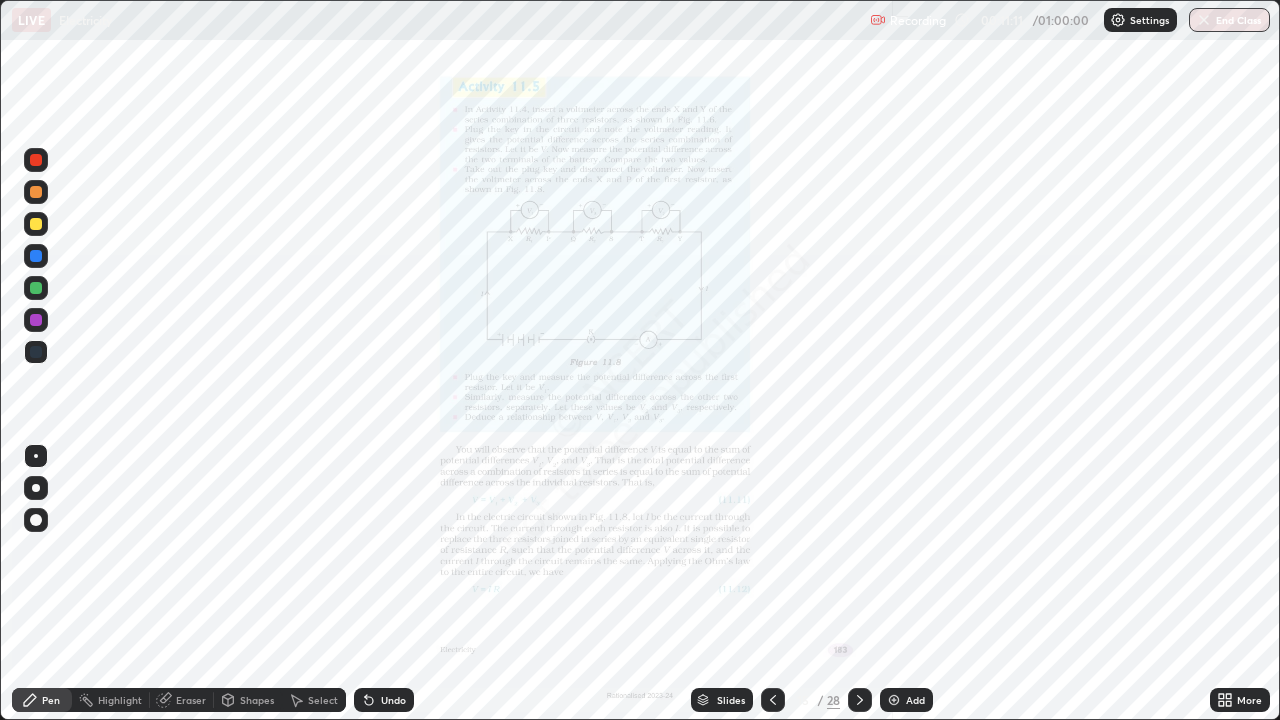 click 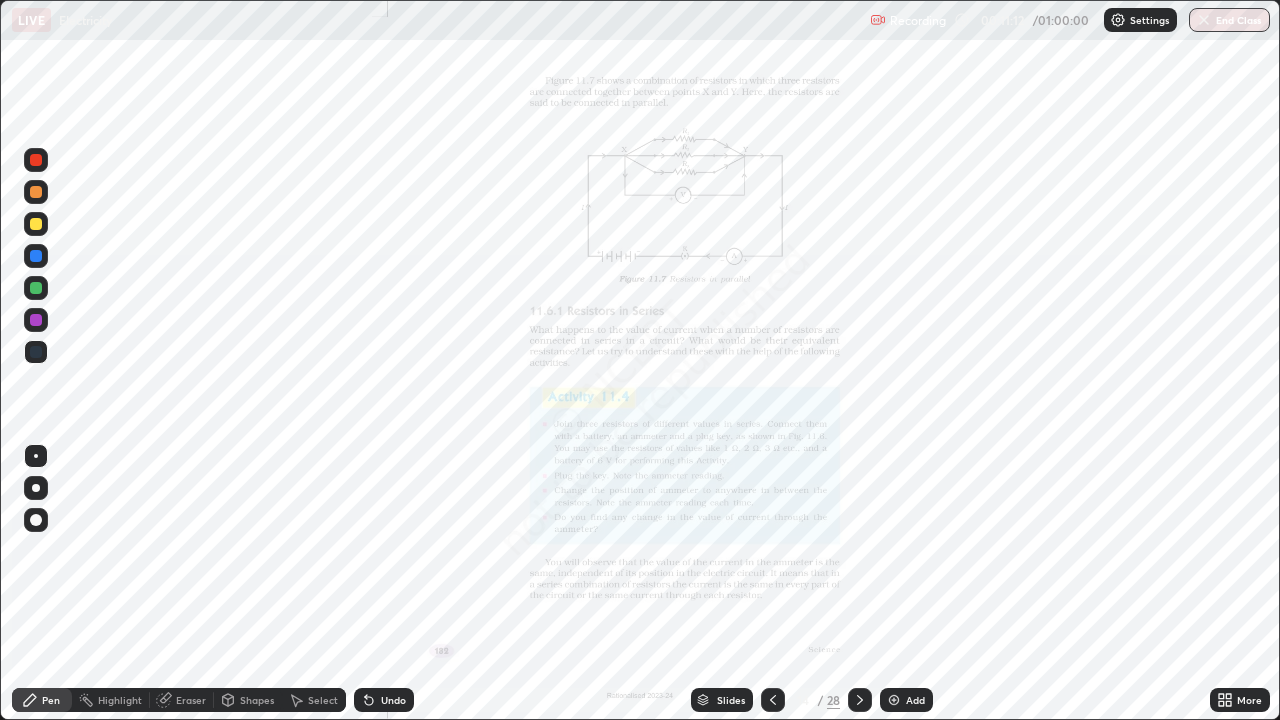 click at bounding box center [773, 700] 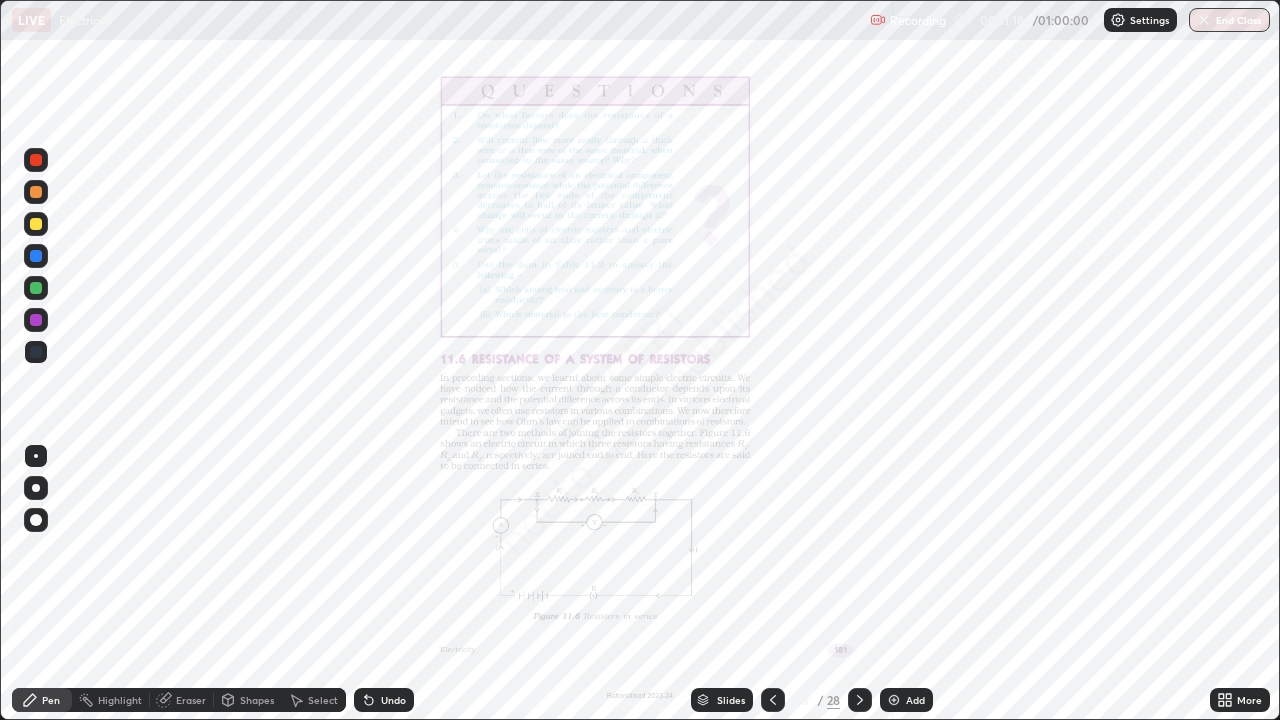 click at bounding box center (894, 700) 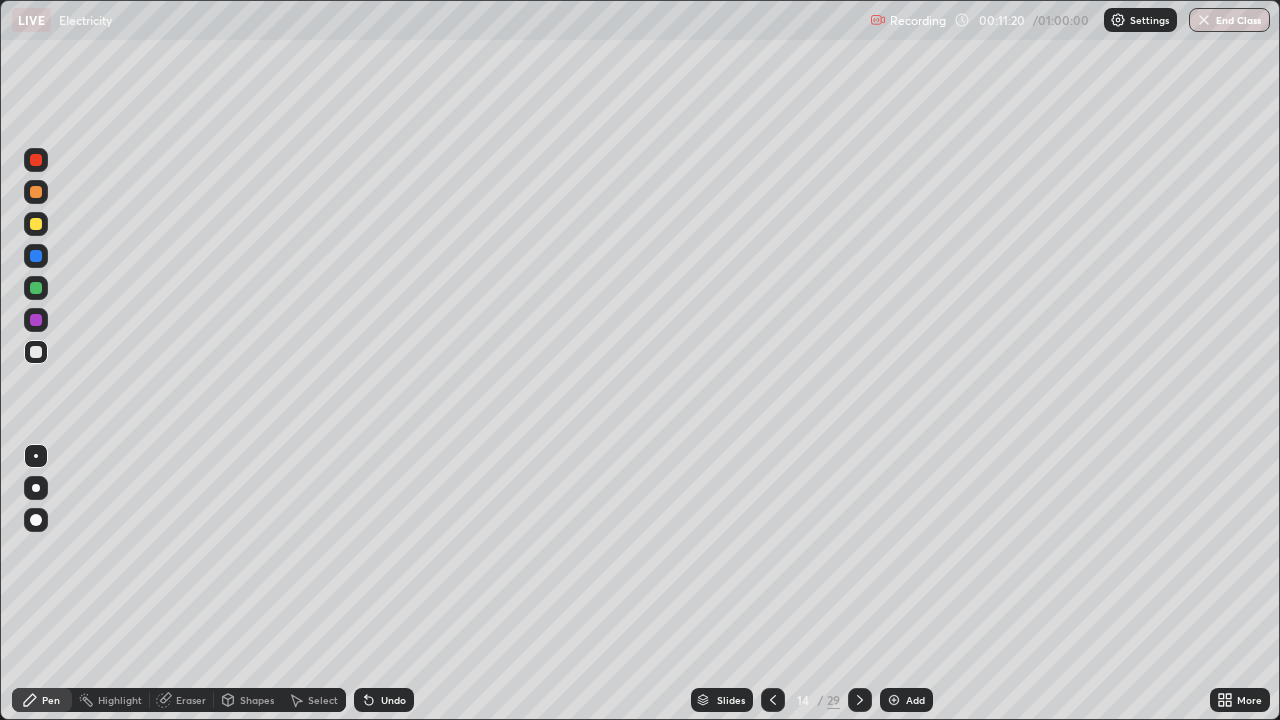 click at bounding box center [36, 224] 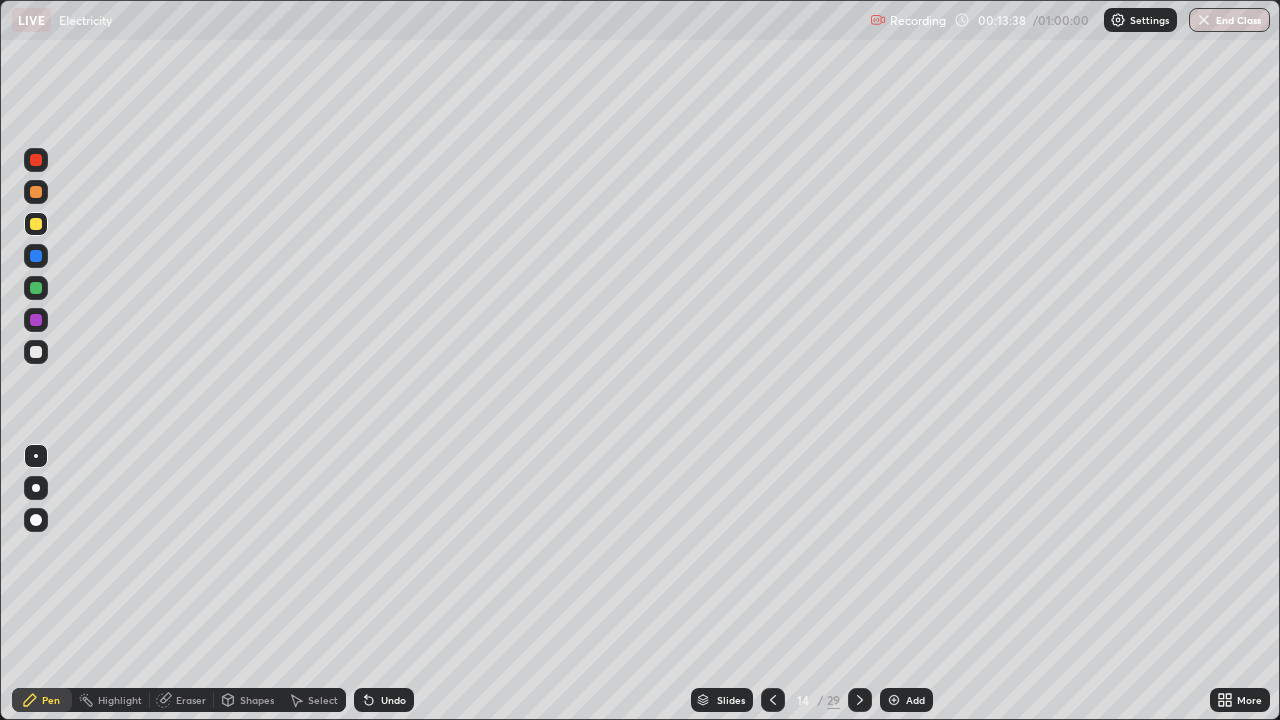 click on "Select" at bounding box center (323, 700) 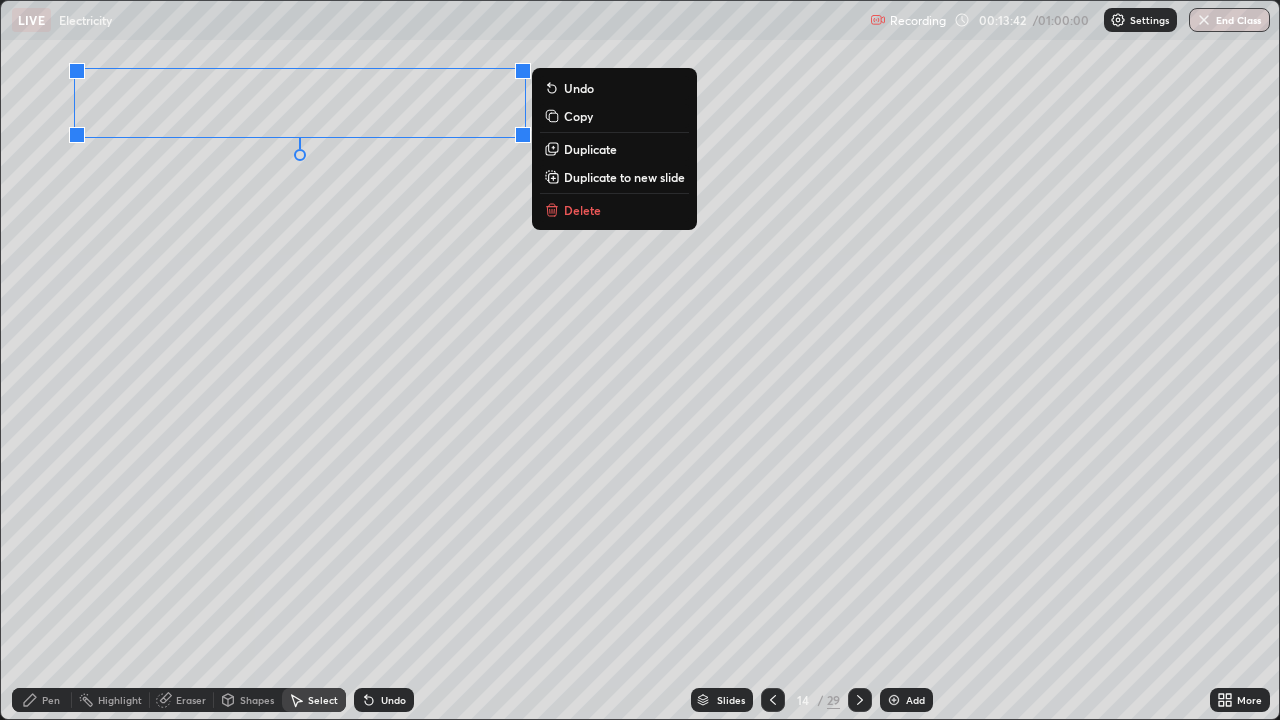 click on "0 ° Undo Copy Duplicate Duplicate to new slide Delete" at bounding box center (640, 360) 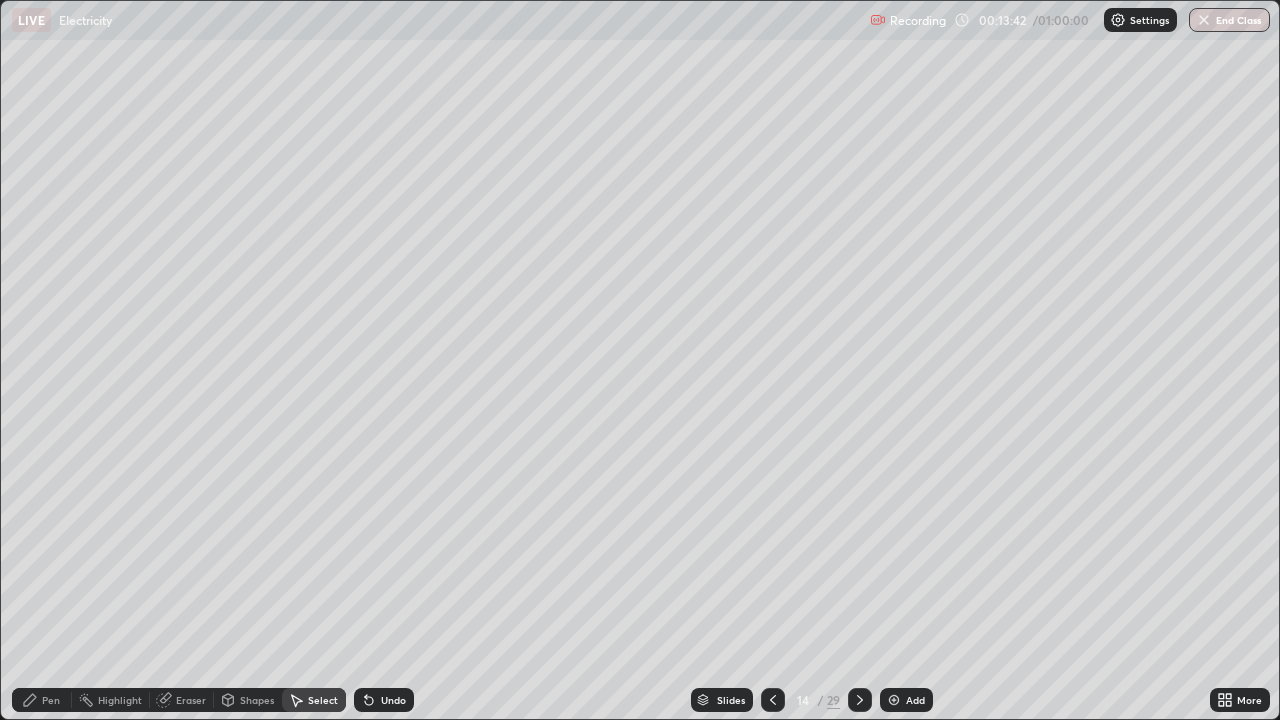 click on "Pen" at bounding box center [51, 700] 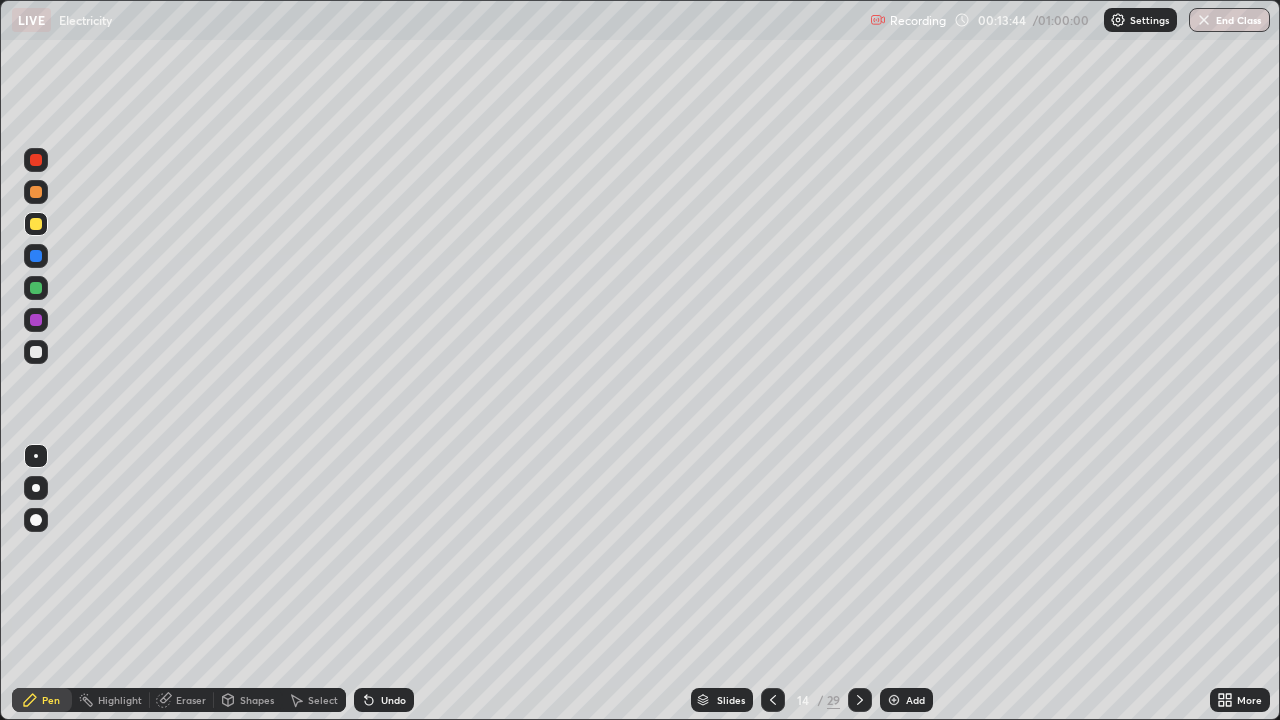 click at bounding box center (36, 192) 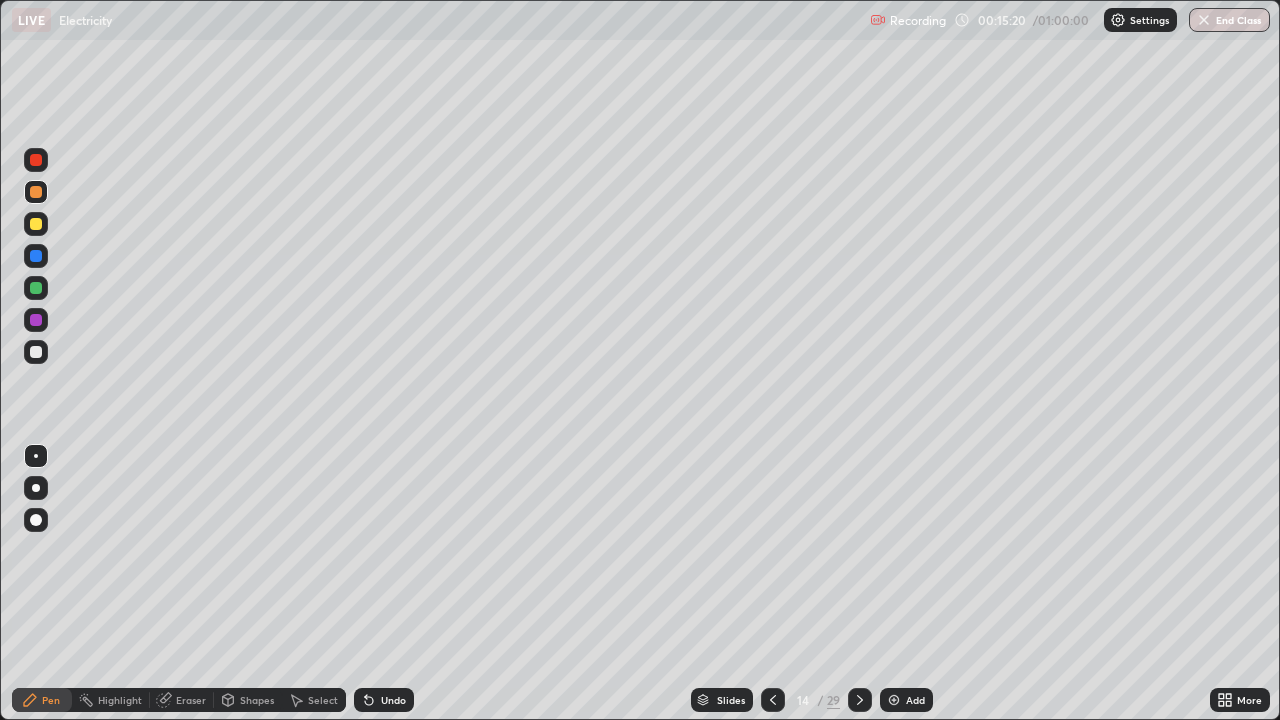 click at bounding box center (36, 224) 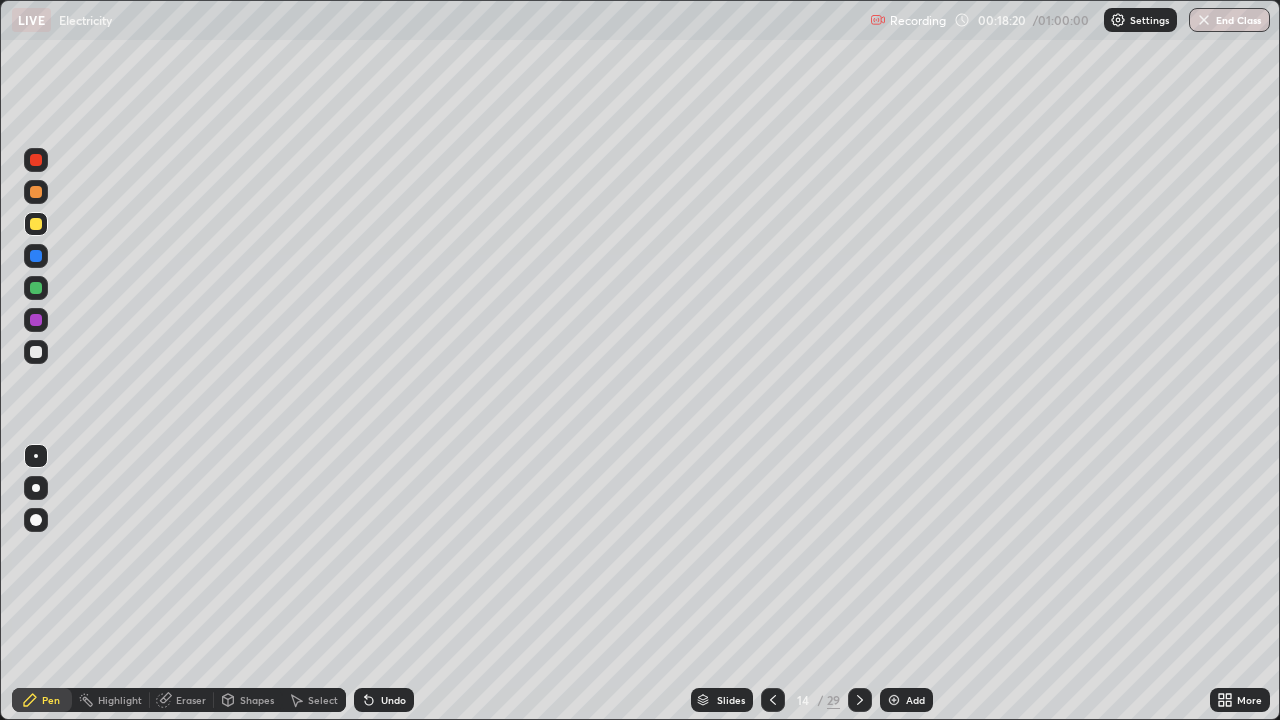 click at bounding box center (36, 352) 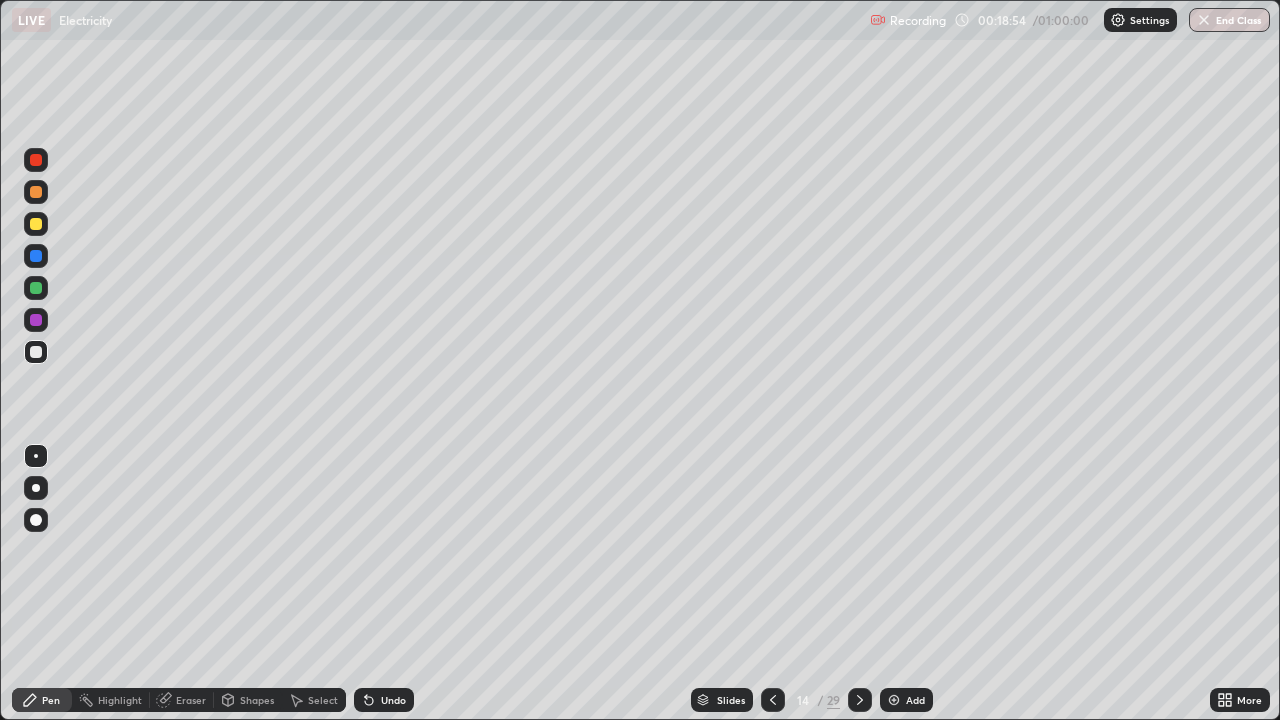 click on "Eraser" at bounding box center [191, 700] 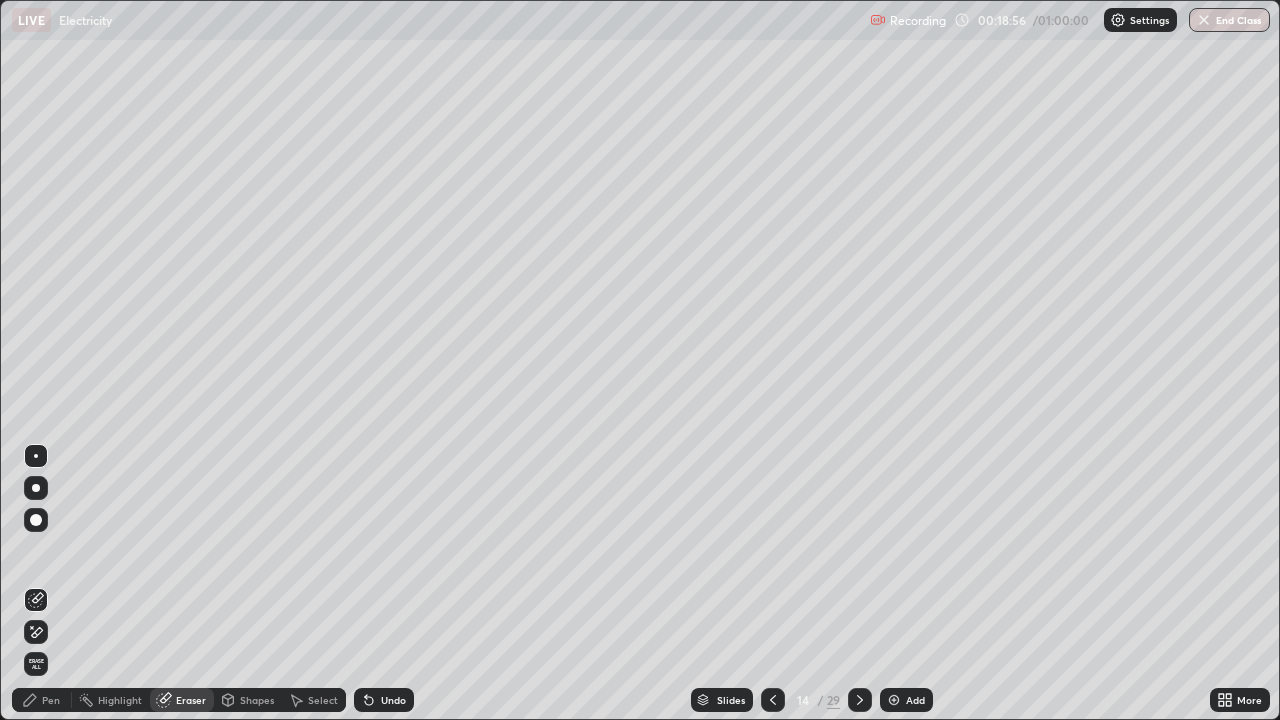 click on "Pen" at bounding box center (51, 700) 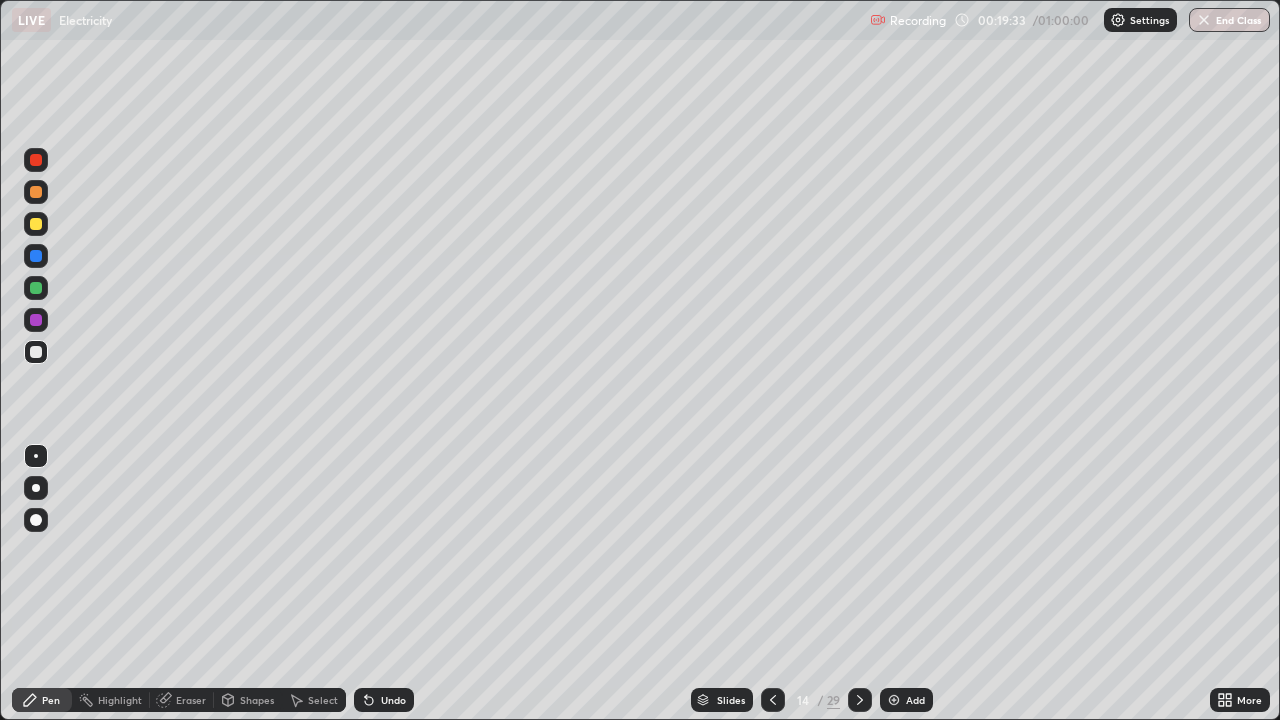 click at bounding box center (36, 256) 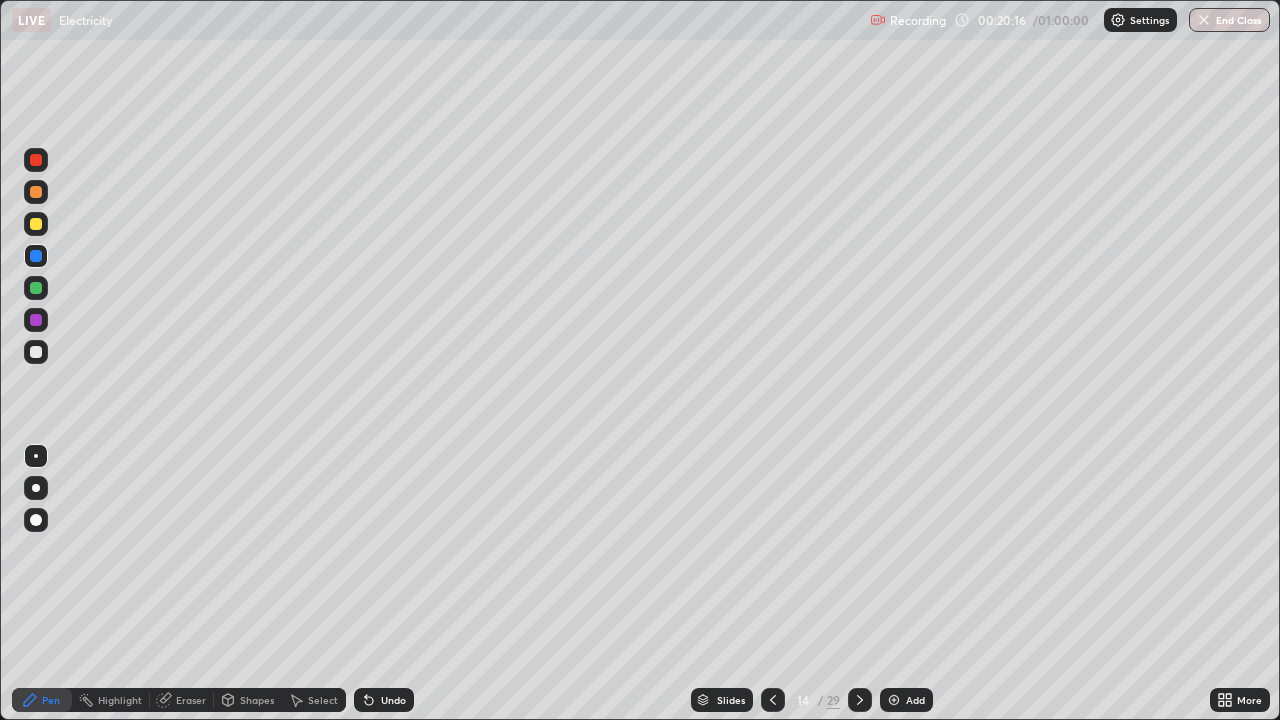 click on "Slides 14 / 29 Add" at bounding box center [812, 700] 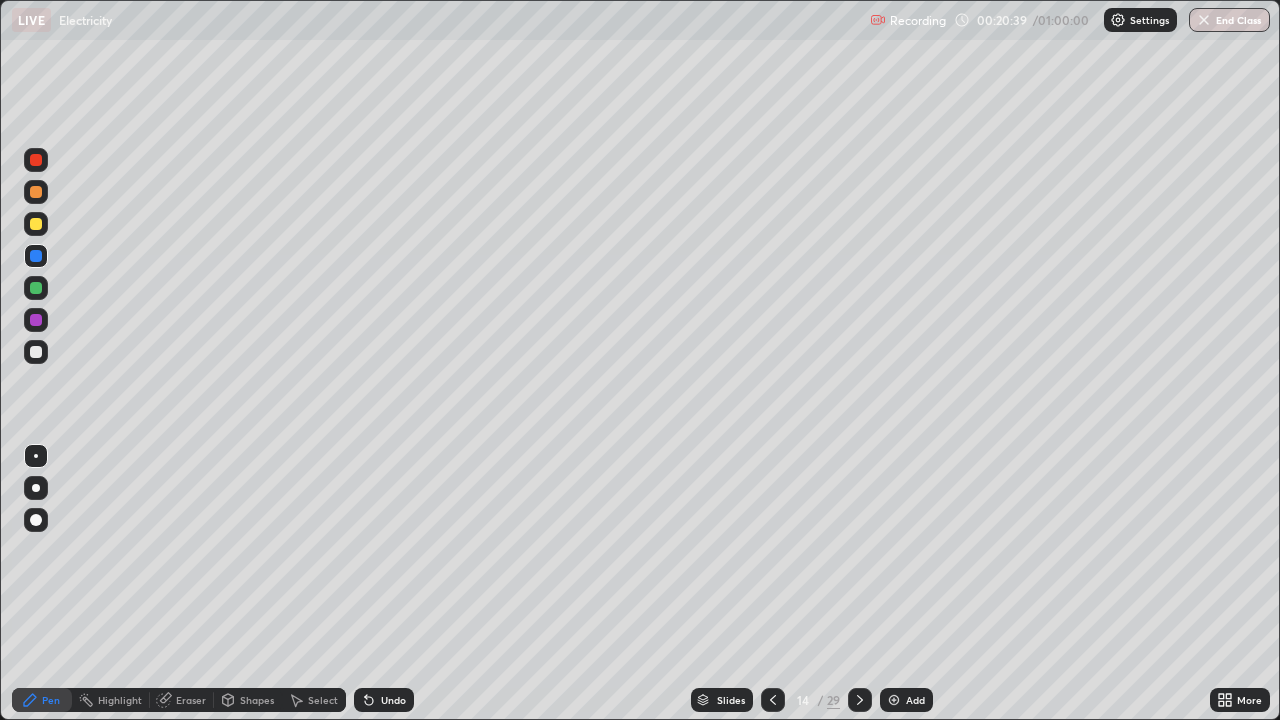 click at bounding box center (894, 700) 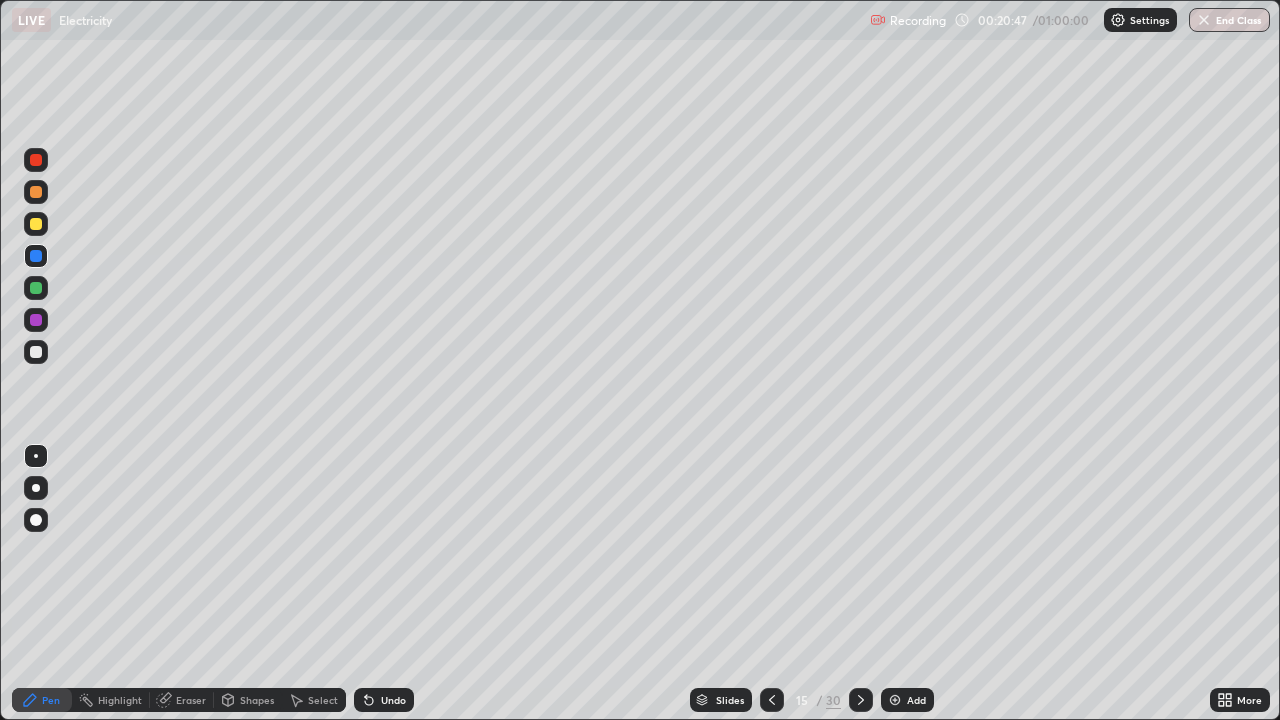 click at bounding box center [772, 700] 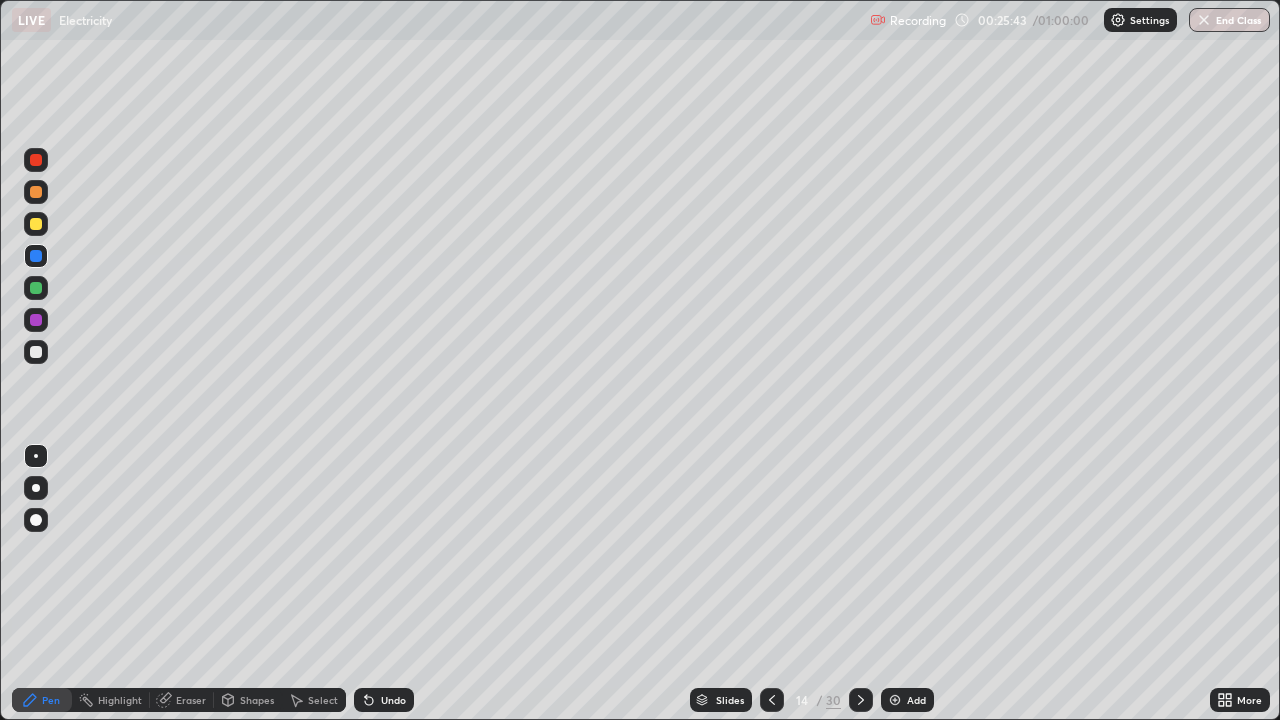 click on "Add" at bounding box center (907, 700) 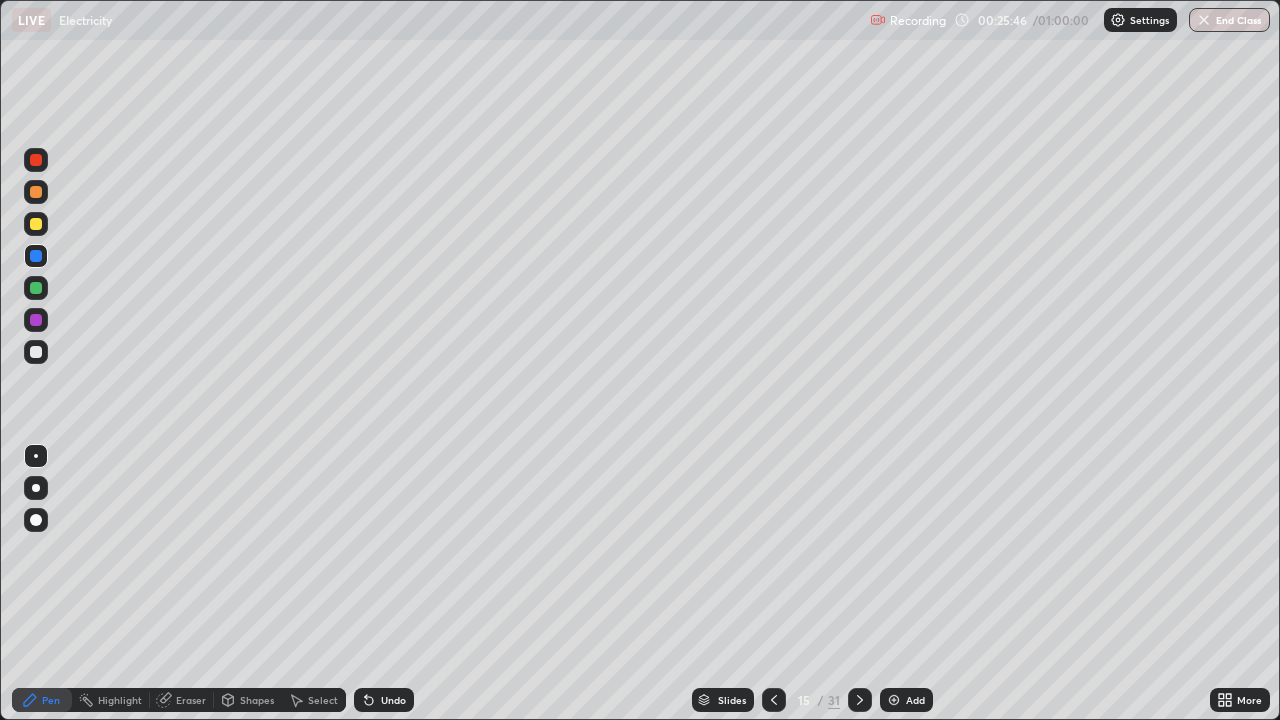 click at bounding box center (36, 224) 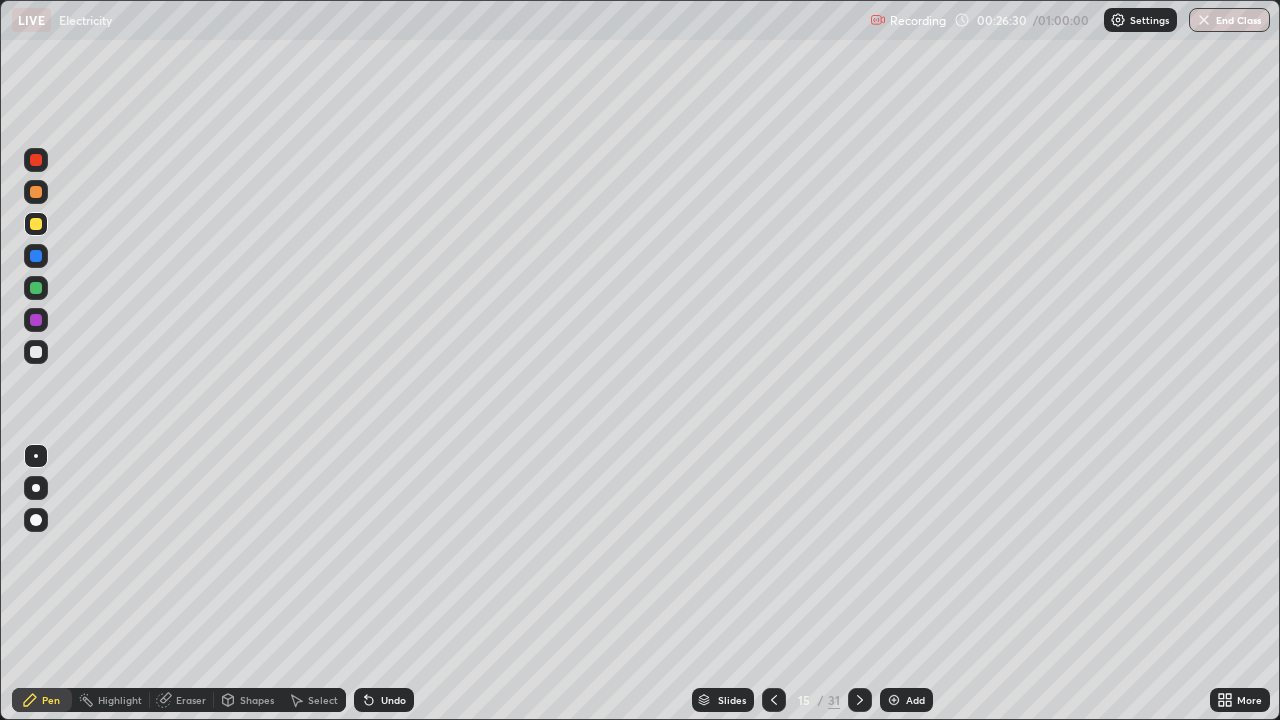 click on "Select" at bounding box center (323, 700) 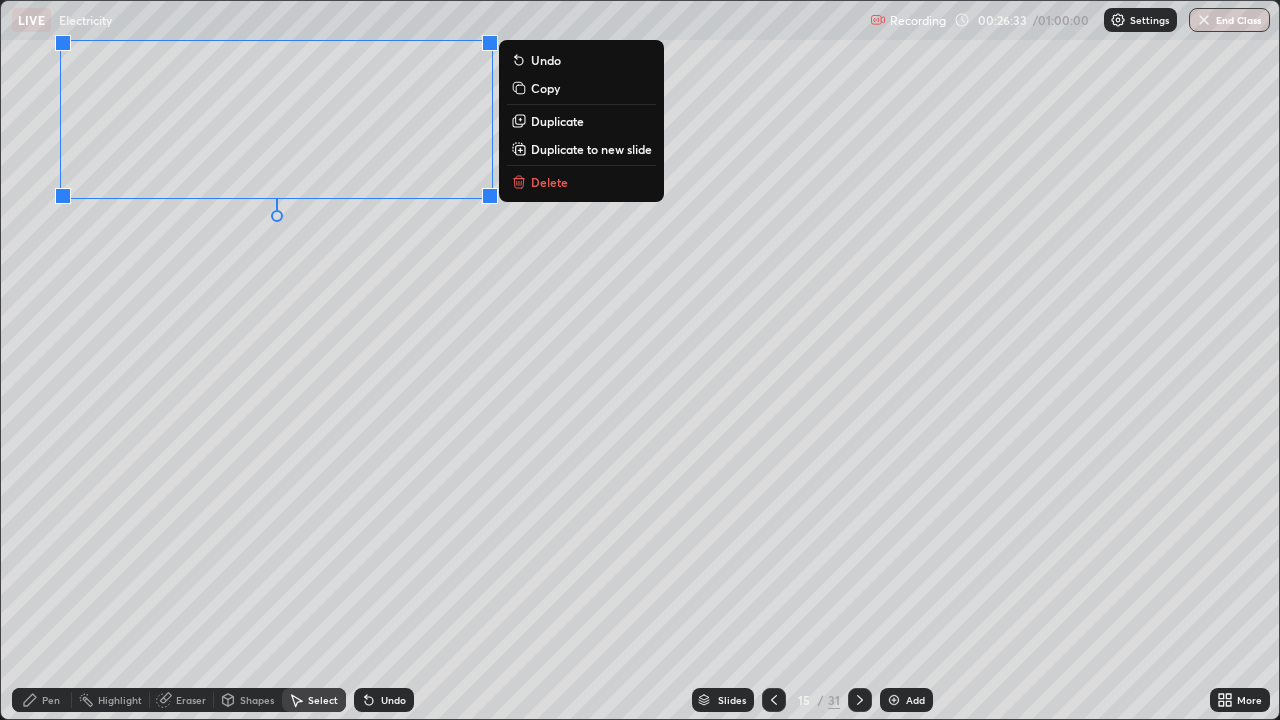 click on "0 ° Undo Copy Duplicate Duplicate to new slide Delete" at bounding box center (640, 360) 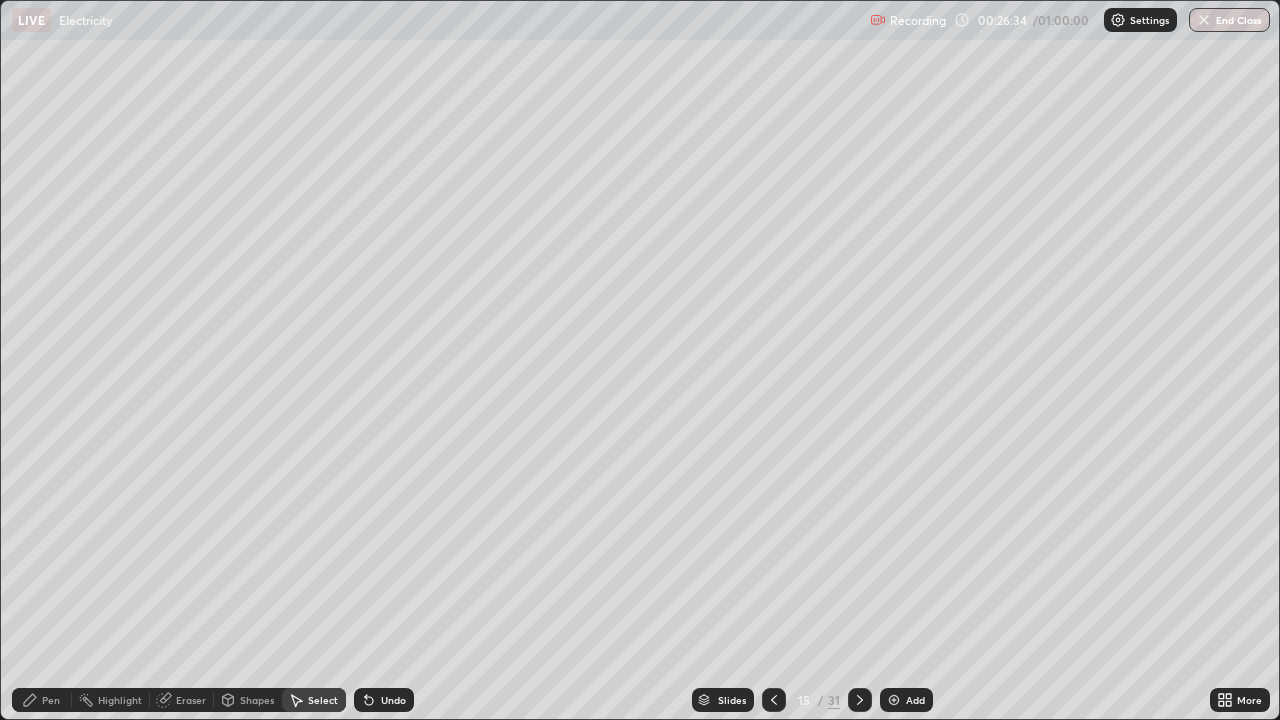 click on "Pen" at bounding box center (42, 700) 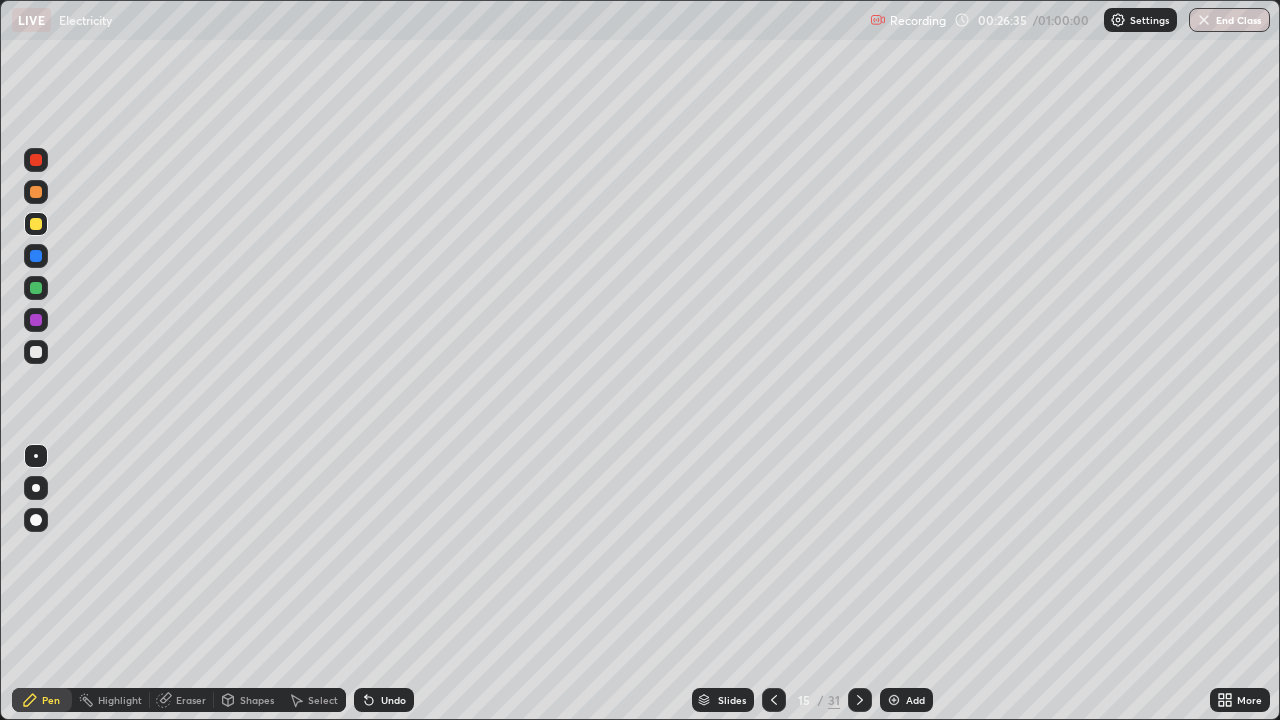 click at bounding box center (36, 288) 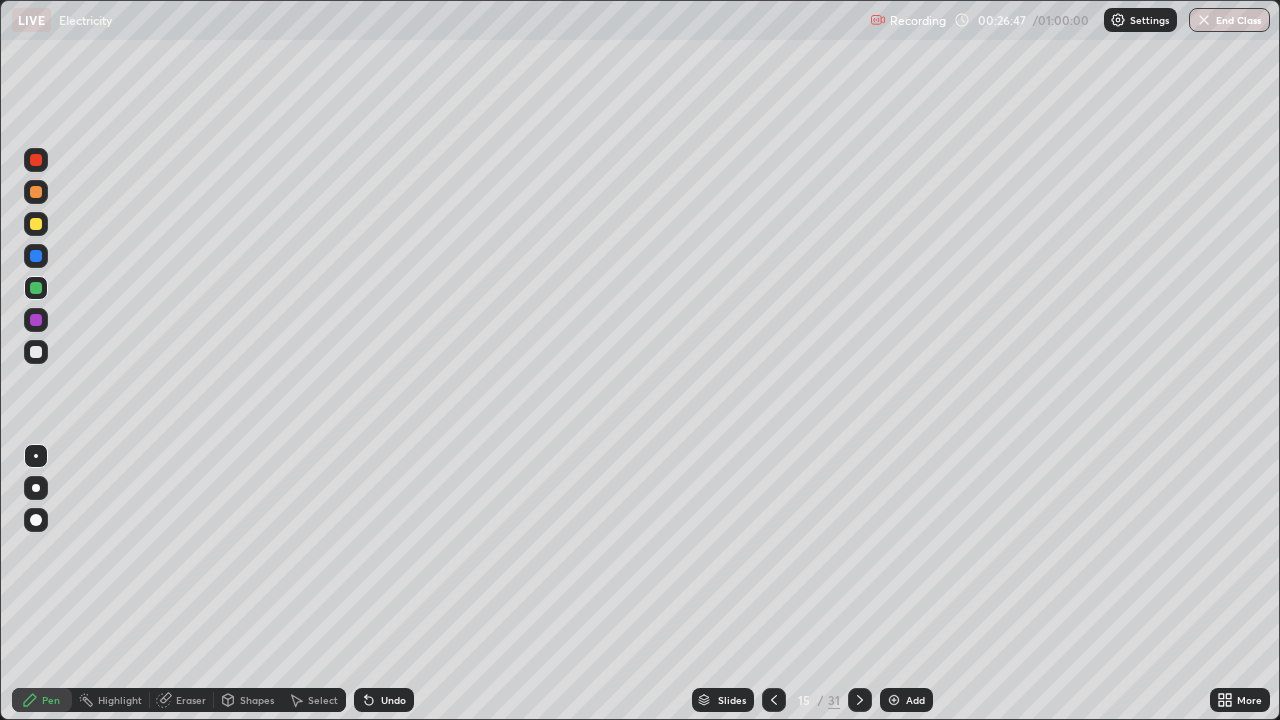 click 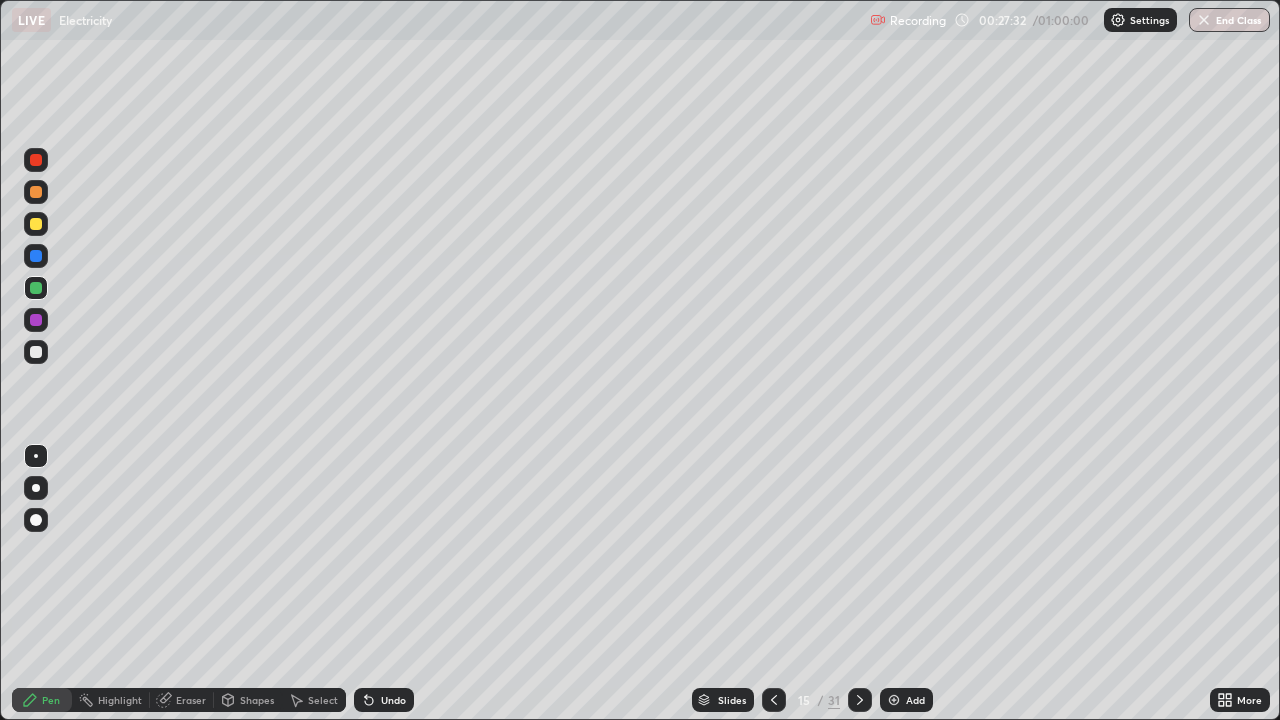 click on "Shapes" at bounding box center (257, 700) 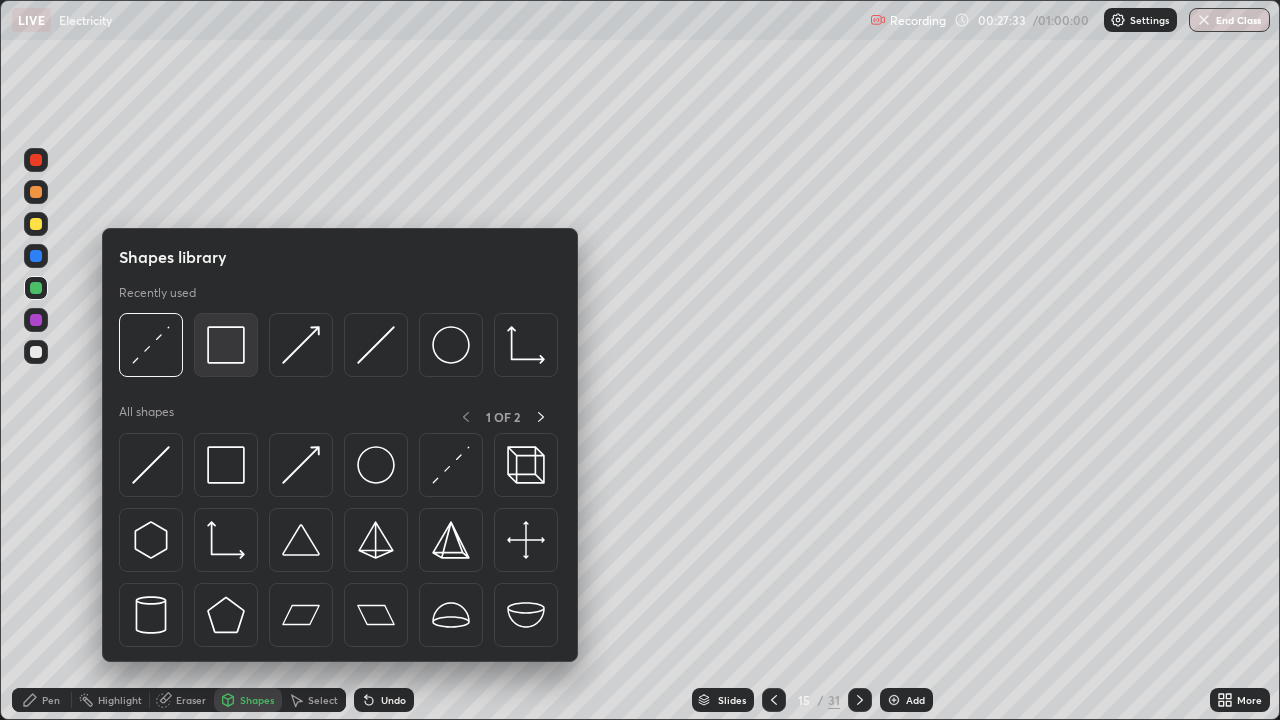 click at bounding box center (226, 345) 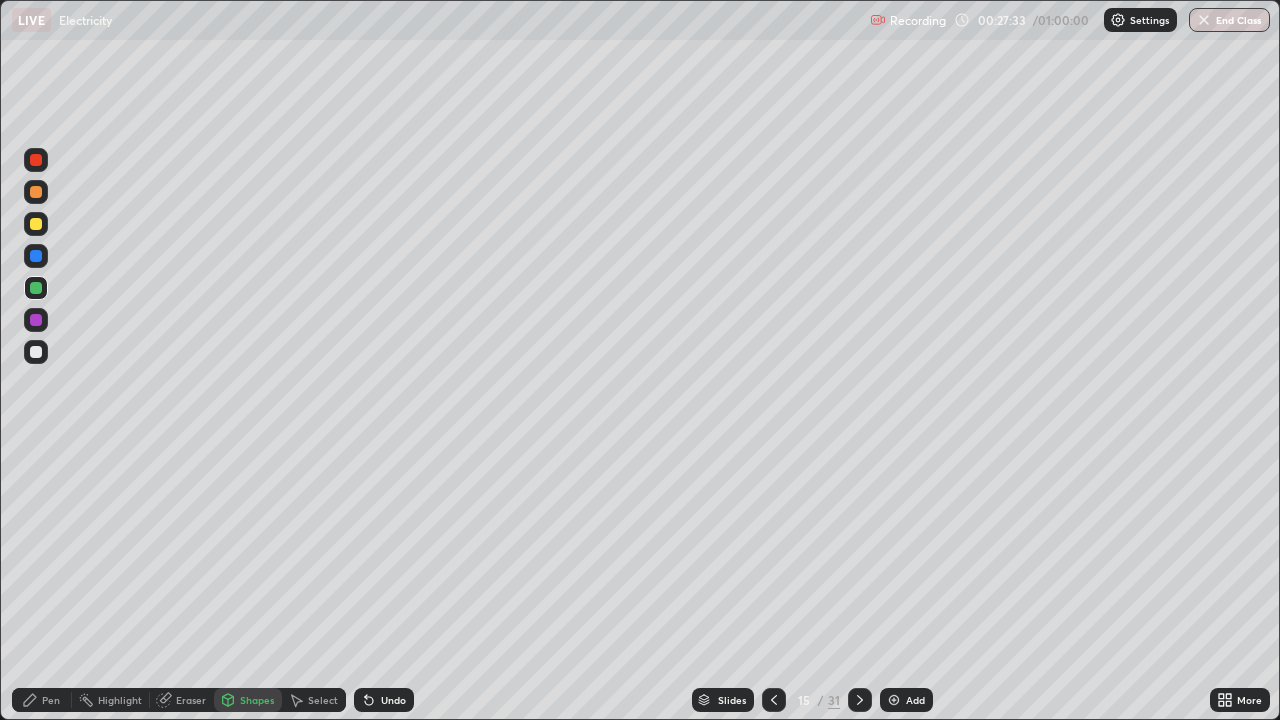 click at bounding box center (36, 320) 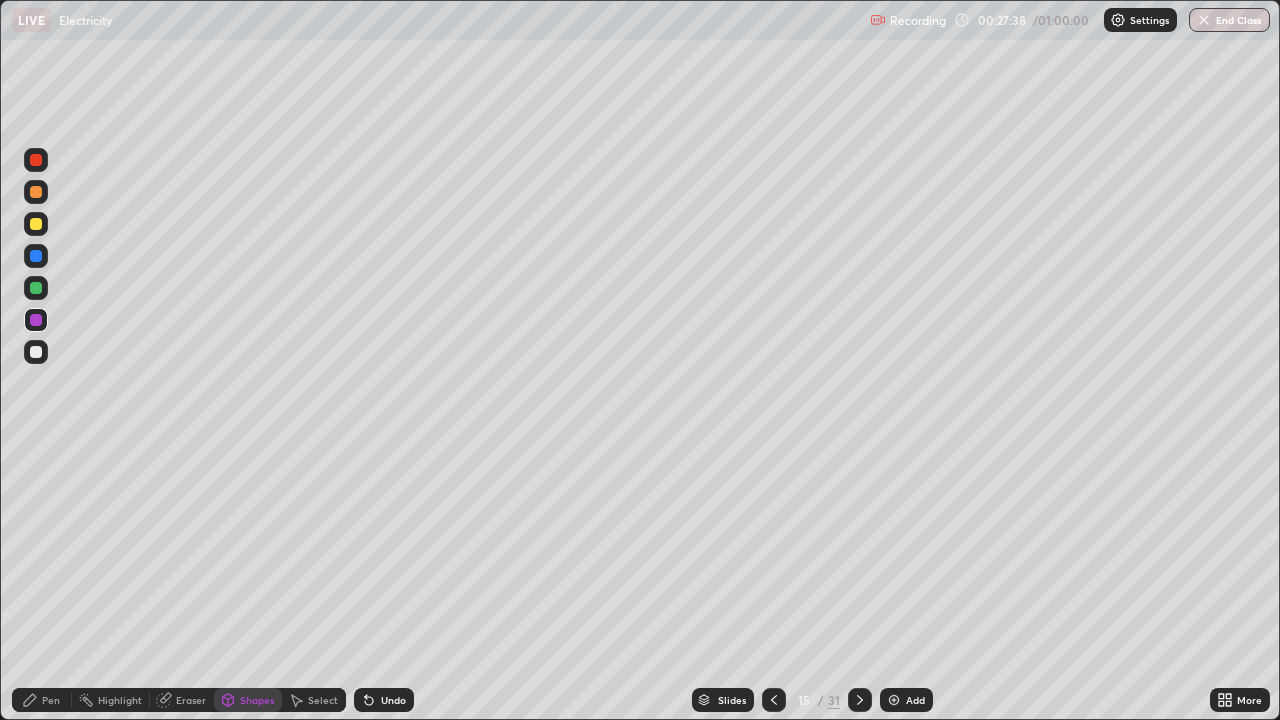 click on "Pen" at bounding box center (51, 700) 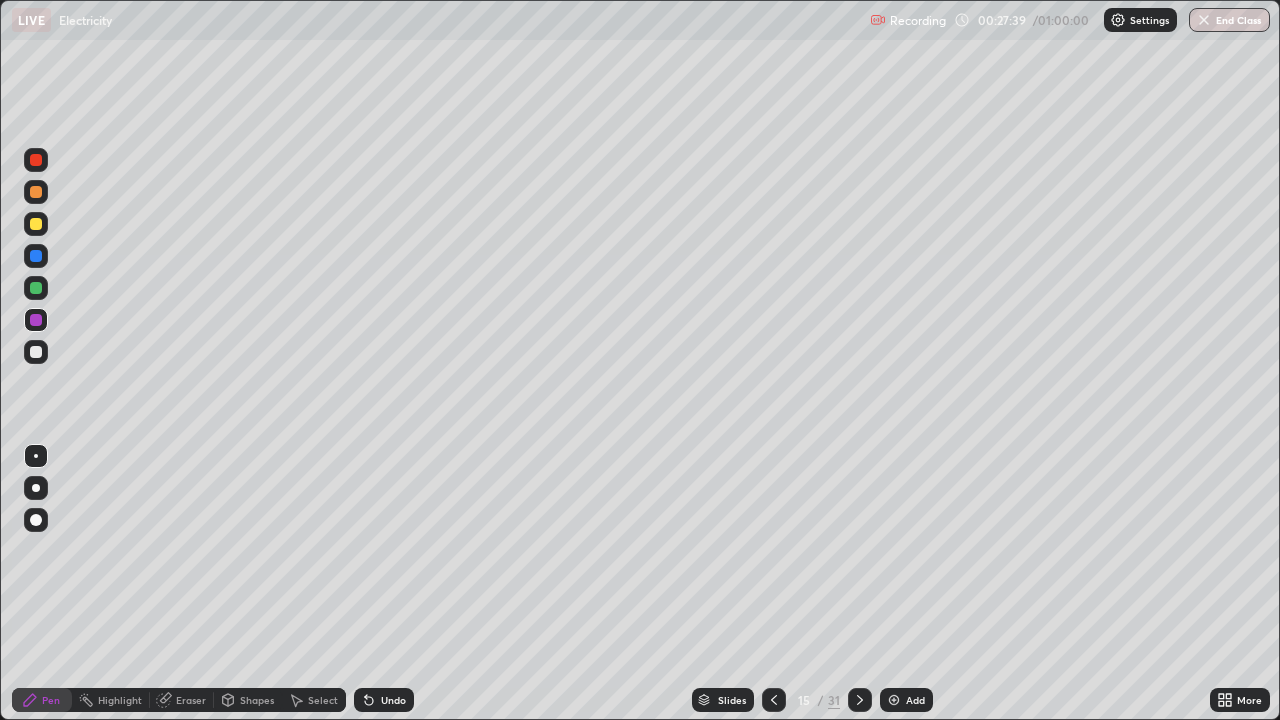 click at bounding box center (36, 288) 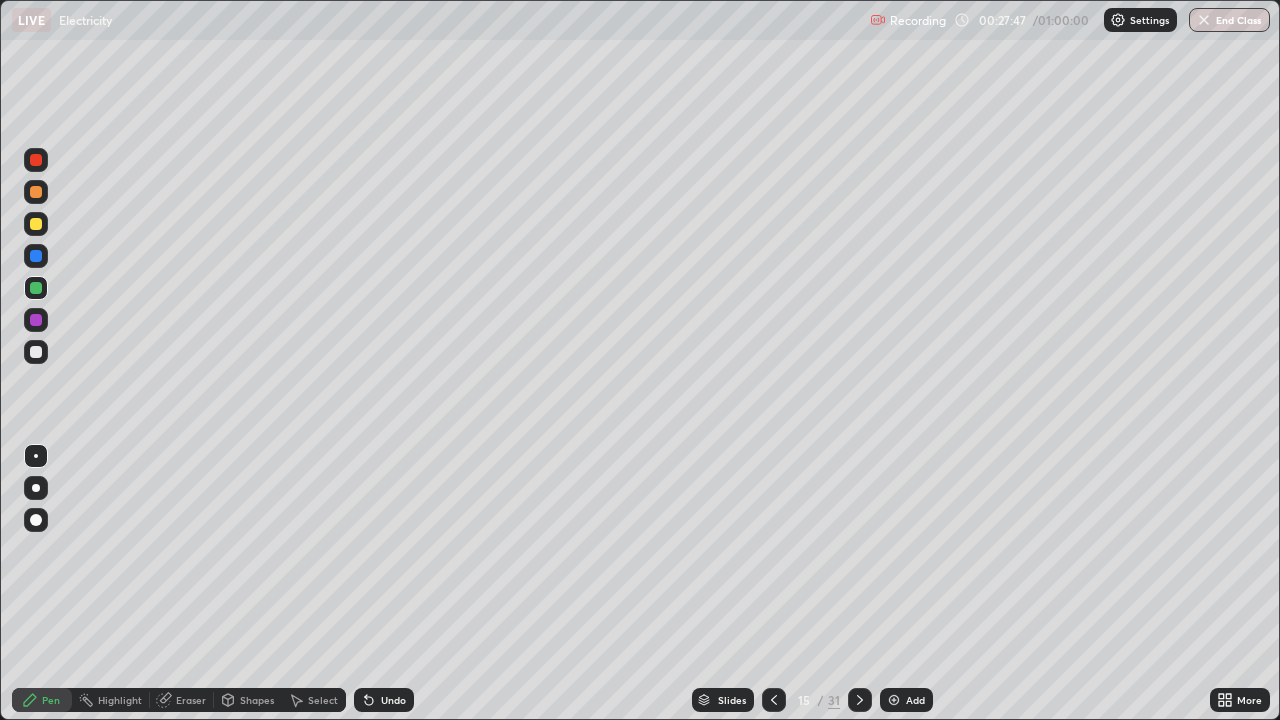 click at bounding box center [36, 224] 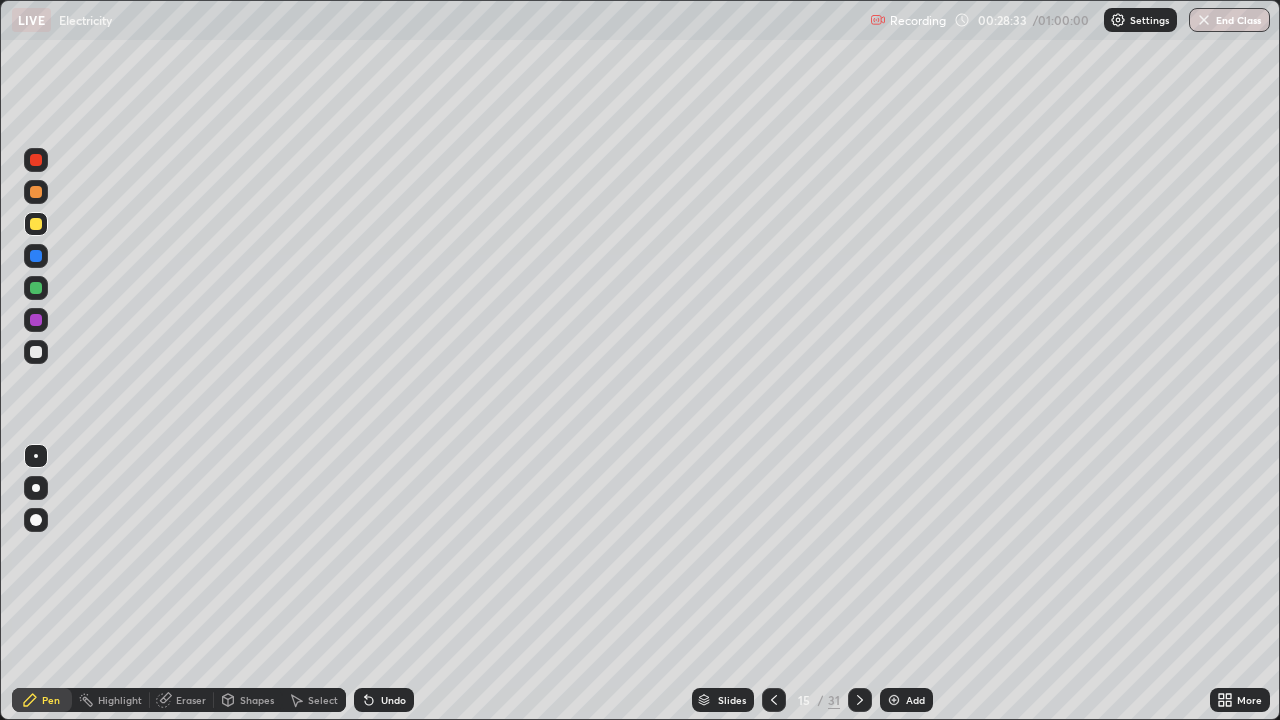 click on "Shapes" at bounding box center [248, 700] 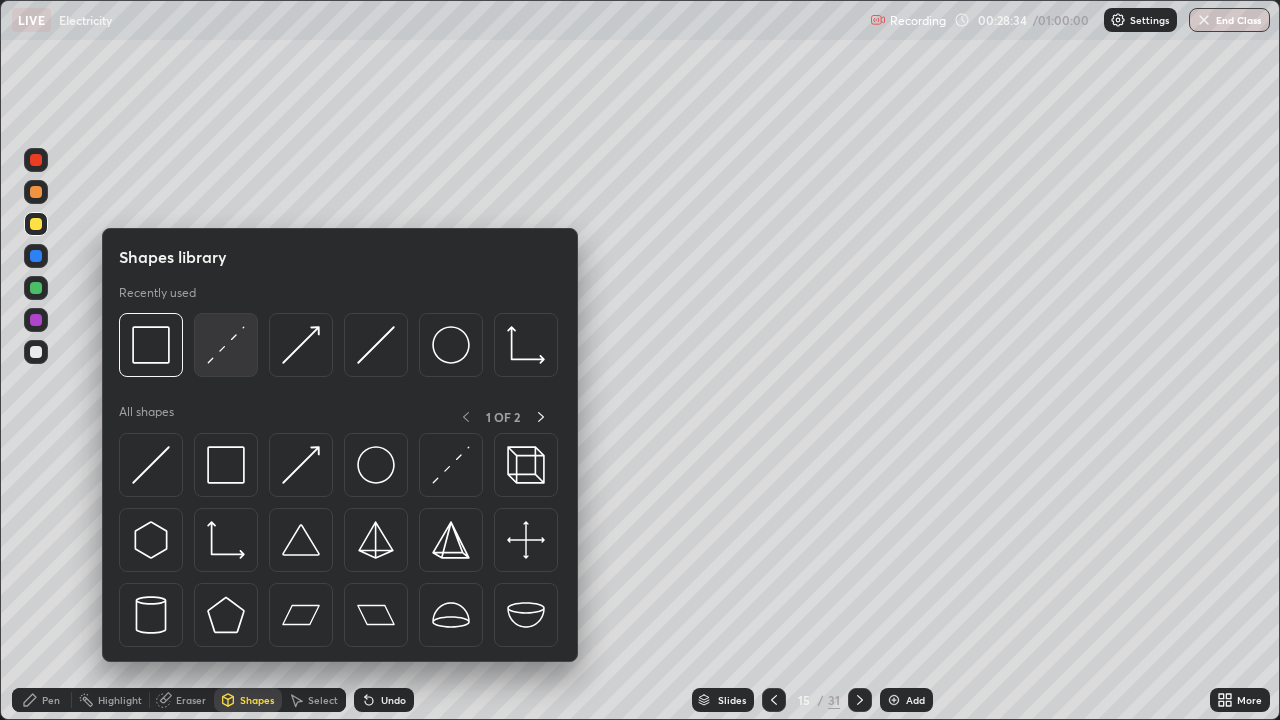 click at bounding box center [226, 345] 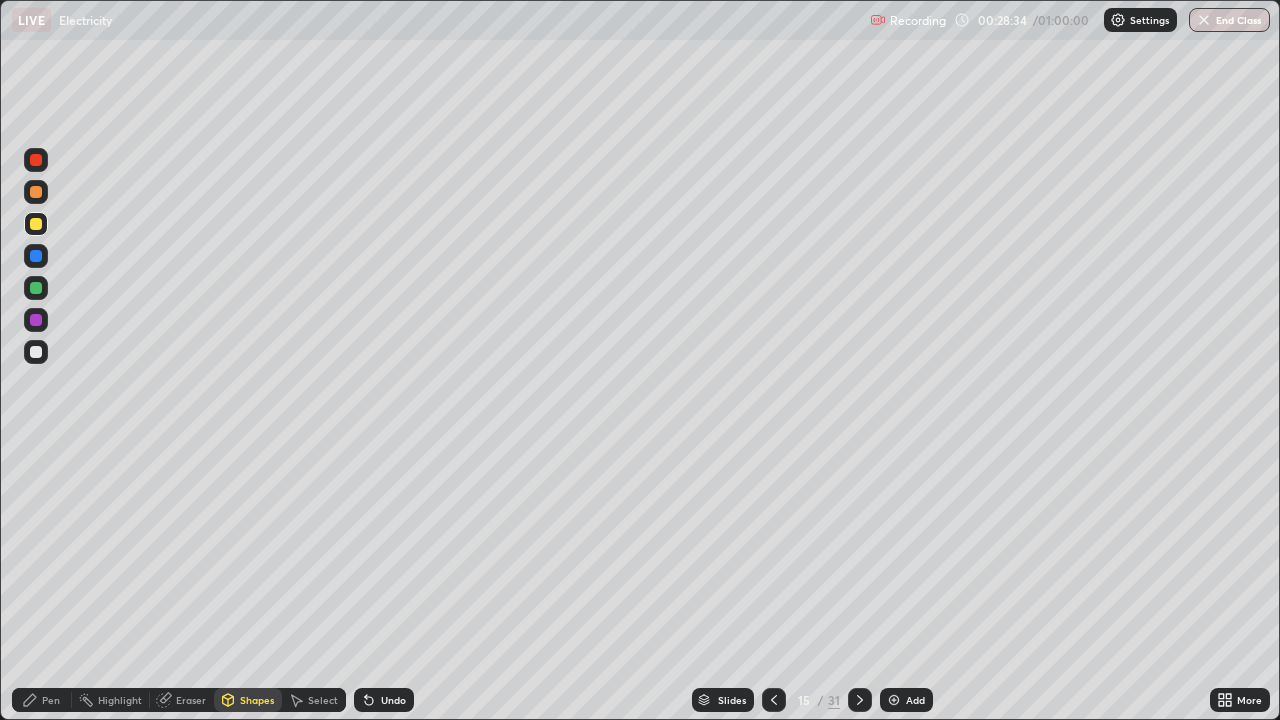 click at bounding box center (36, 320) 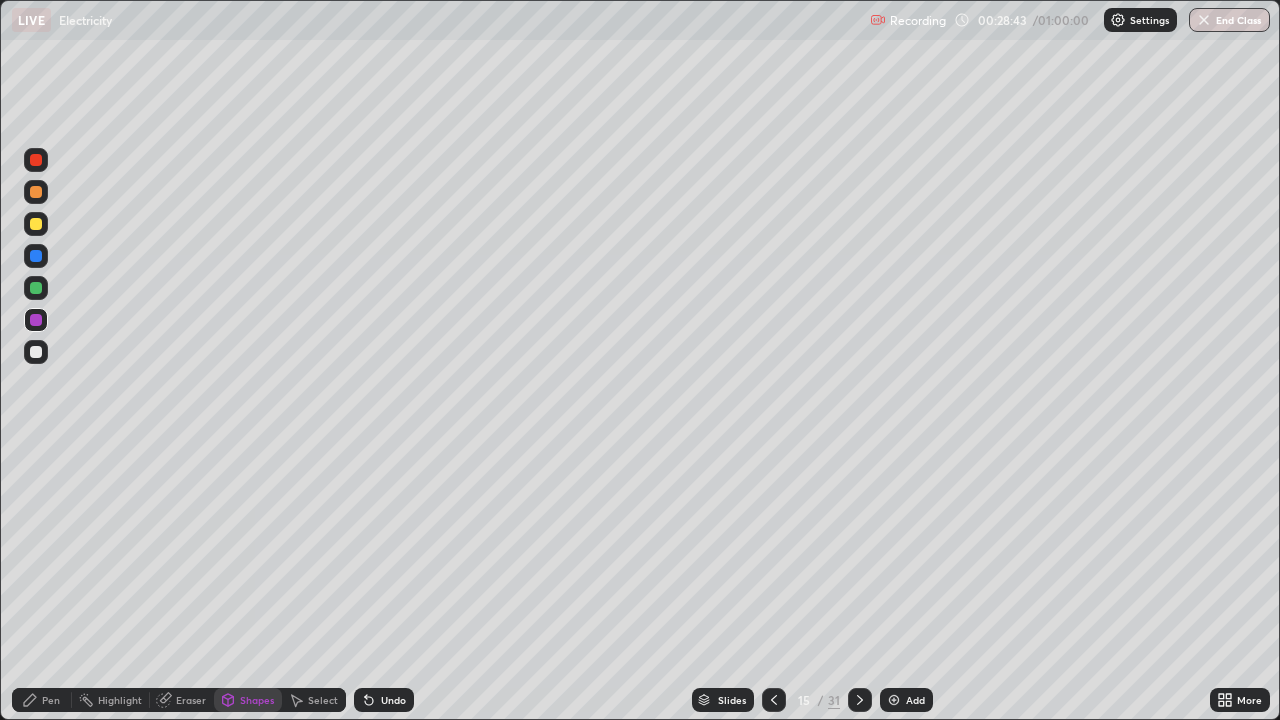 click on "Pen" at bounding box center (51, 700) 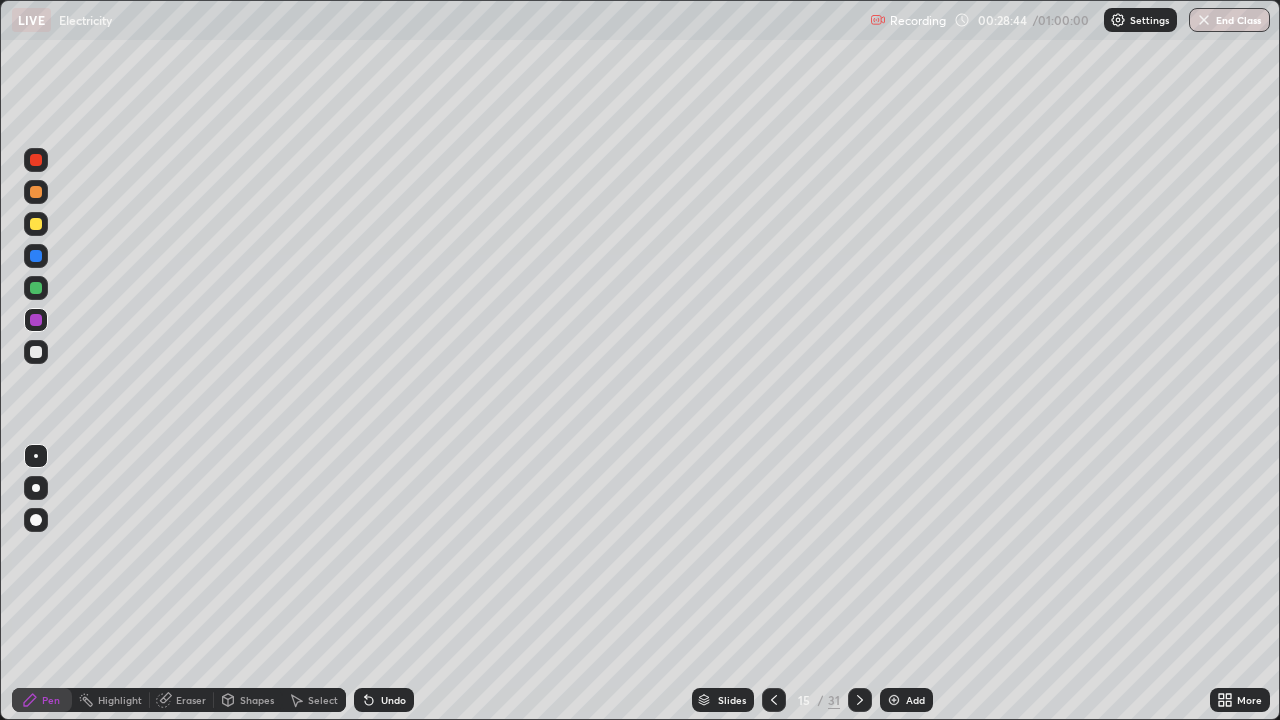 click at bounding box center [36, 352] 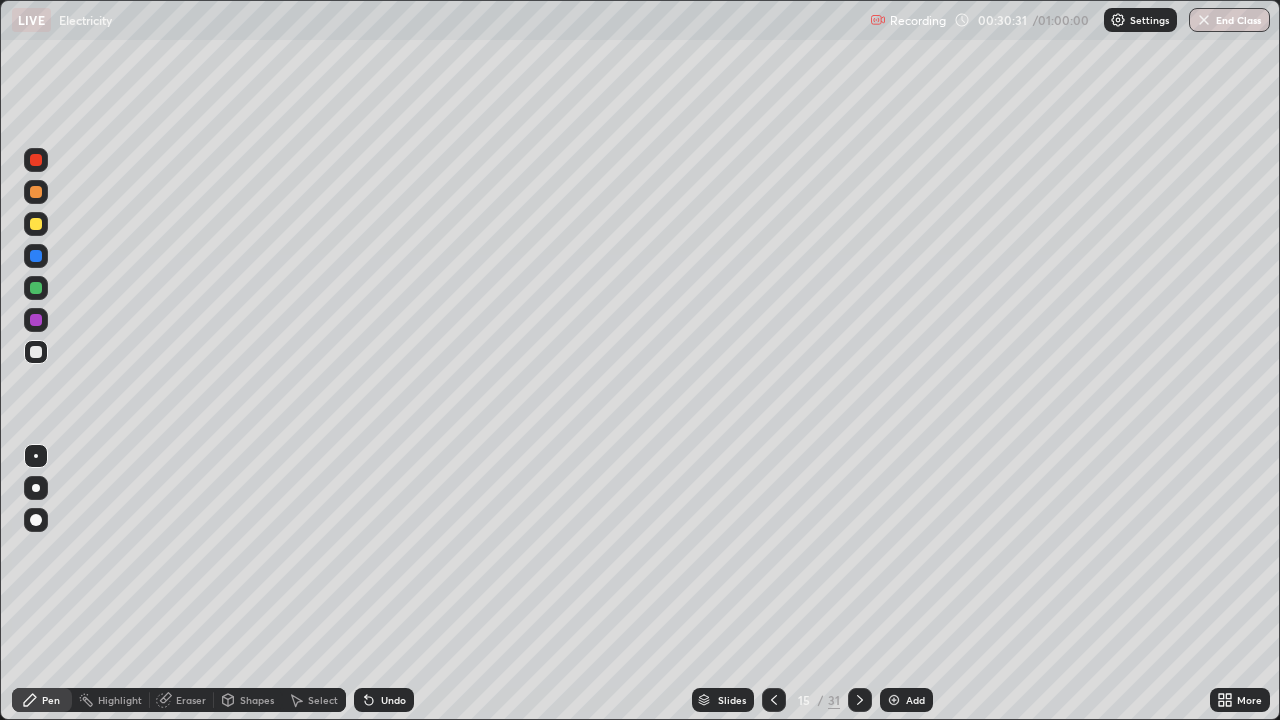 click on "Select" at bounding box center (323, 700) 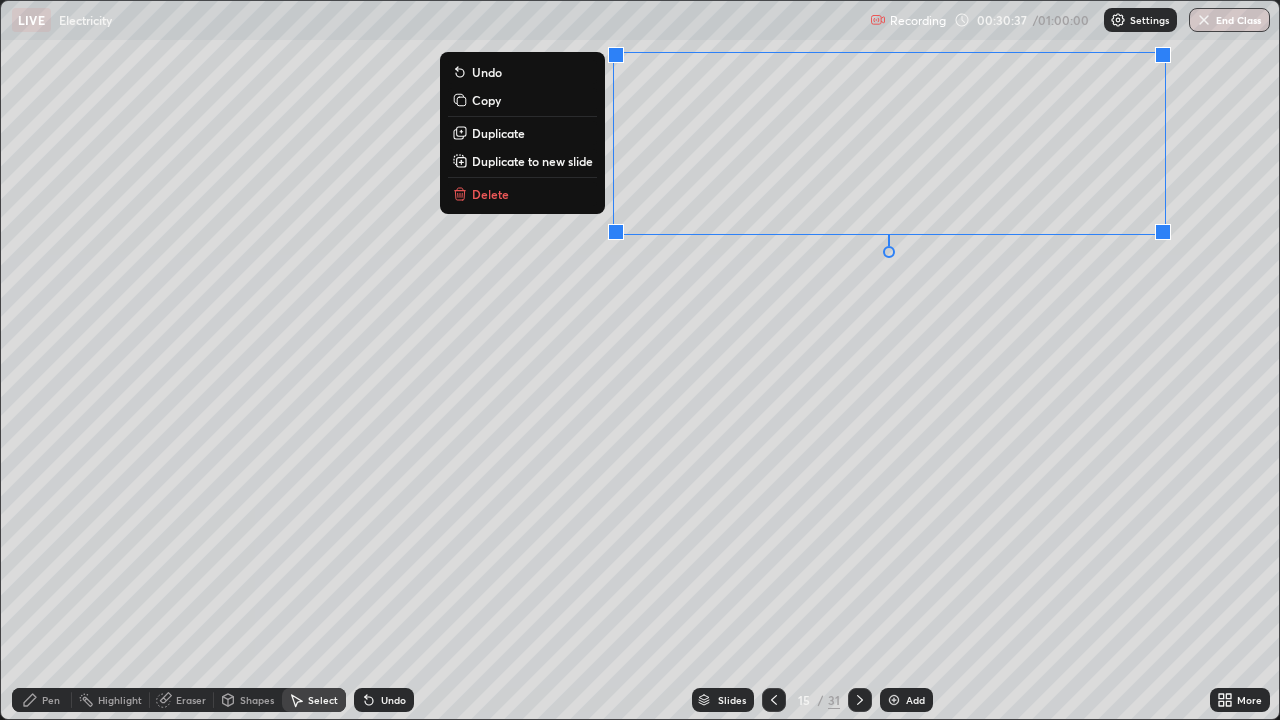 click on "0 ° Undo Copy Duplicate Duplicate to new slide Delete" at bounding box center (640, 360) 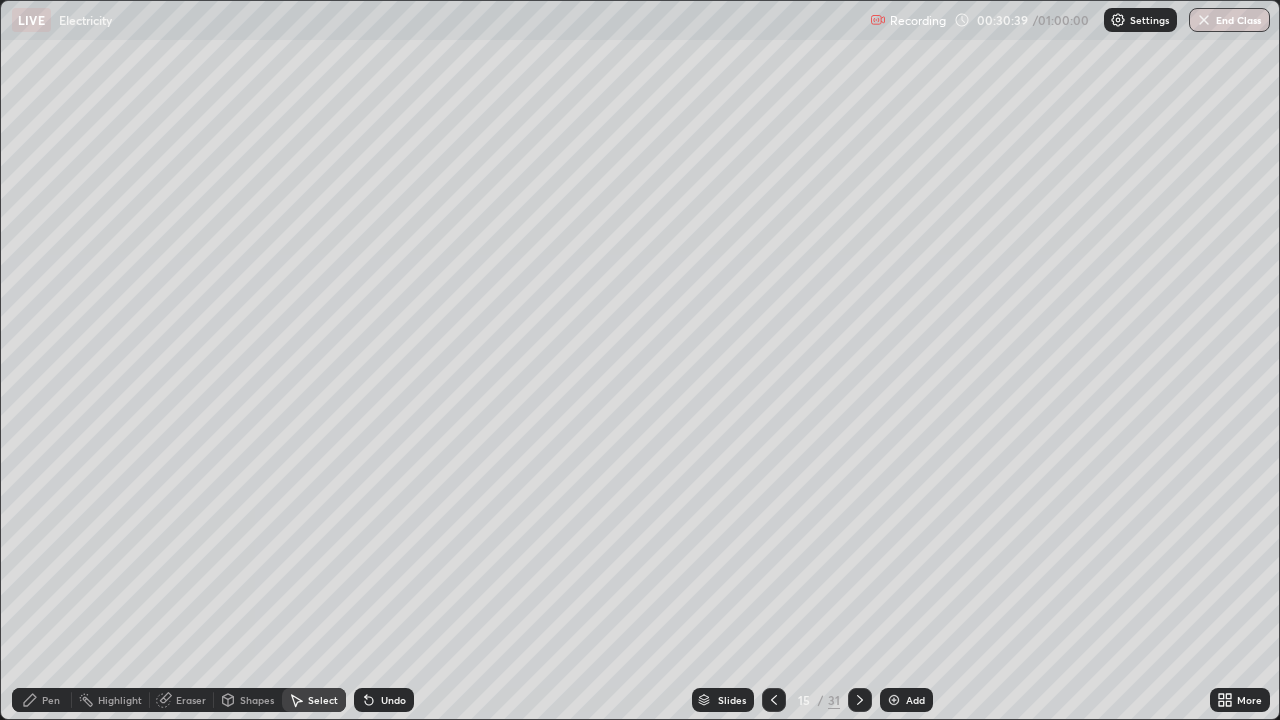 click on "Pen" at bounding box center (42, 700) 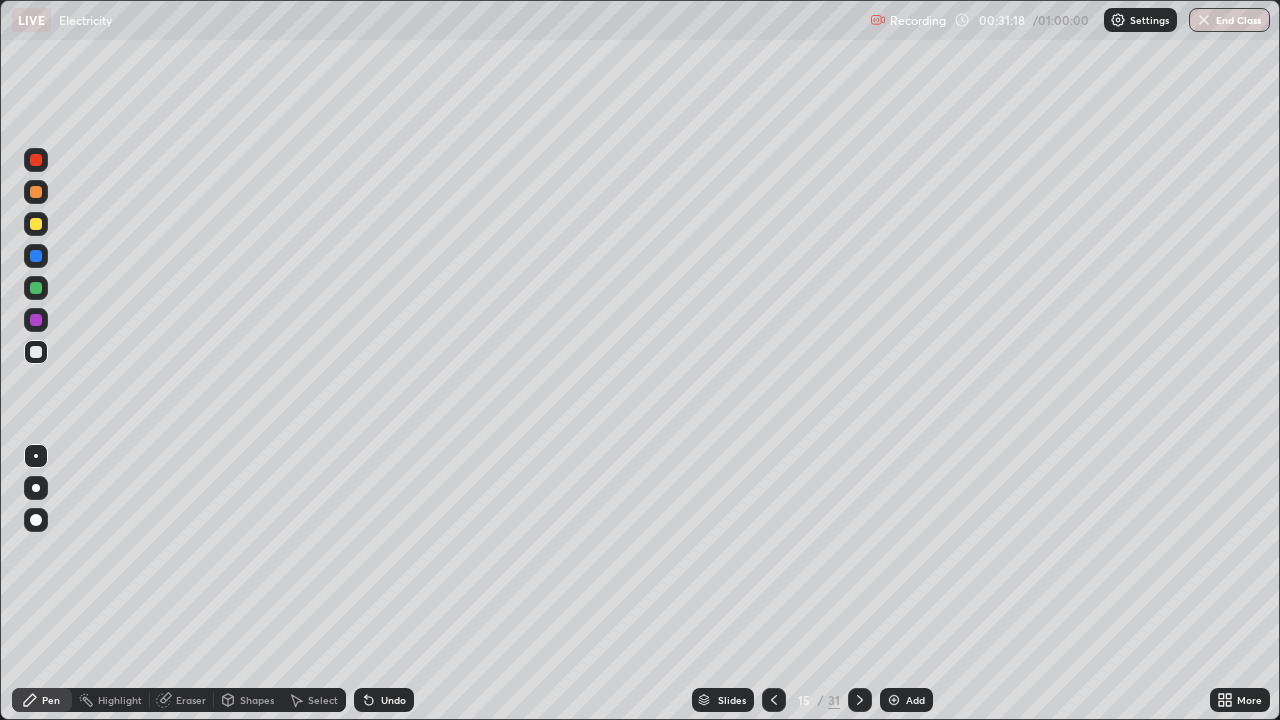 click on "Undo" at bounding box center (393, 700) 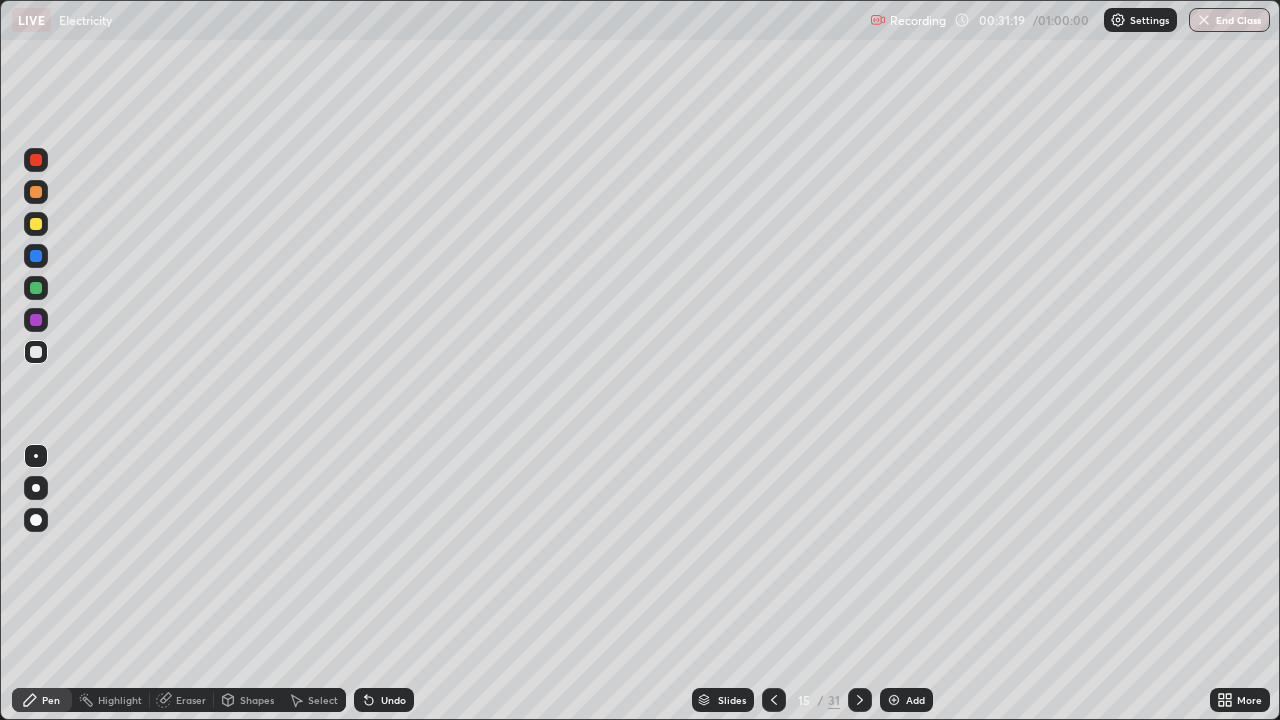 click on "Undo" at bounding box center (393, 700) 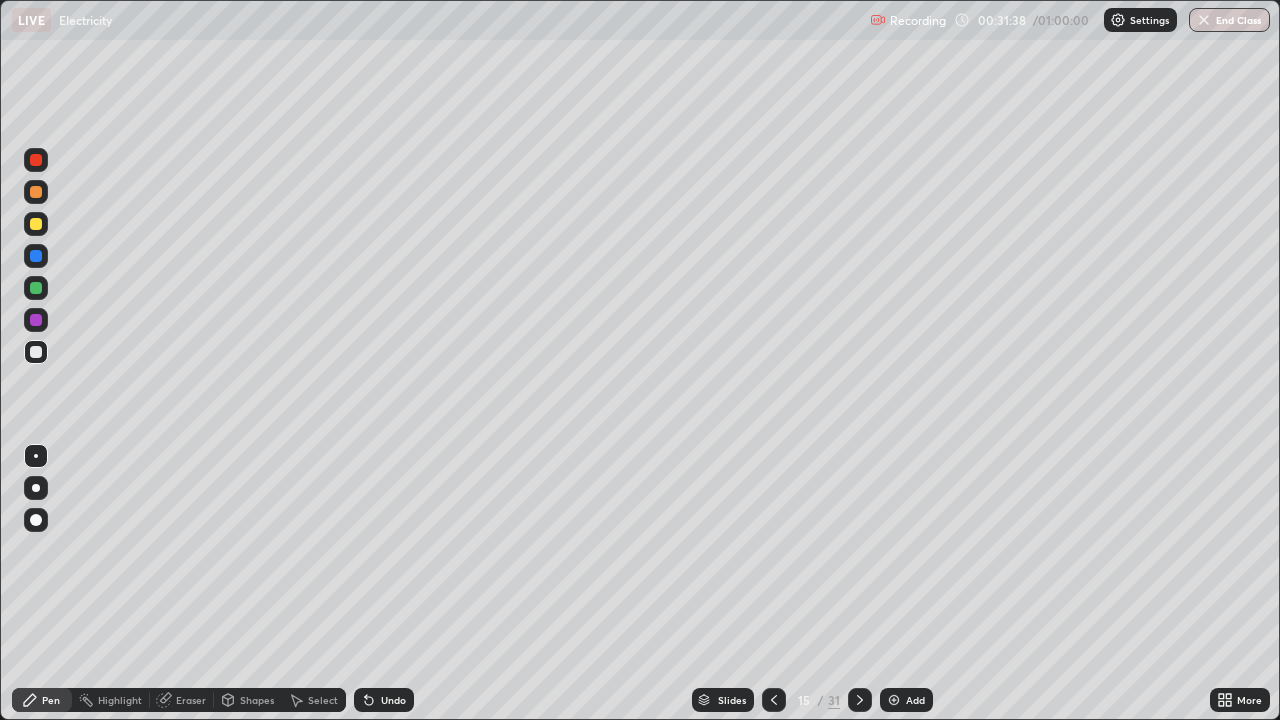 click on "Eraser" at bounding box center [182, 700] 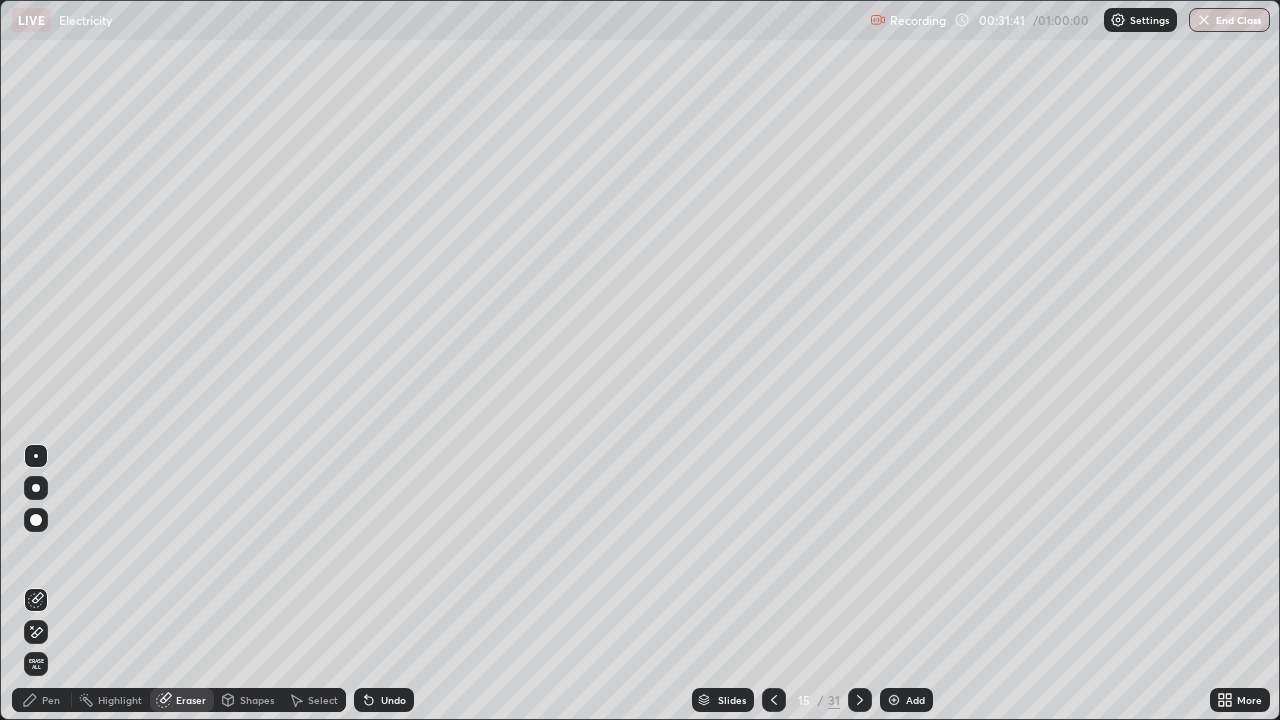 click on "Pen" at bounding box center [51, 700] 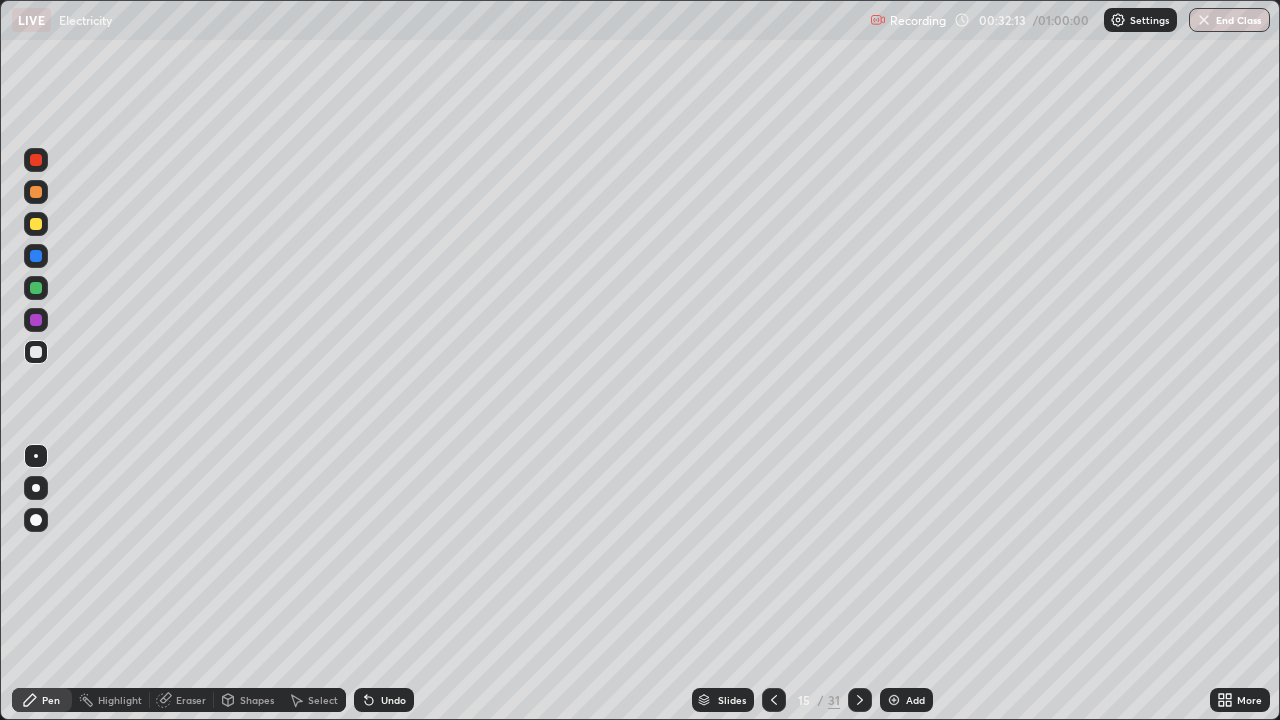 click at bounding box center [36, 224] 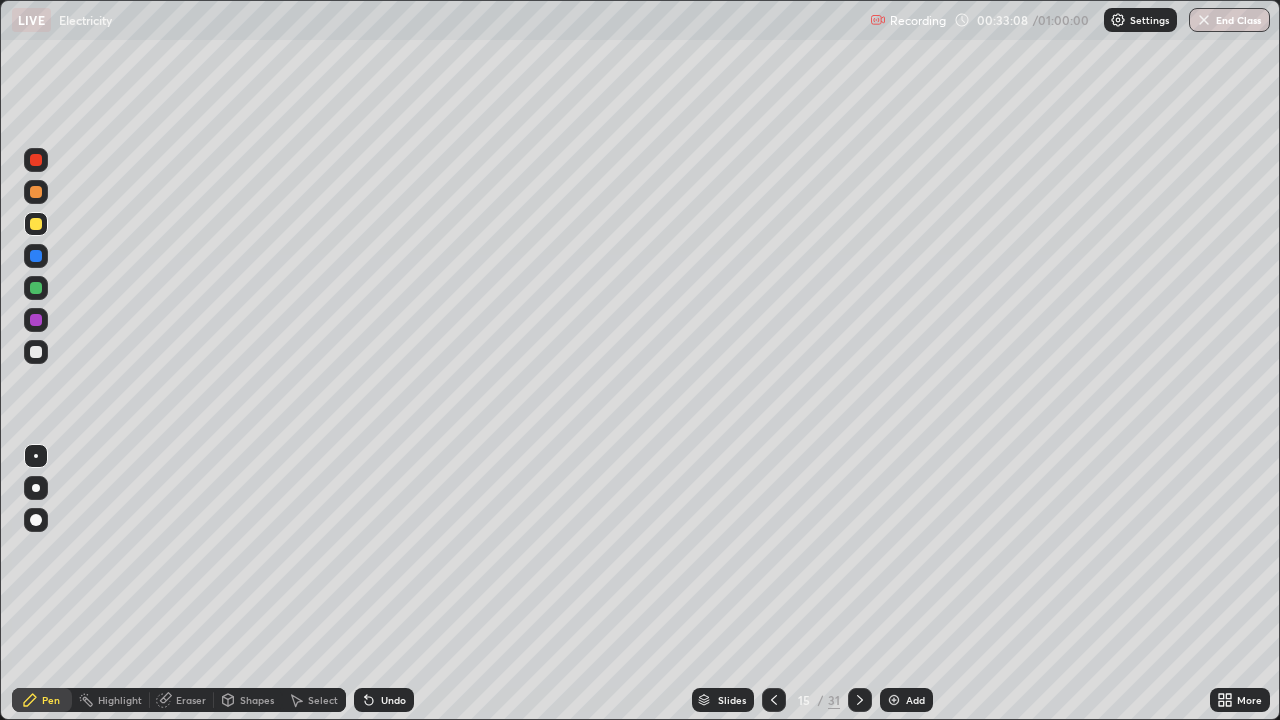 click on "Select" at bounding box center (323, 700) 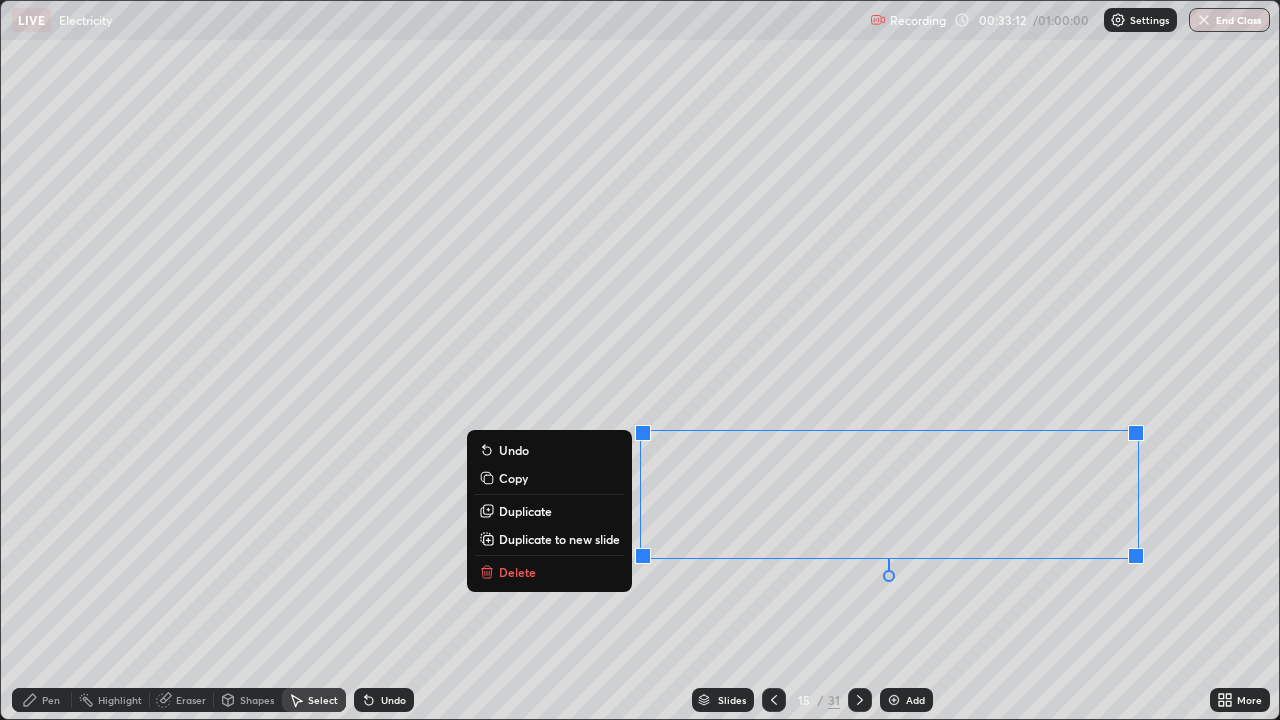 click on "0 ° Undo Copy Duplicate Duplicate to new slide Delete" at bounding box center (640, 360) 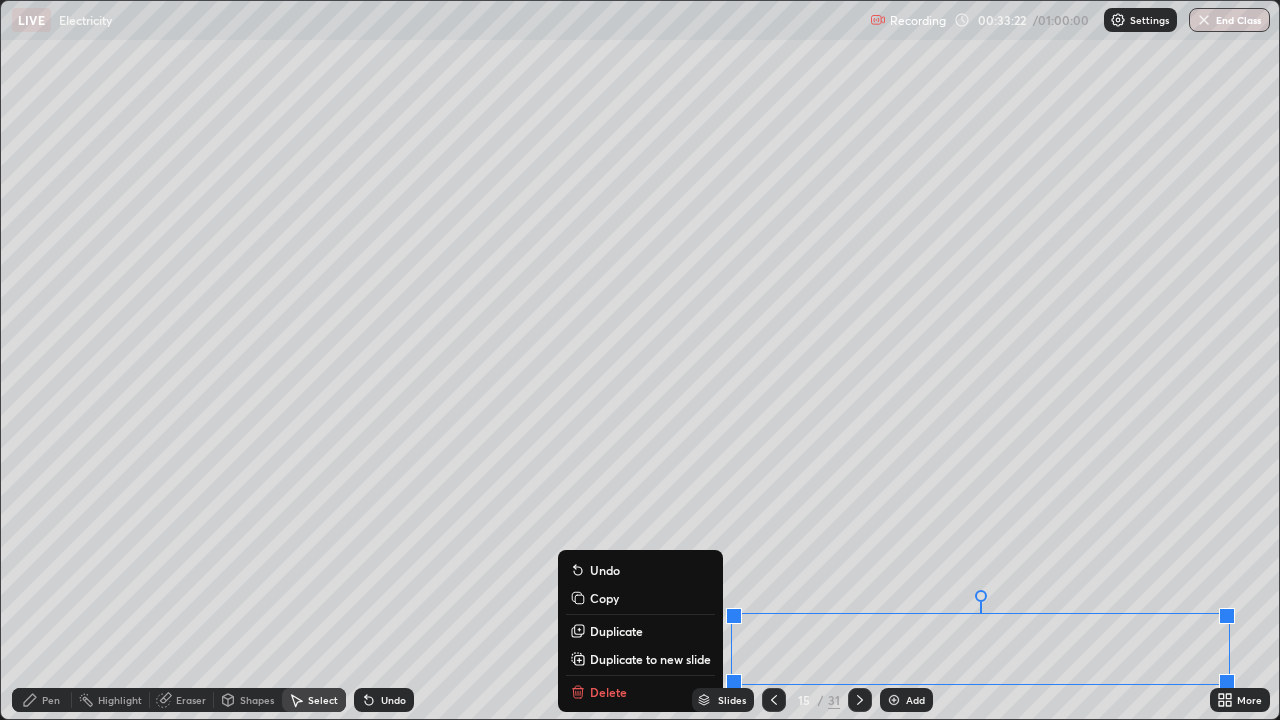 click on "Undo" at bounding box center (640, 570) 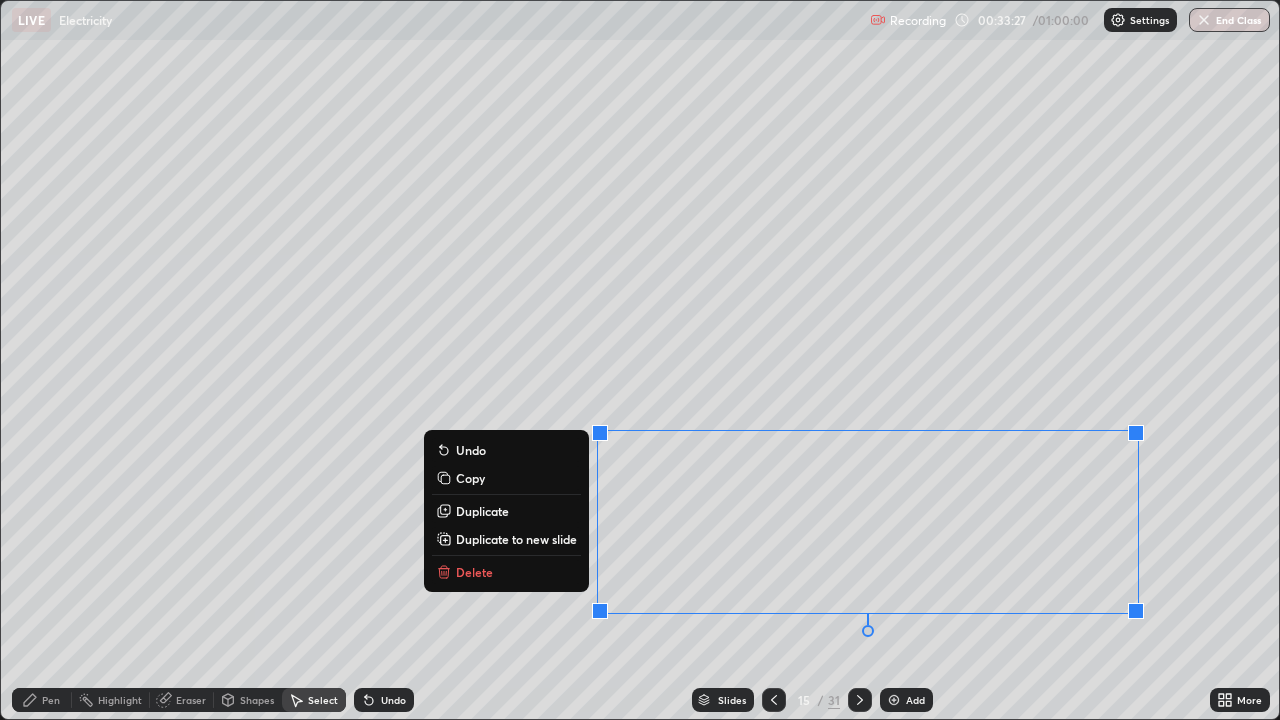 click on "0 ° Undo Copy Duplicate Duplicate to new slide Delete" at bounding box center (640, 360) 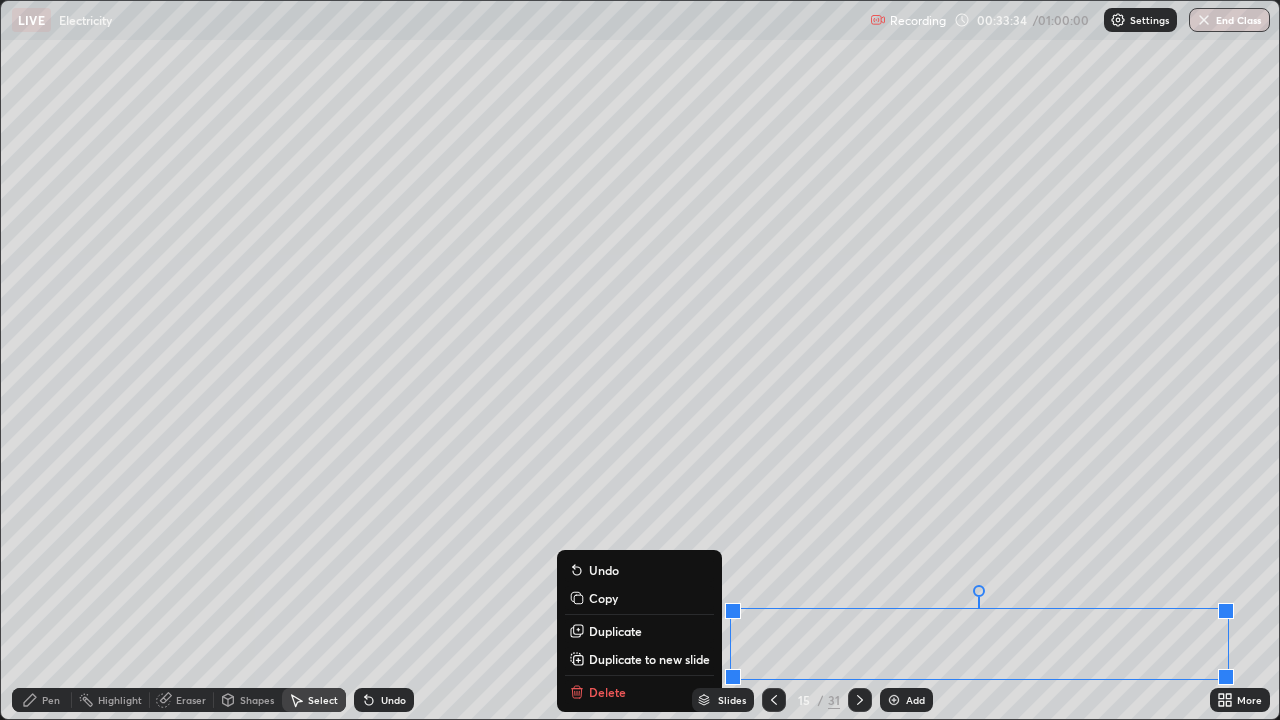 click on "0 ° Undo Copy Duplicate Duplicate to new slide Delete" at bounding box center (640, 360) 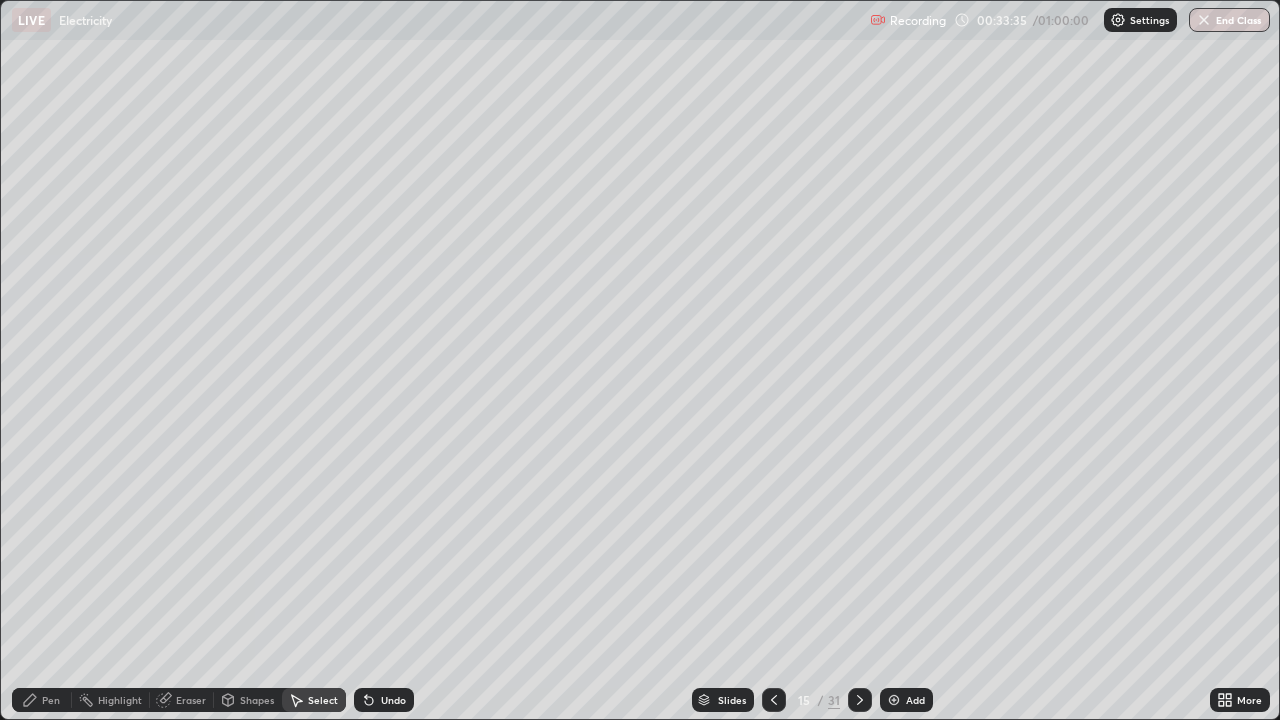 click on "Pen" at bounding box center (51, 700) 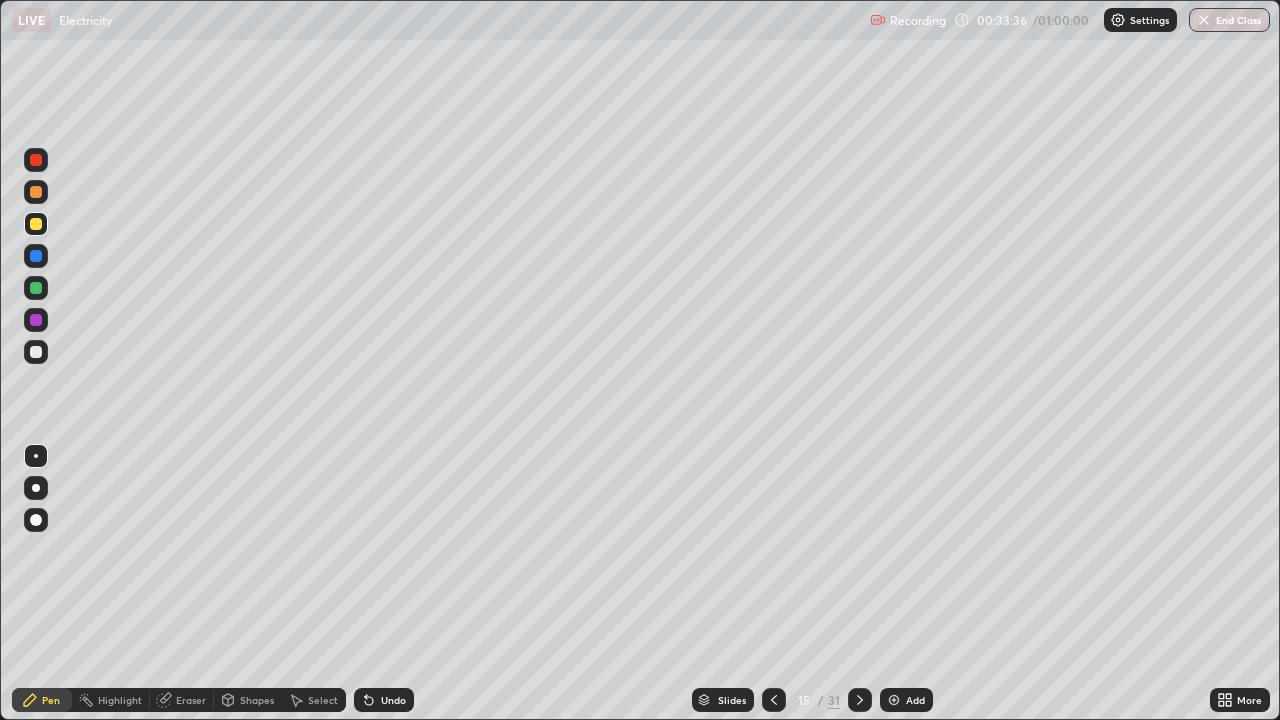 click at bounding box center [36, 288] 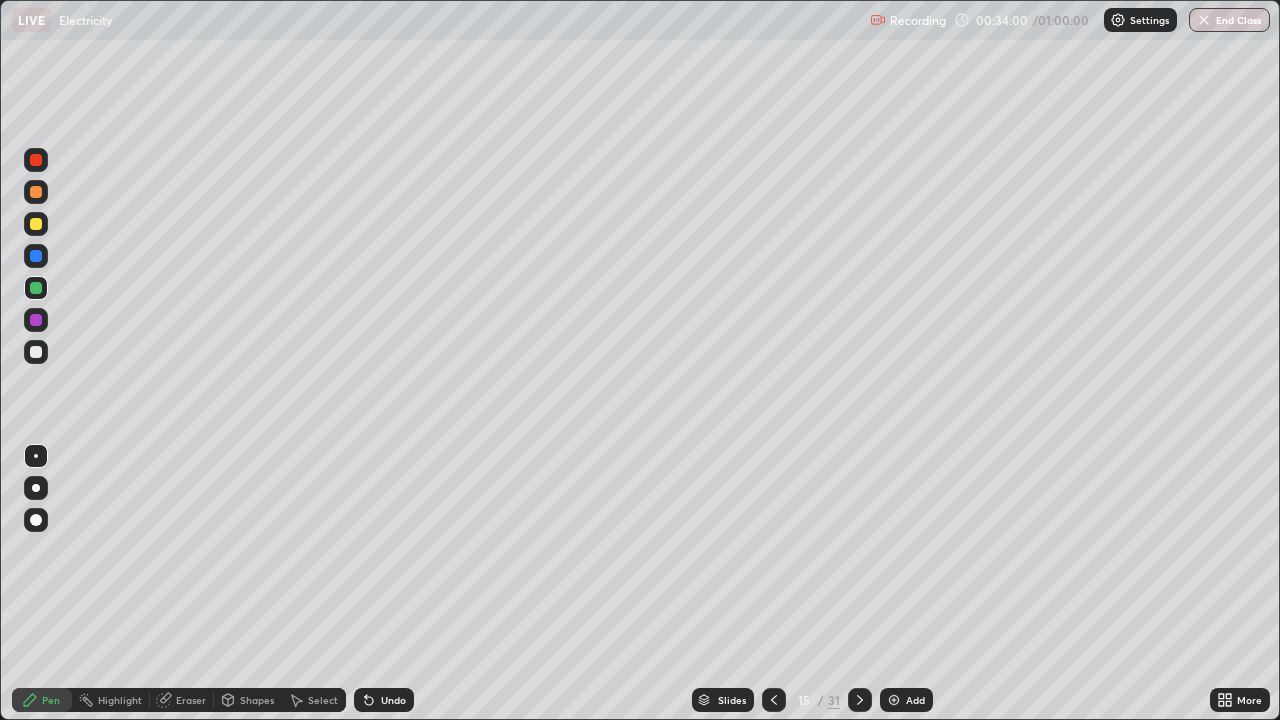 click on "Select" at bounding box center [314, 700] 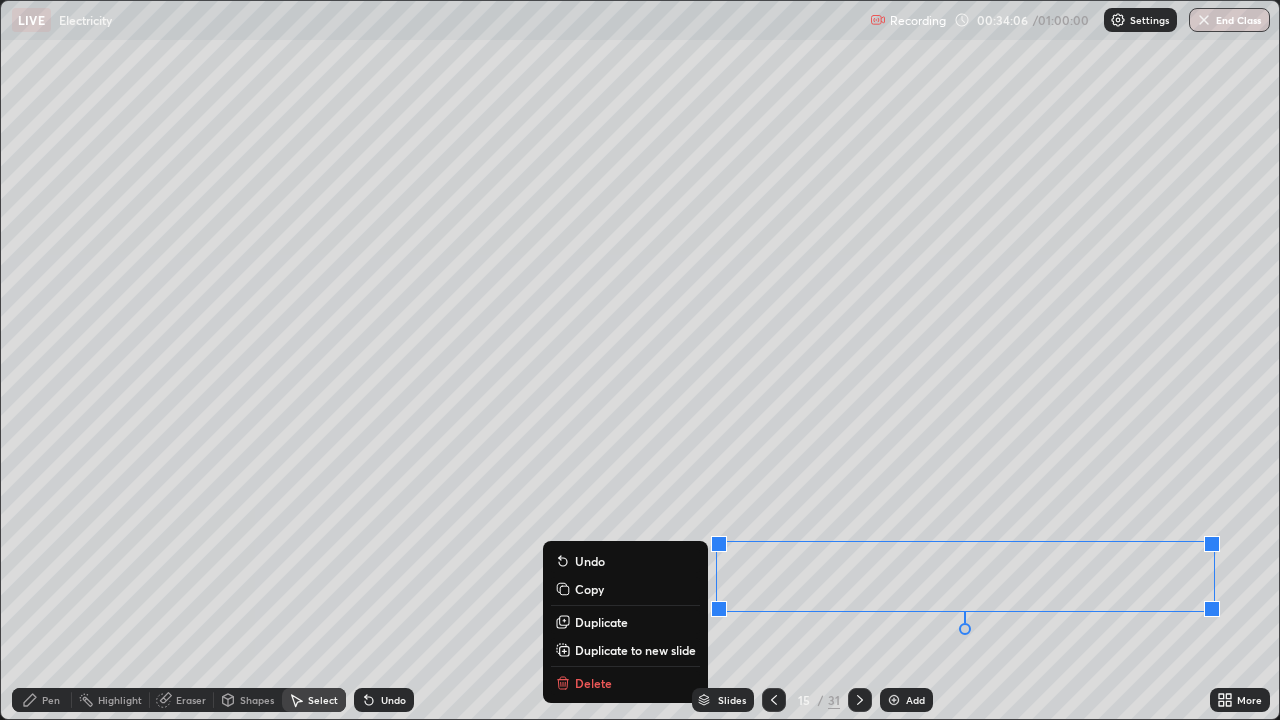 click on "0 ° Undo Copy Duplicate Duplicate to new slide Delete" at bounding box center (640, 360) 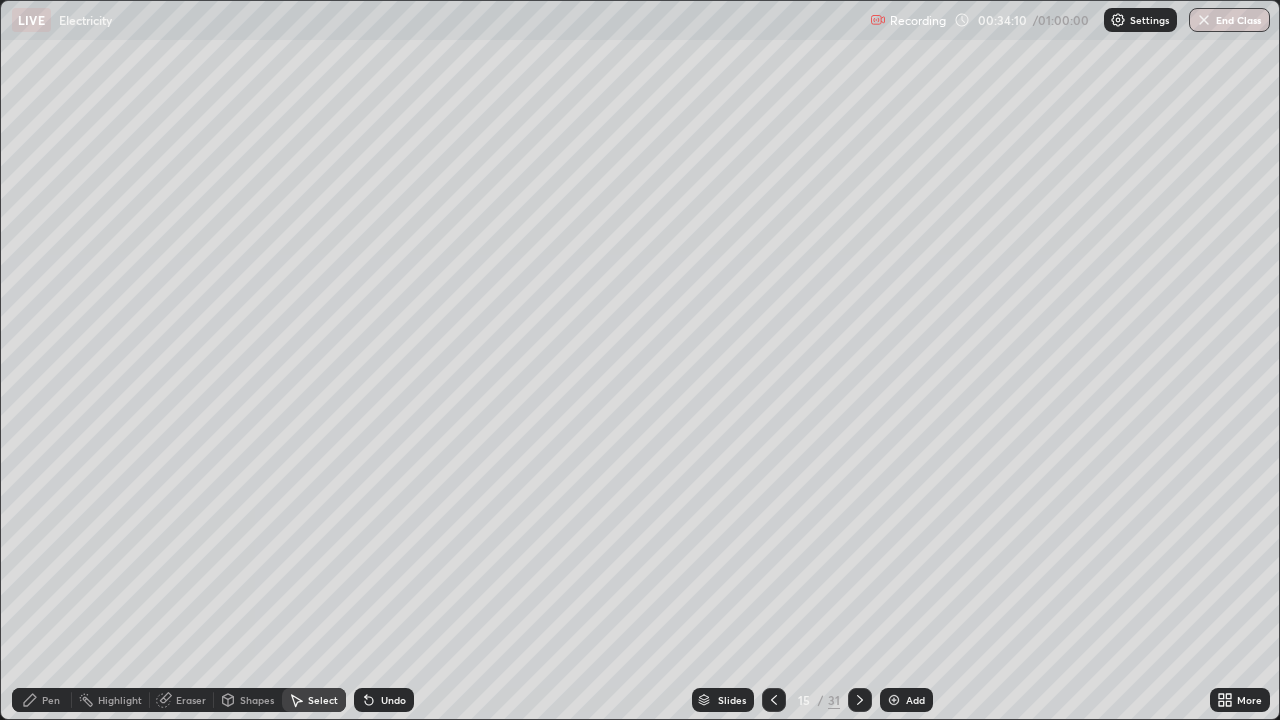 click on "Pen" at bounding box center [51, 700] 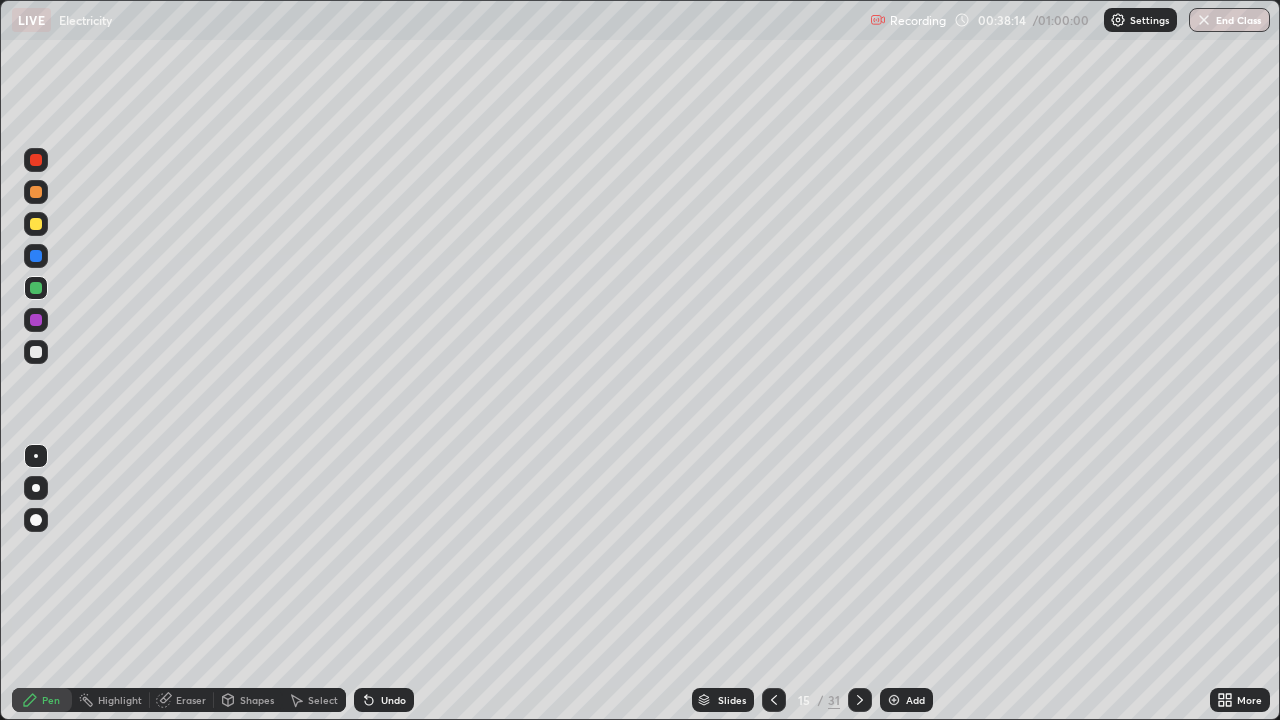 click at bounding box center [894, 700] 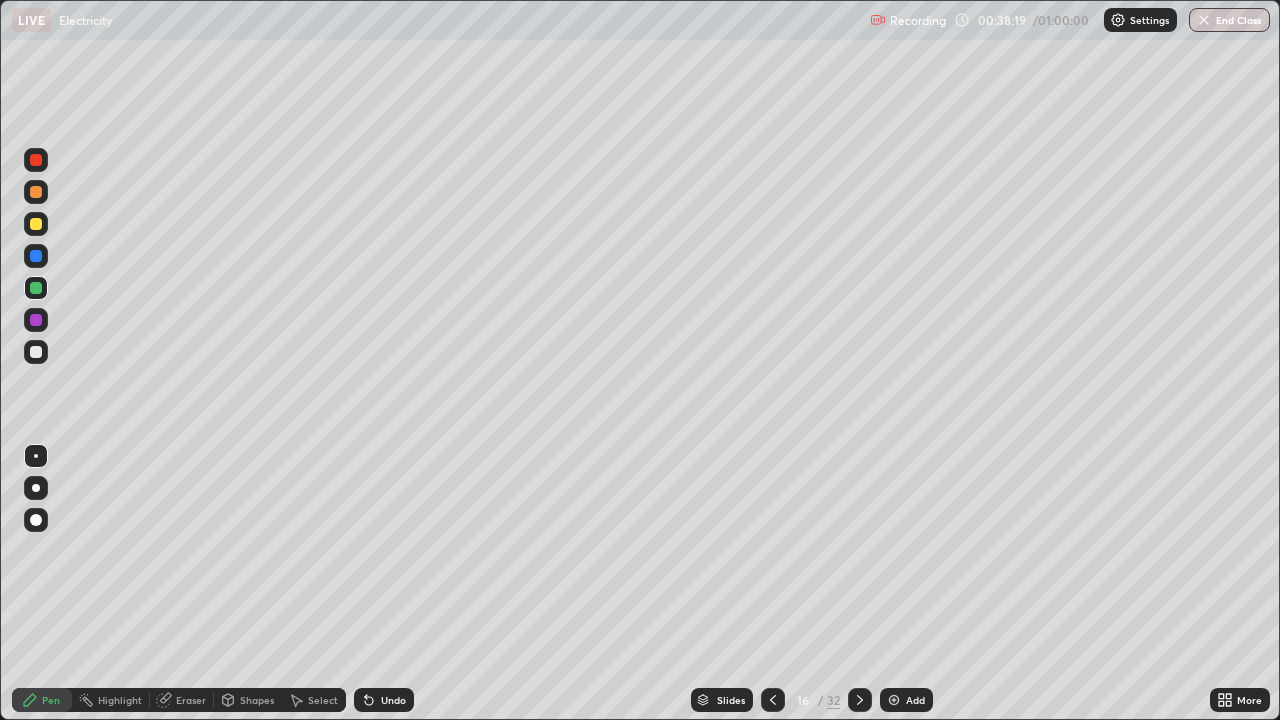 click at bounding box center (36, 224) 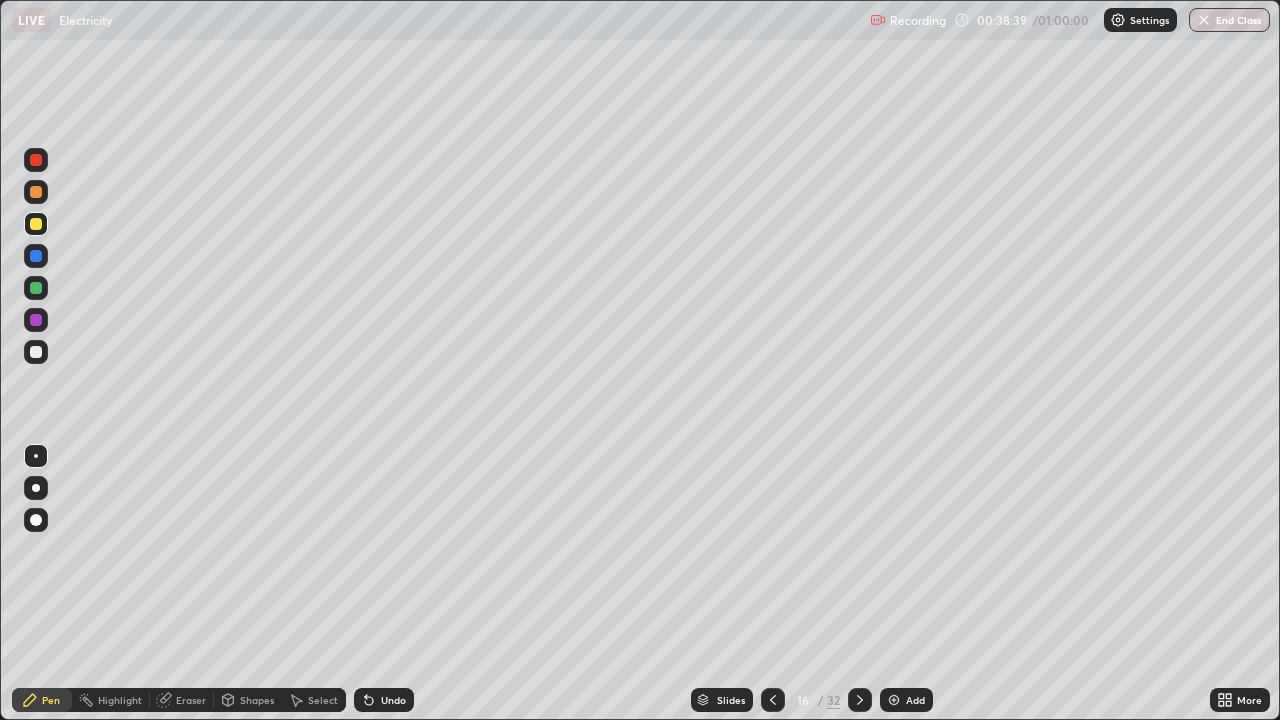 click on "Select" at bounding box center [323, 700] 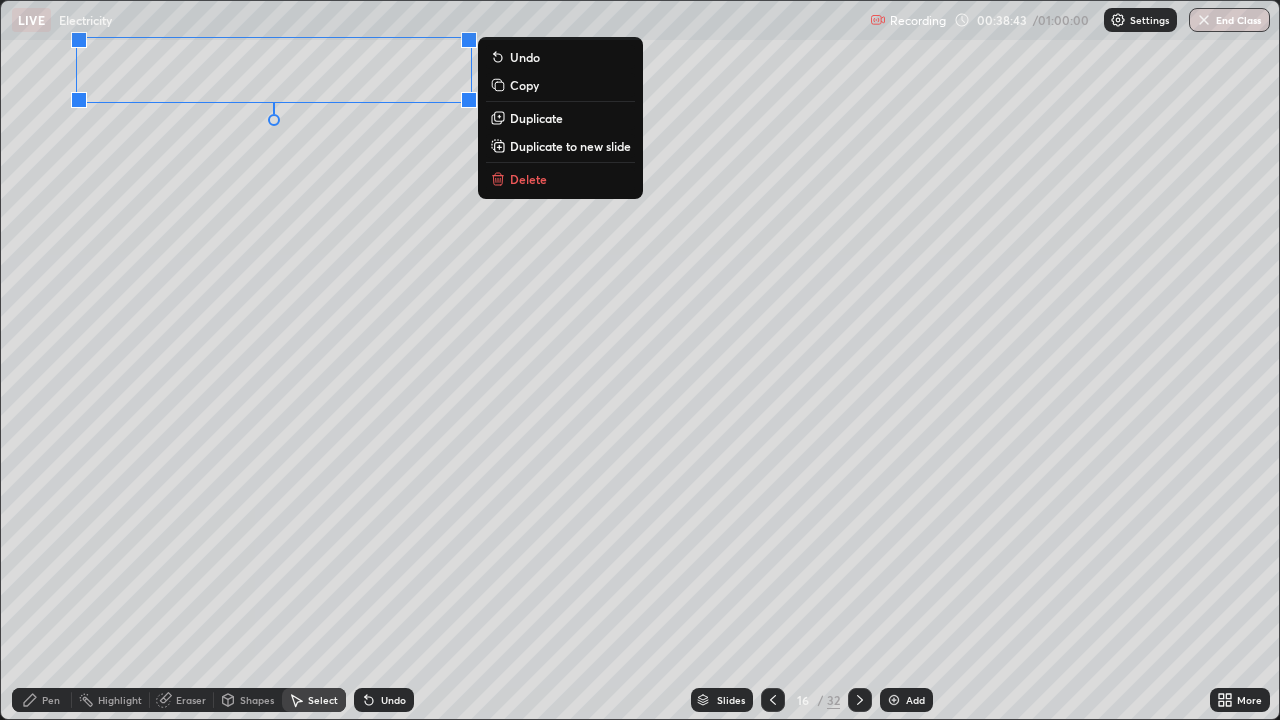 click on "0 ° Undo Copy Duplicate Duplicate to new slide Delete" at bounding box center [640, 360] 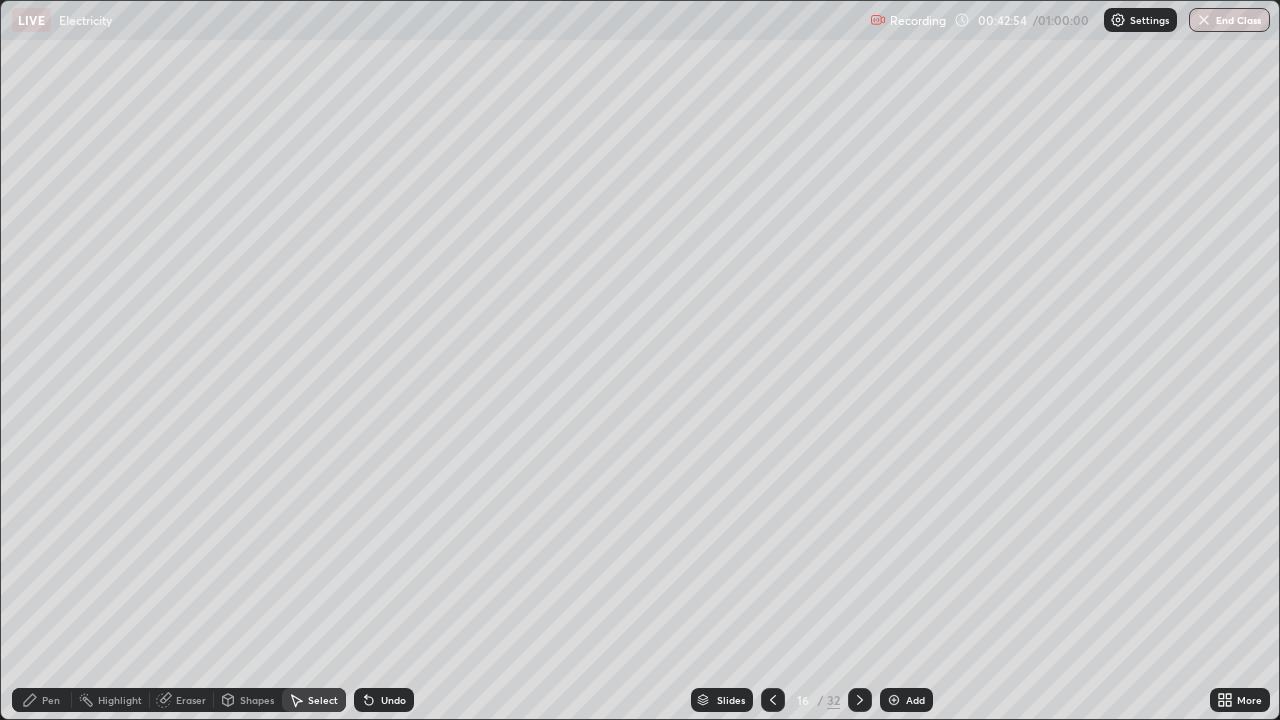 click on "Pen" at bounding box center [42, 700] 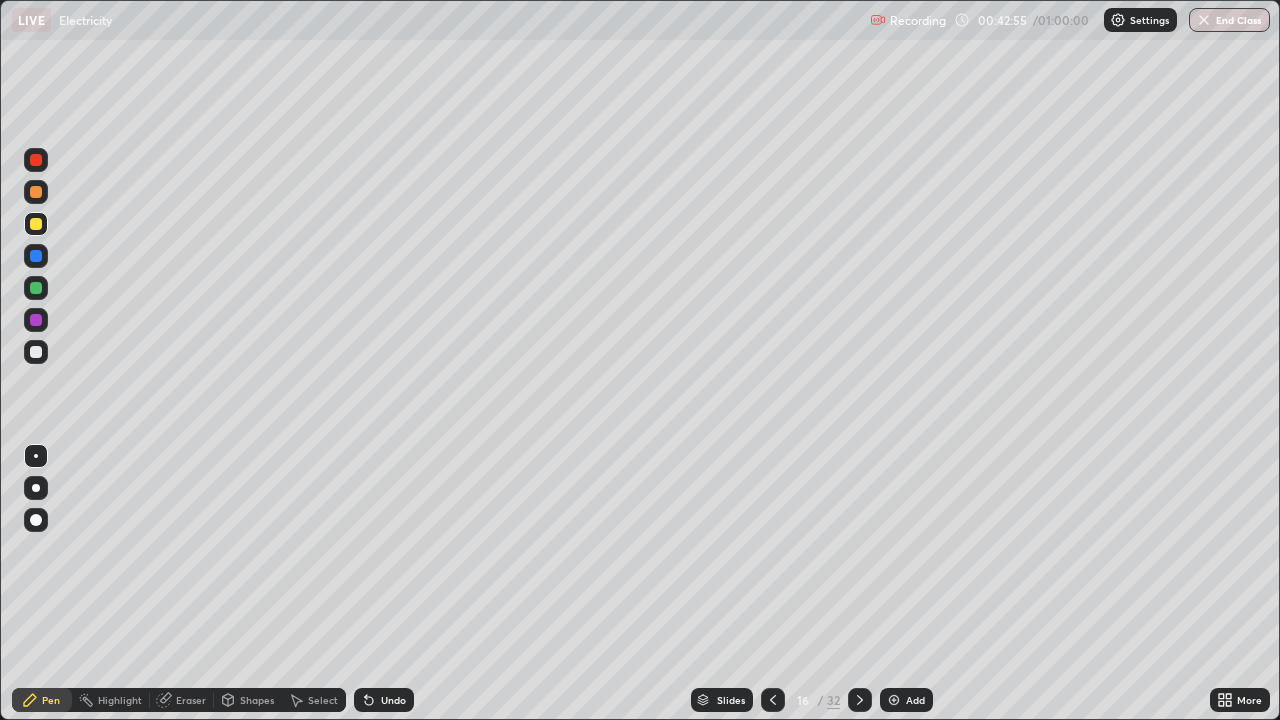 click at bounding box center [36, 256] 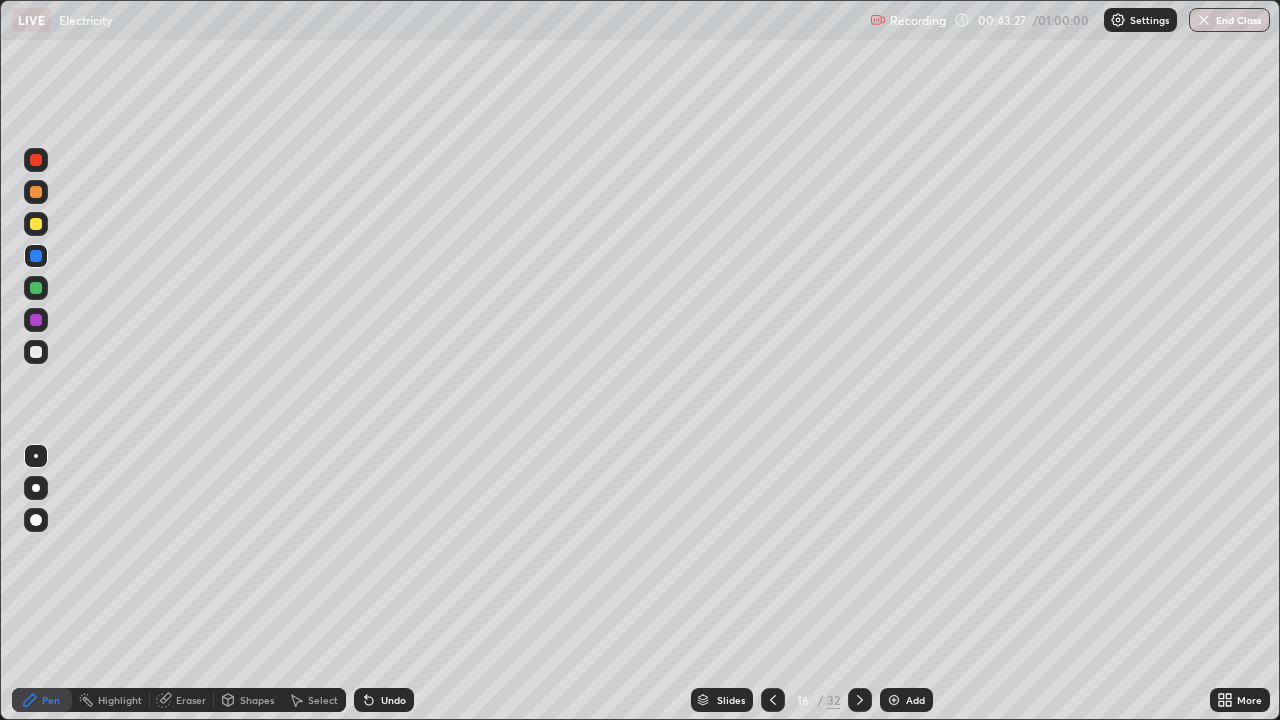 click on "Select" at bounding box center [323, 700] 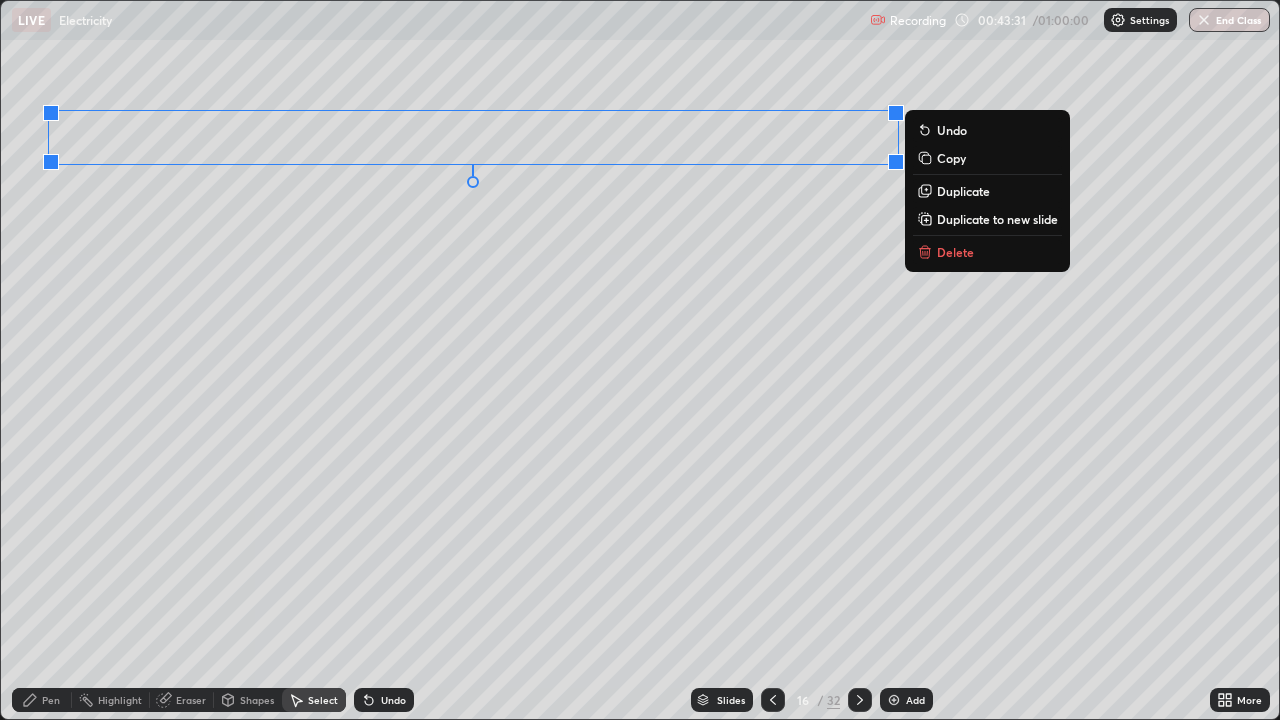 click on "0 ° Undo Copy Duplicate Duplicate to new slide Delete" at bounding box center [640, 360] 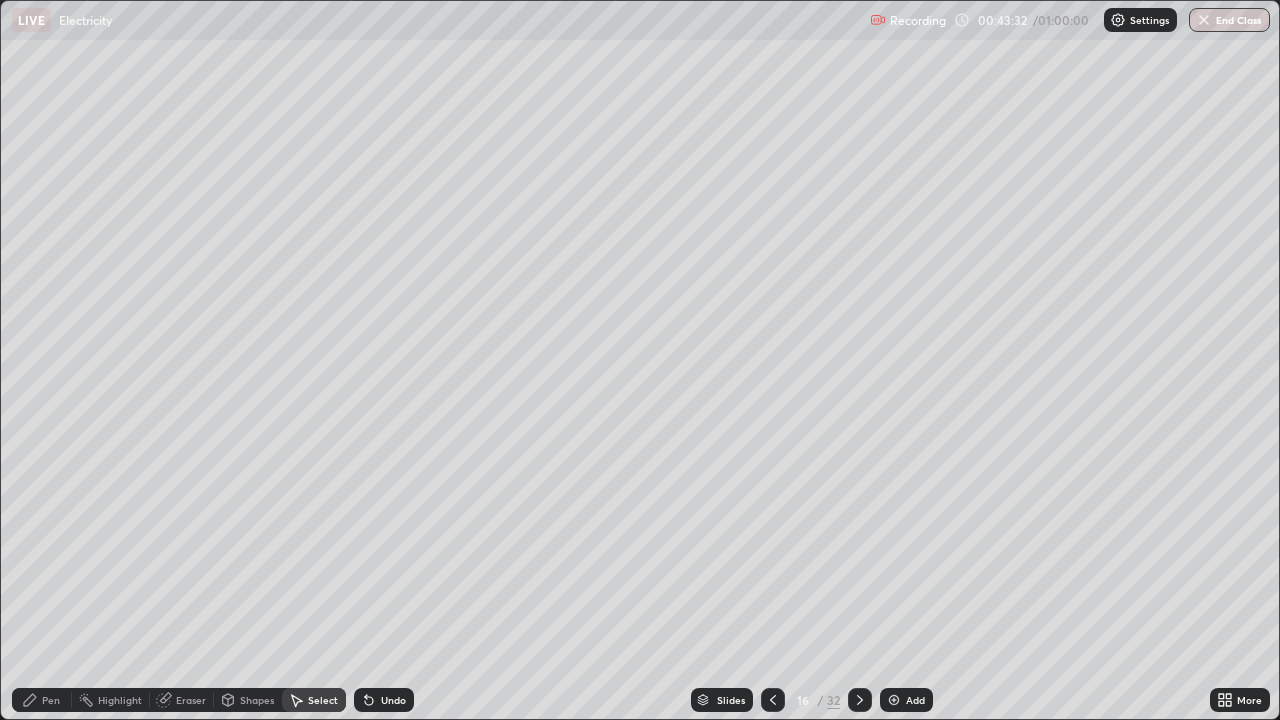 click on "Shapes" at bounding box center [257, 700] 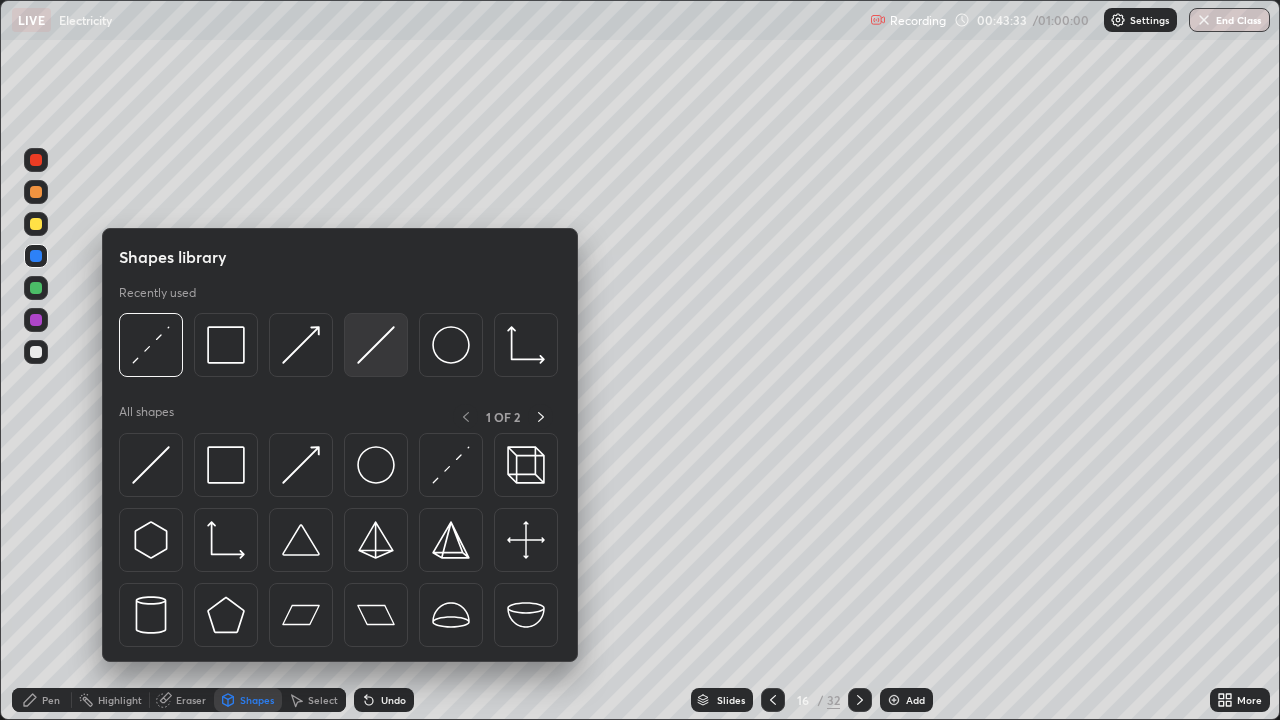click at bounding box center (376, 345) 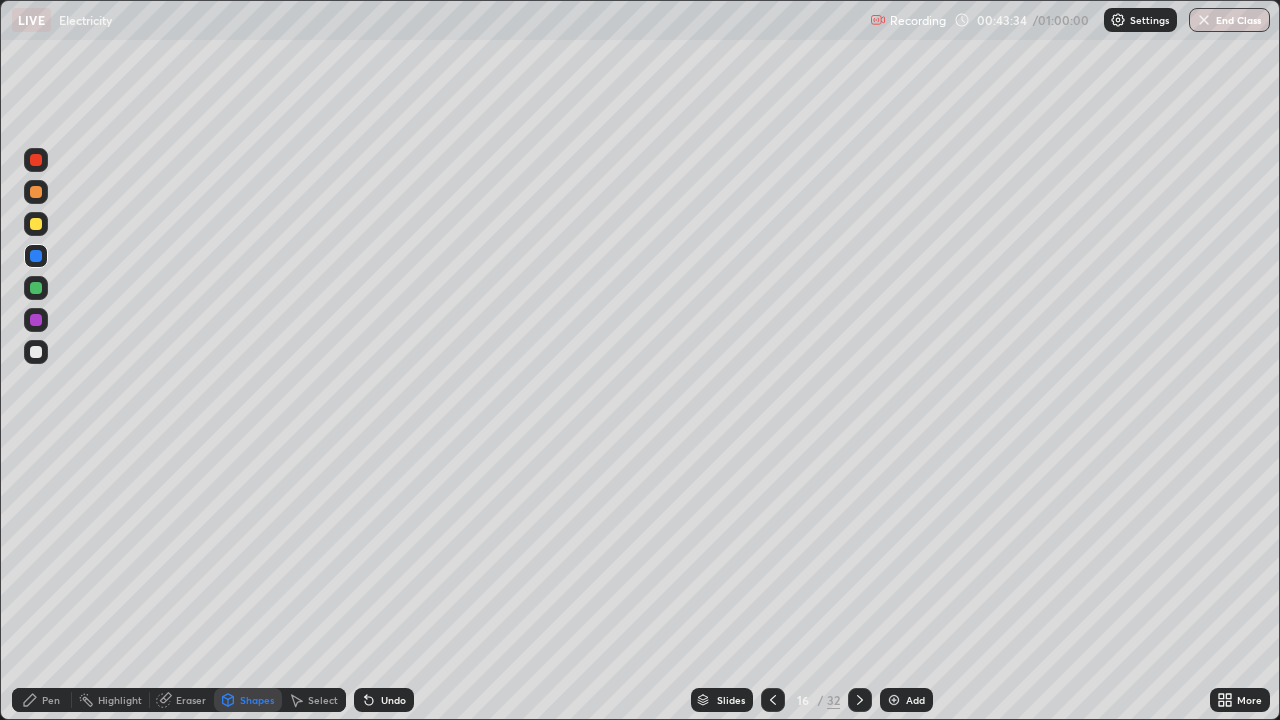 click on "Shapes" at bounding box center [248, 700] 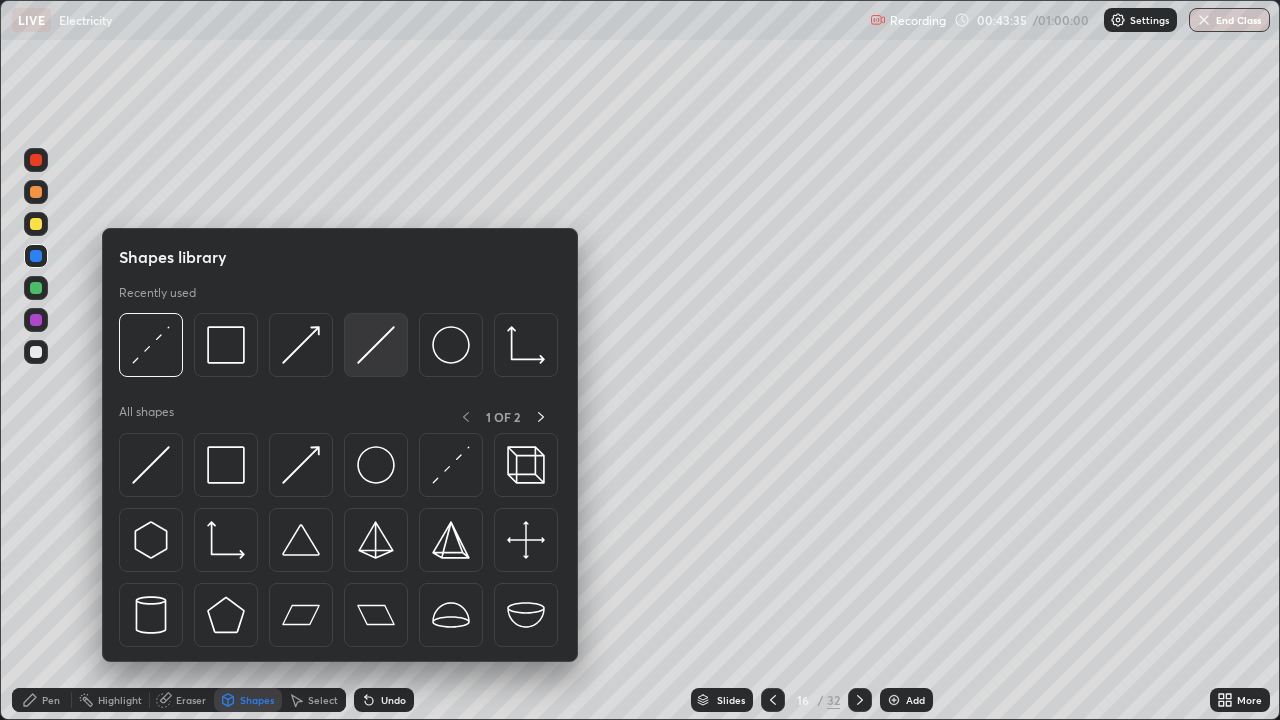 click at bounding box center (376, 345) 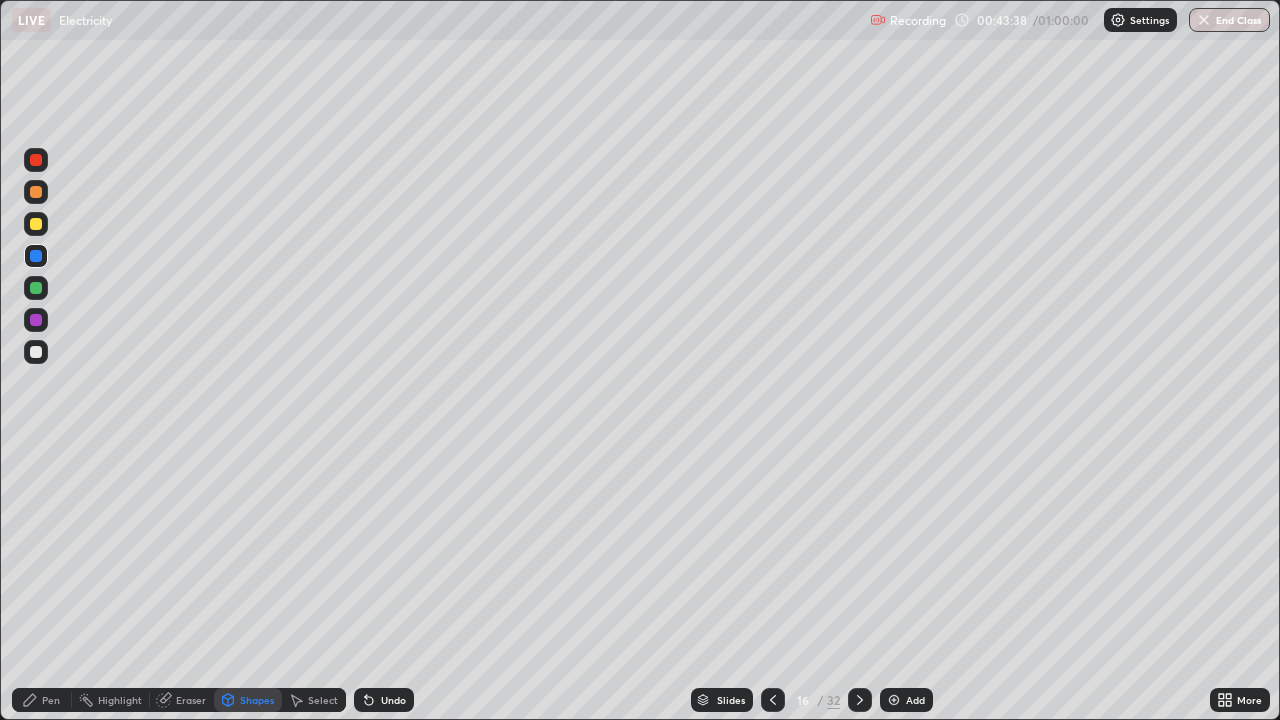 click at bounding box center [36, 352] 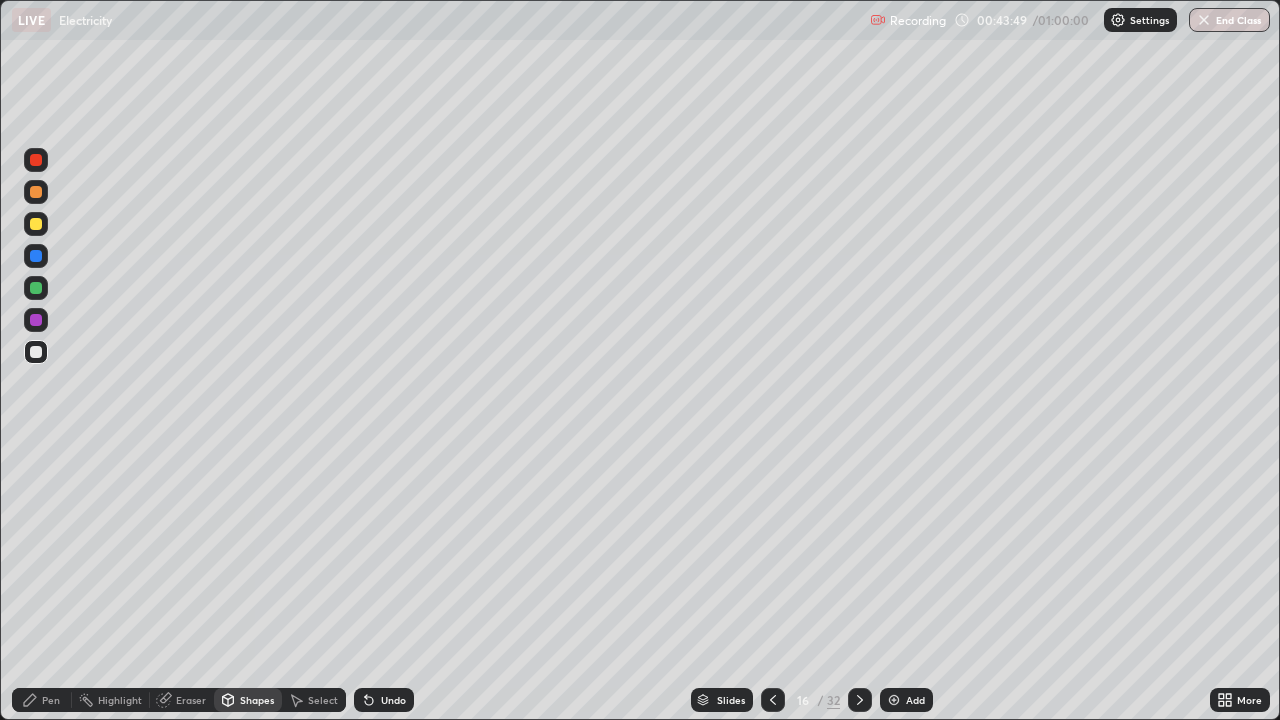 click on "Eraser" at bounding box center [182, 700] 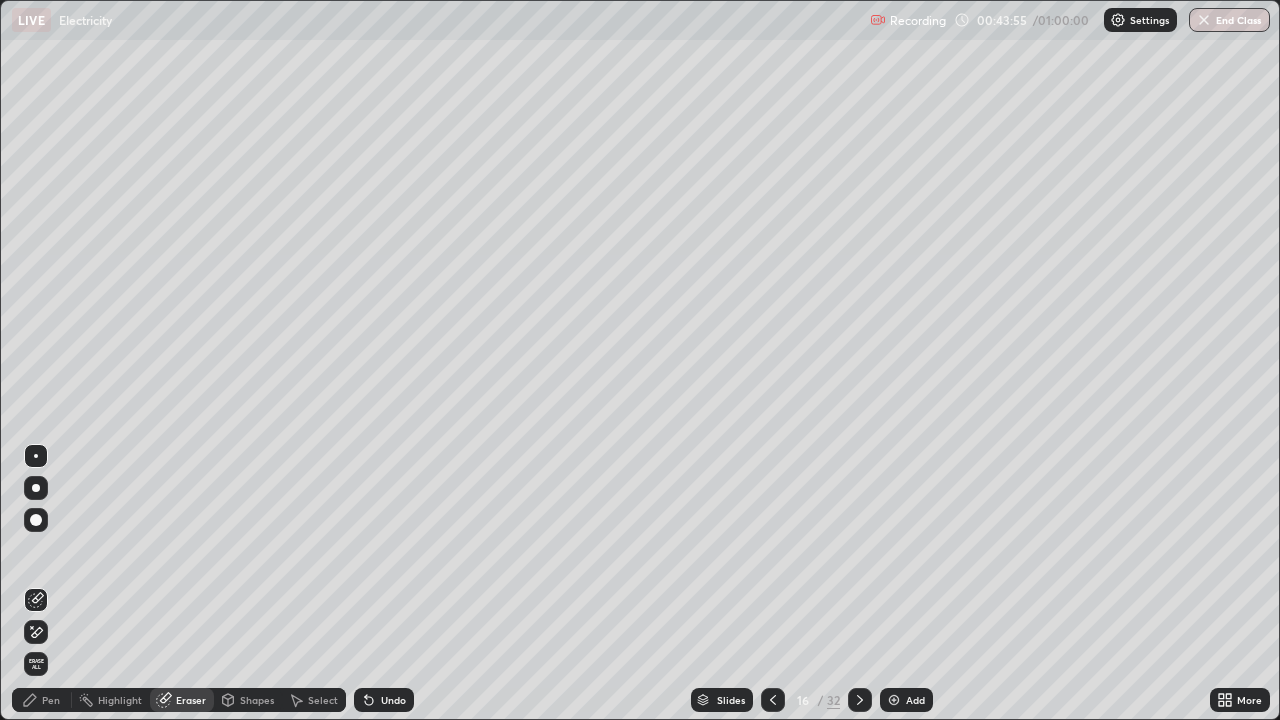 click on "Pen" at bounding box center [51, 700] 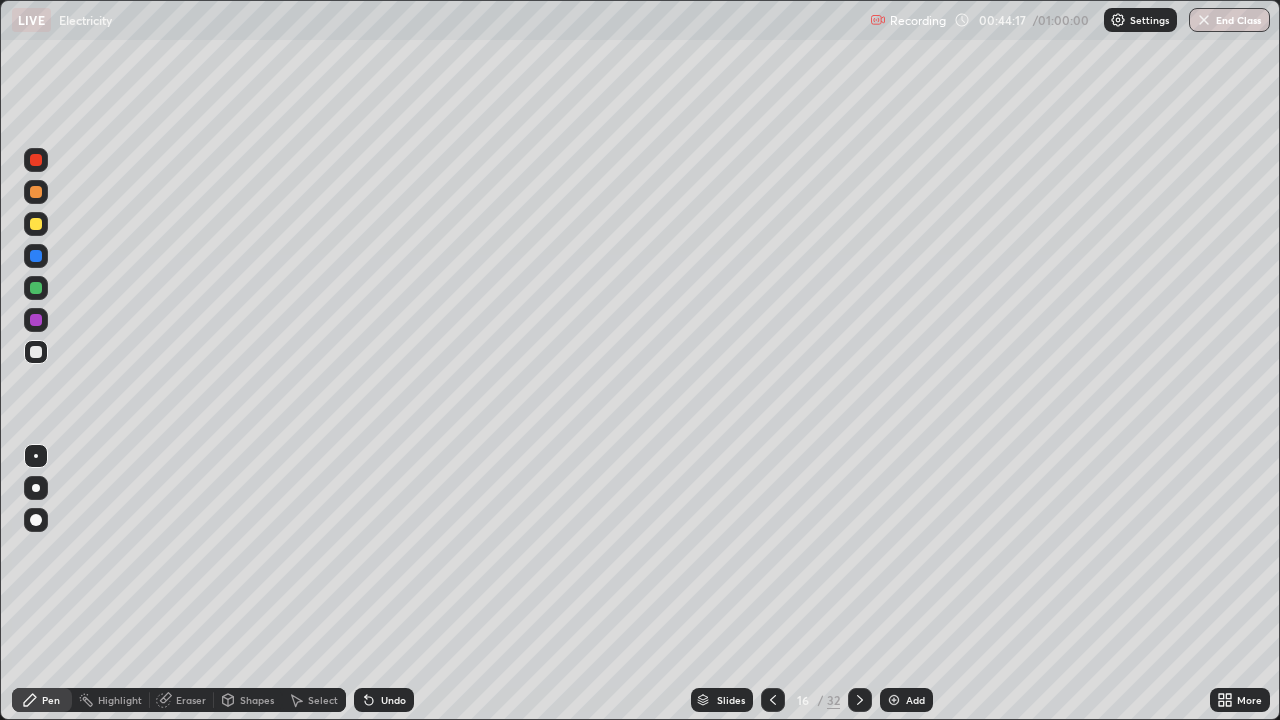 click on "Shapes" at bounding box center (248, 700) 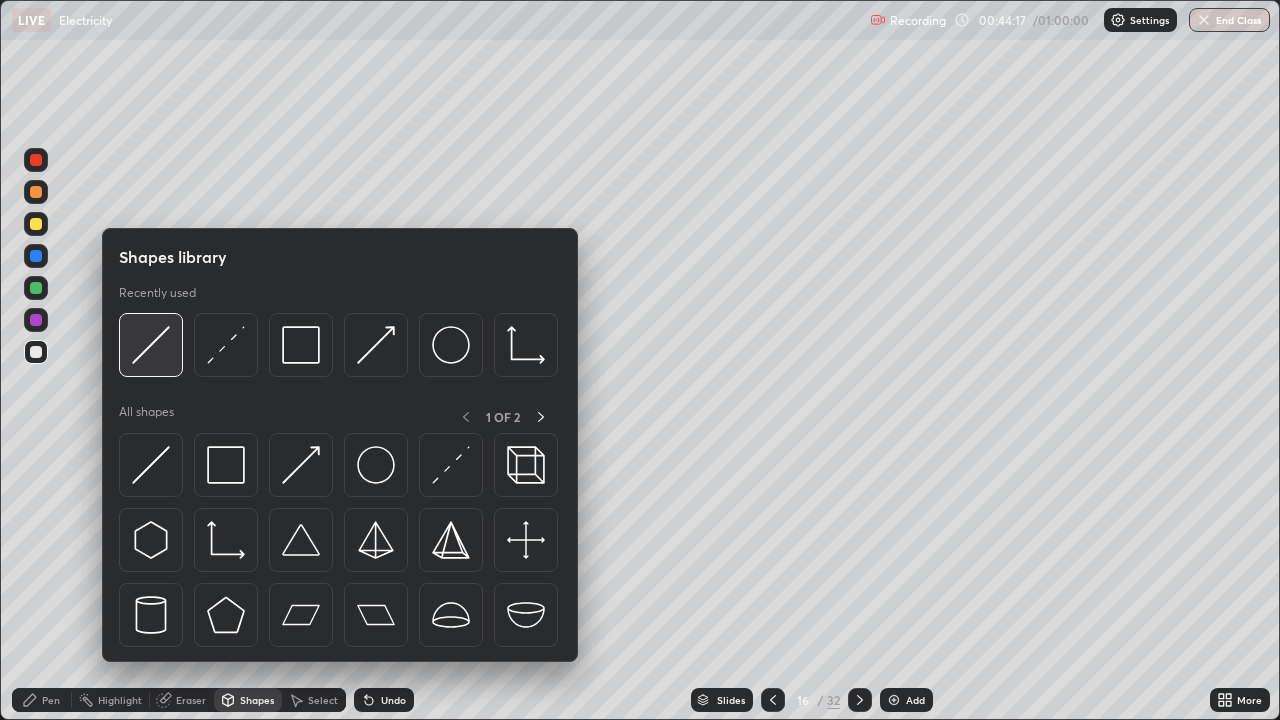 click at bounding box center (151, 345) 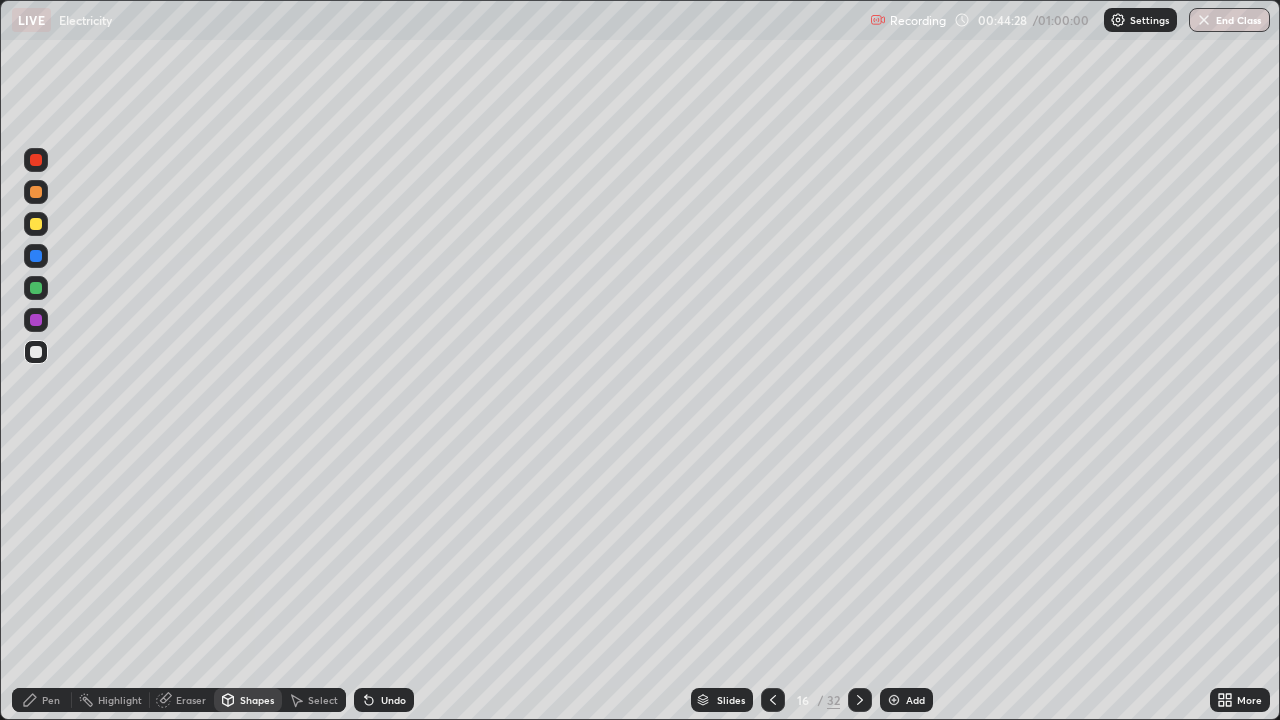 click on "Eraser" at bounding box center [191, 700] 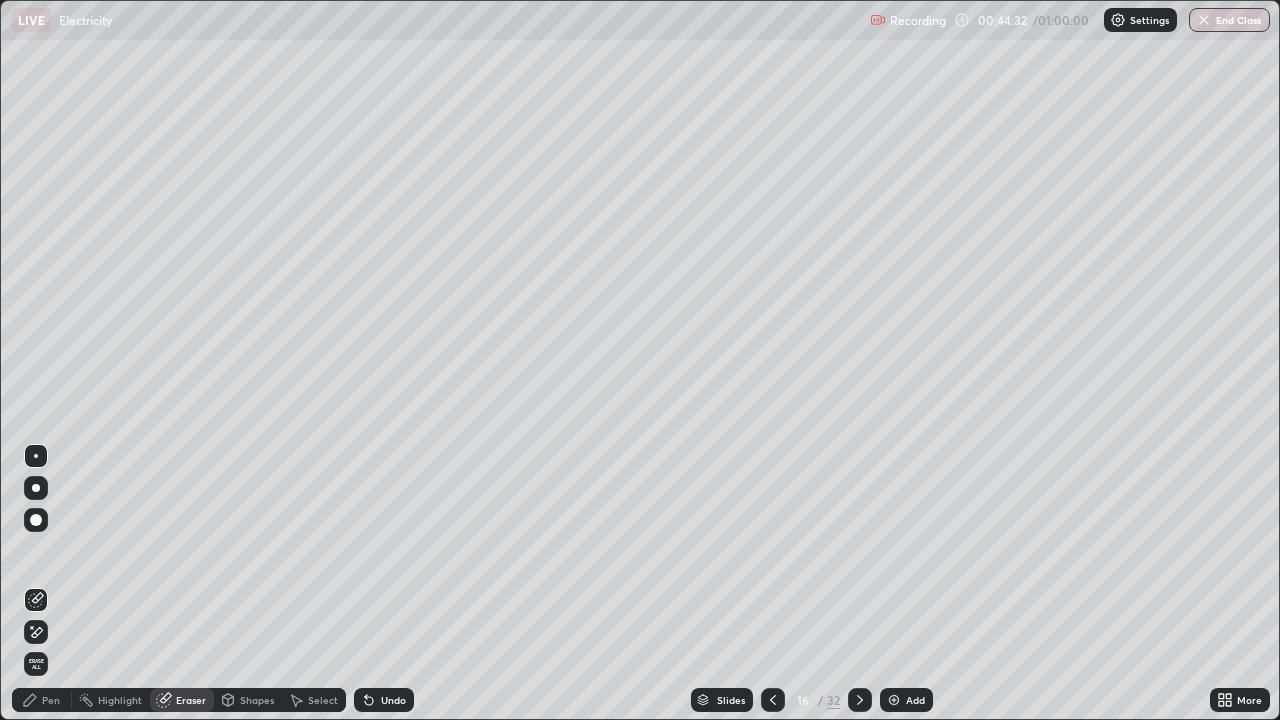 click on "Undo" at bounding box center [393, 700] 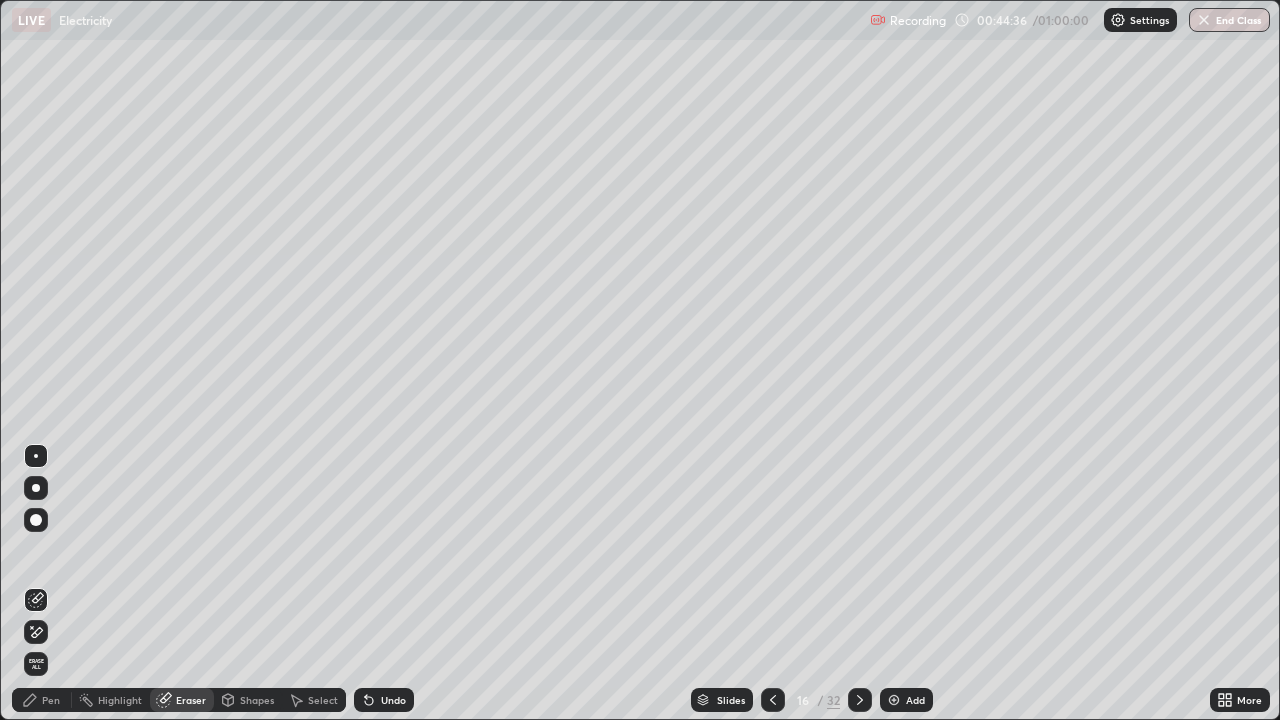 click on "Shapes" at bounding box center (248, 700) 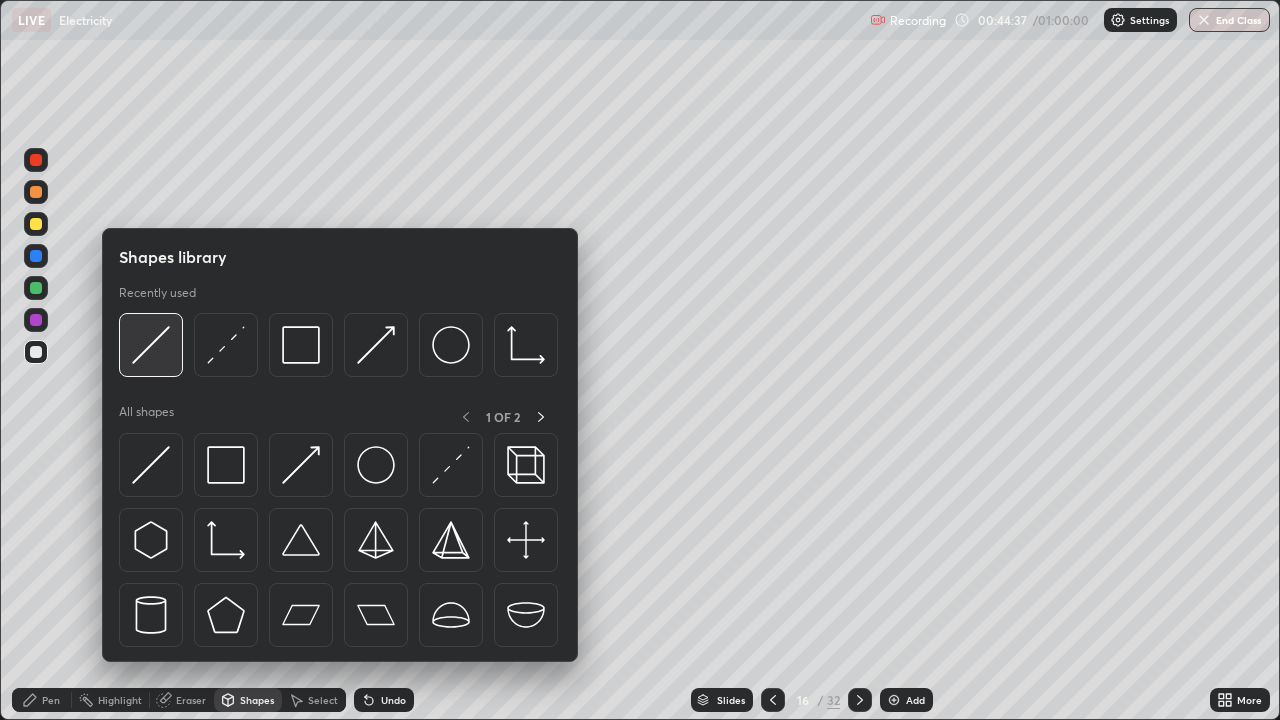 click at bounding box center (151, 345) 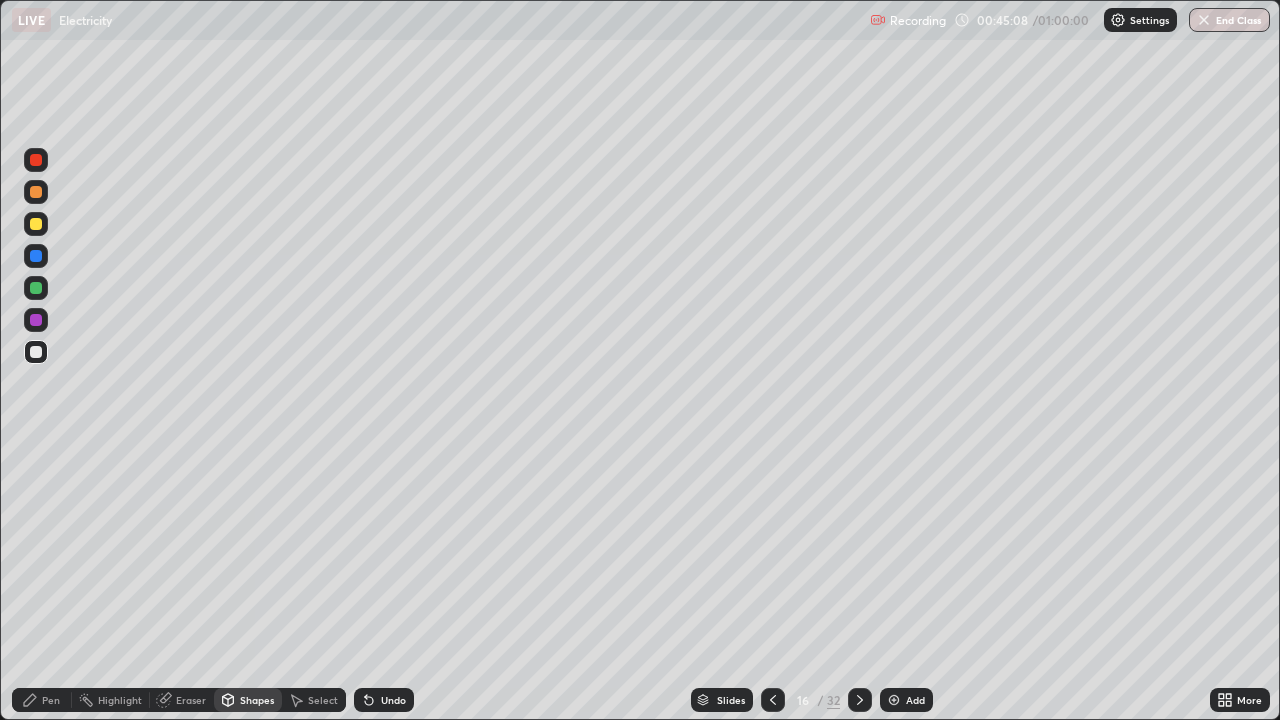 click on "Pen" at bounding box center [42, 700] 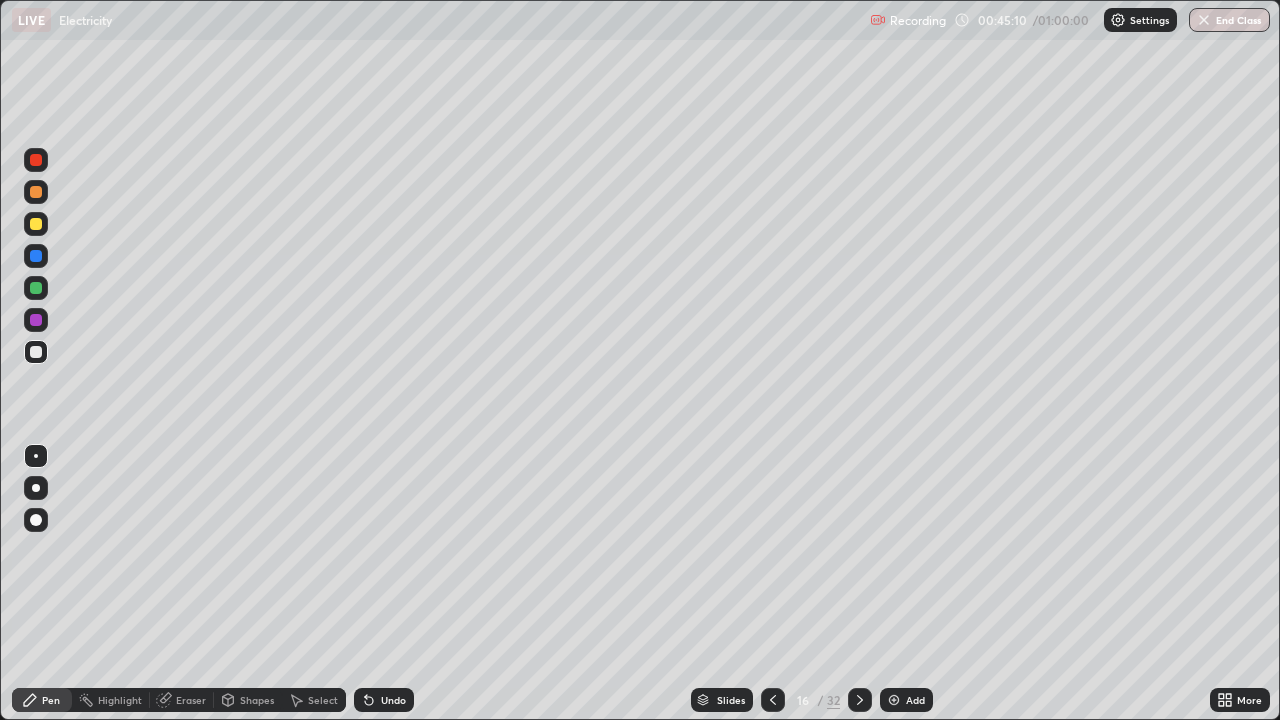 click on "Shapes" at bounding box center [257, 700] 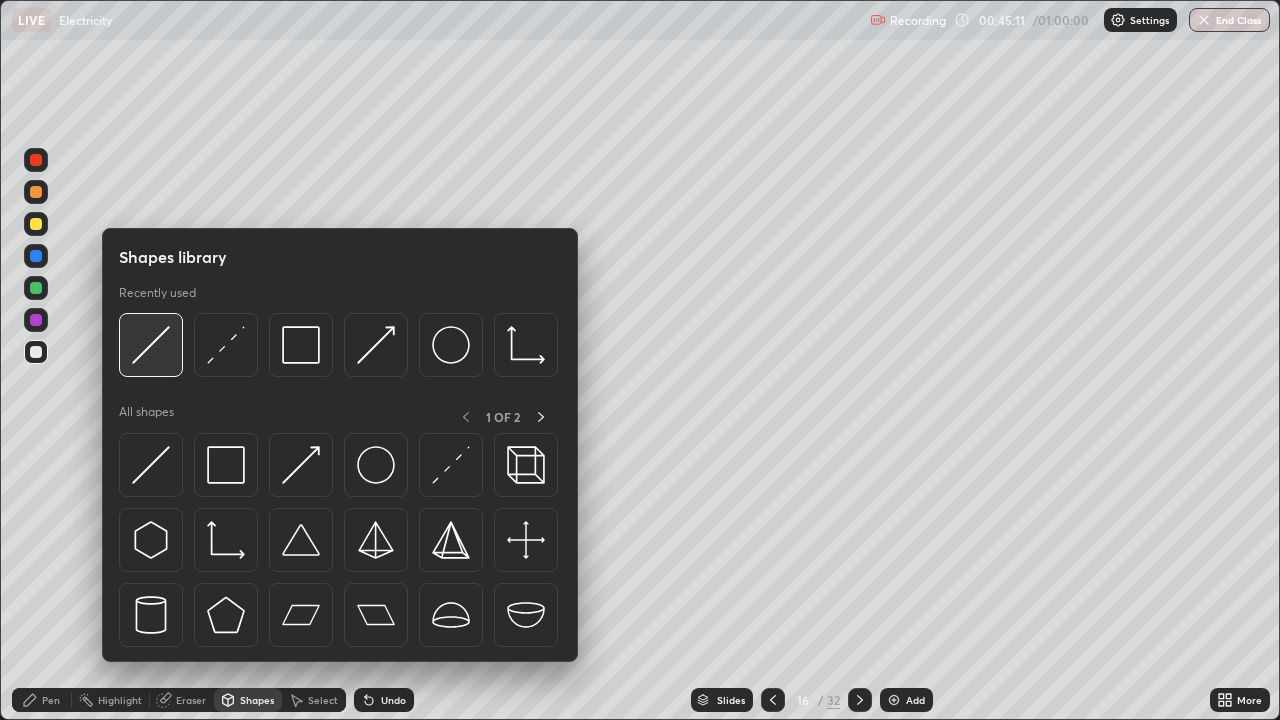 click at bounding box center [151, 345] 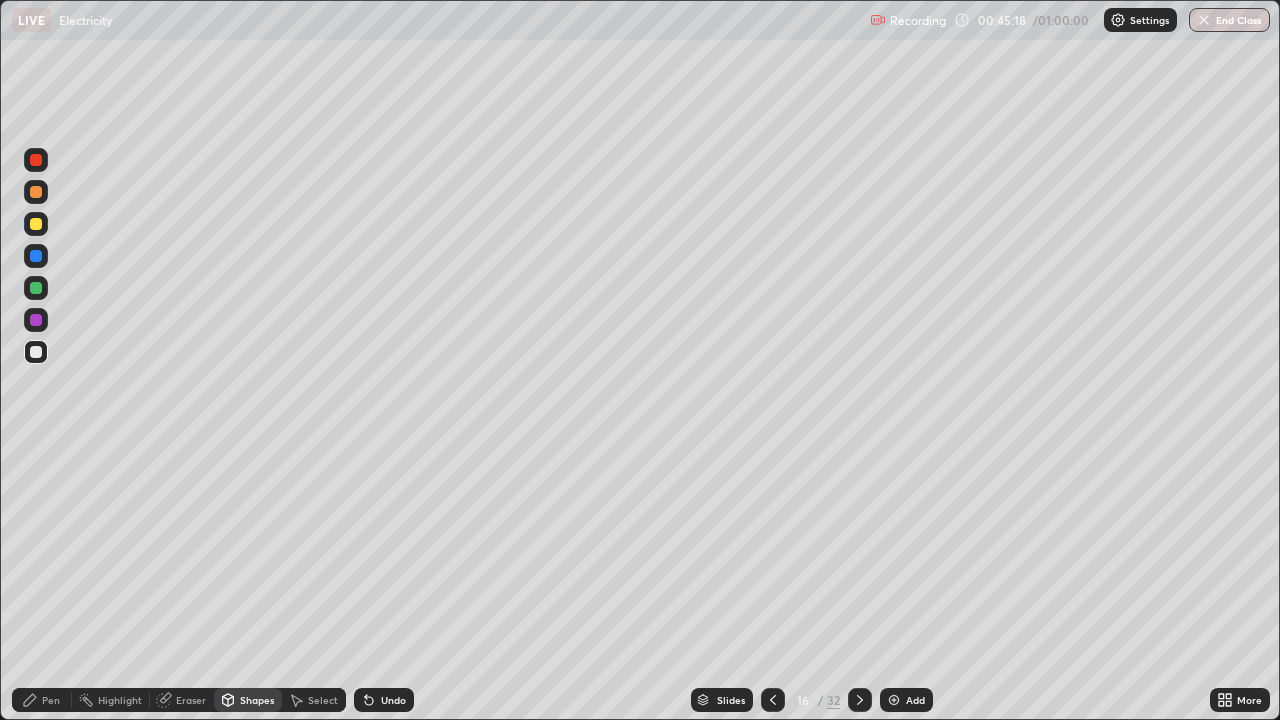 click on "Select" at bounding box center (323, 700) 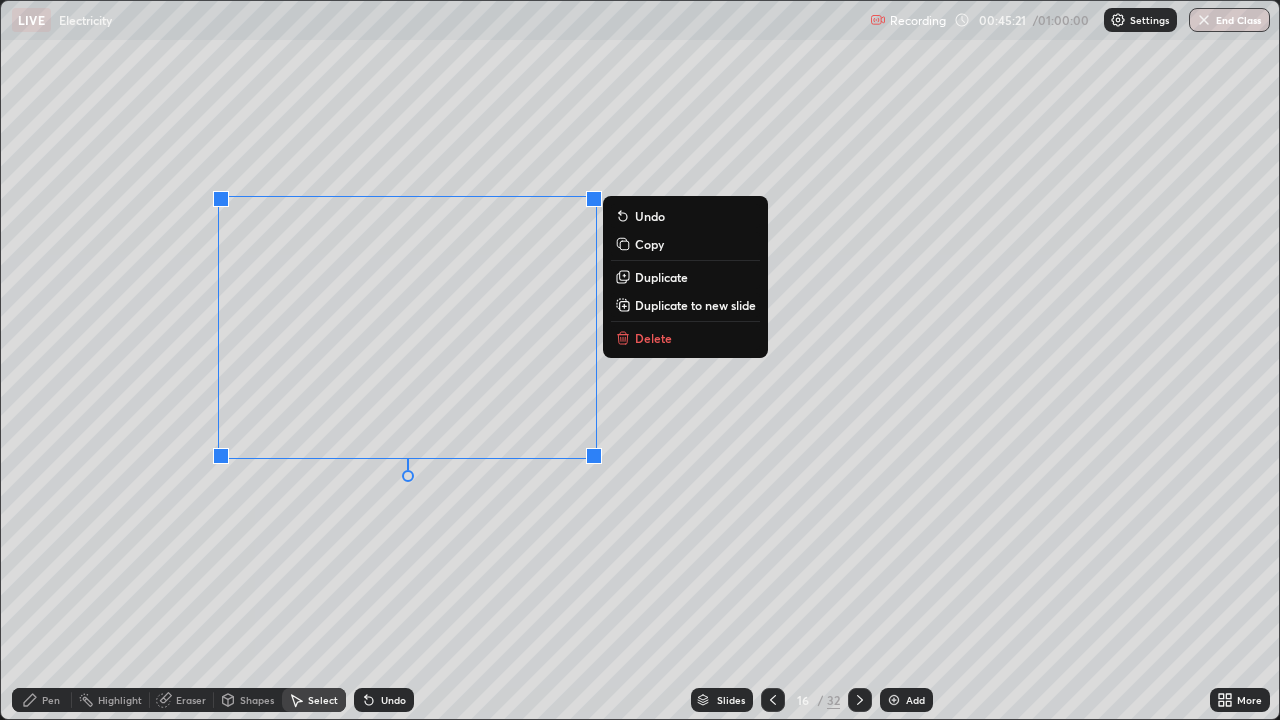 click on "0 ° Undo Copy Duplicate Duplicate to new slide Delete" at bounding box center [640, 360] 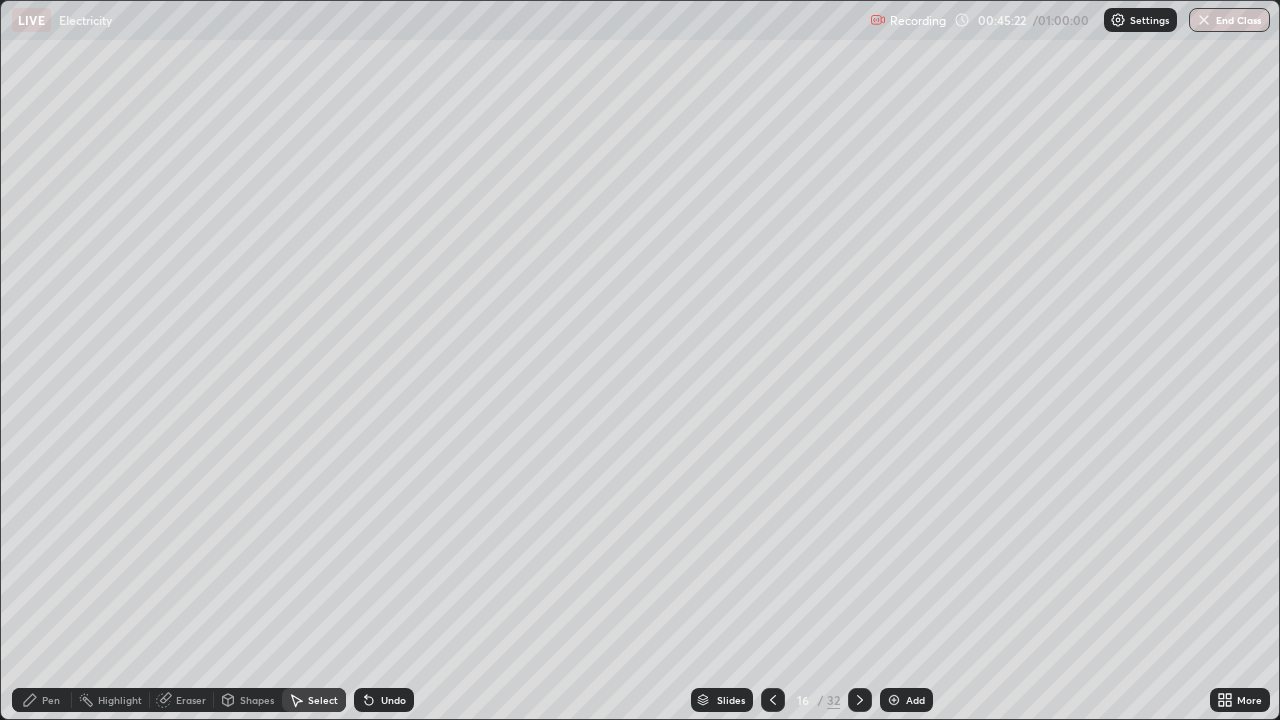 click on "Pen" at bounding box center [51, 700] 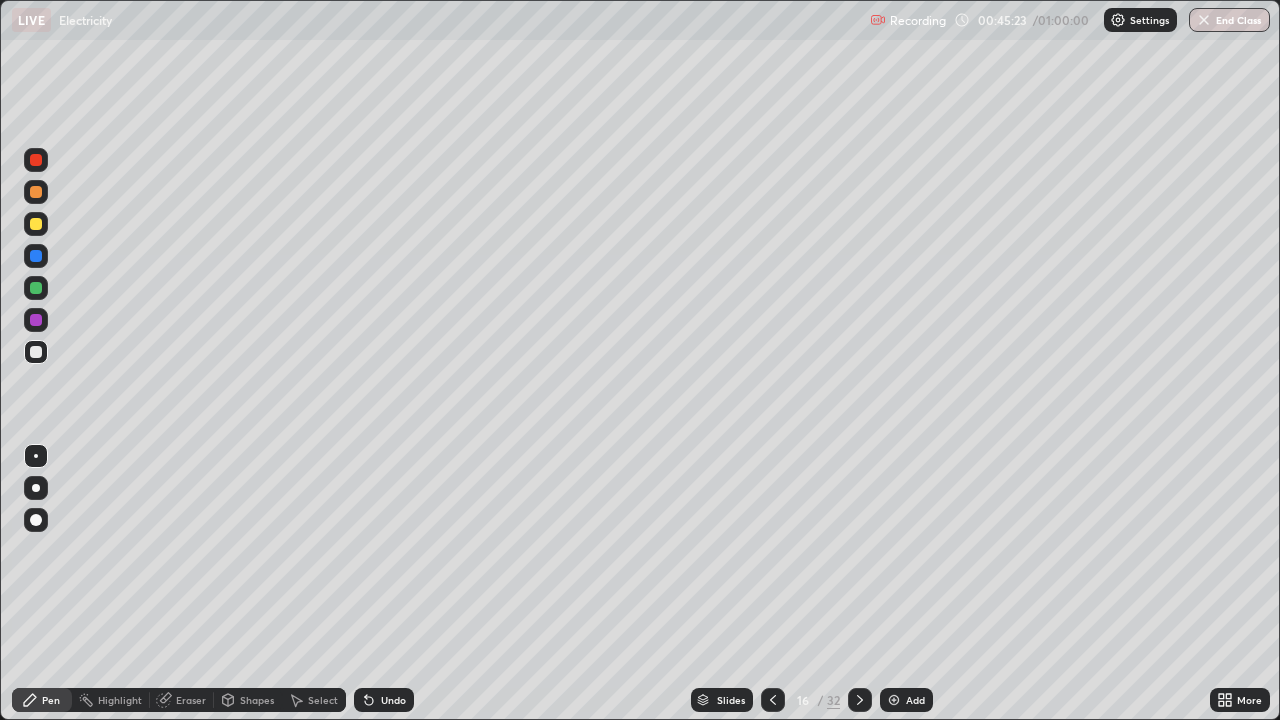 click at bounding box center (36, 224) 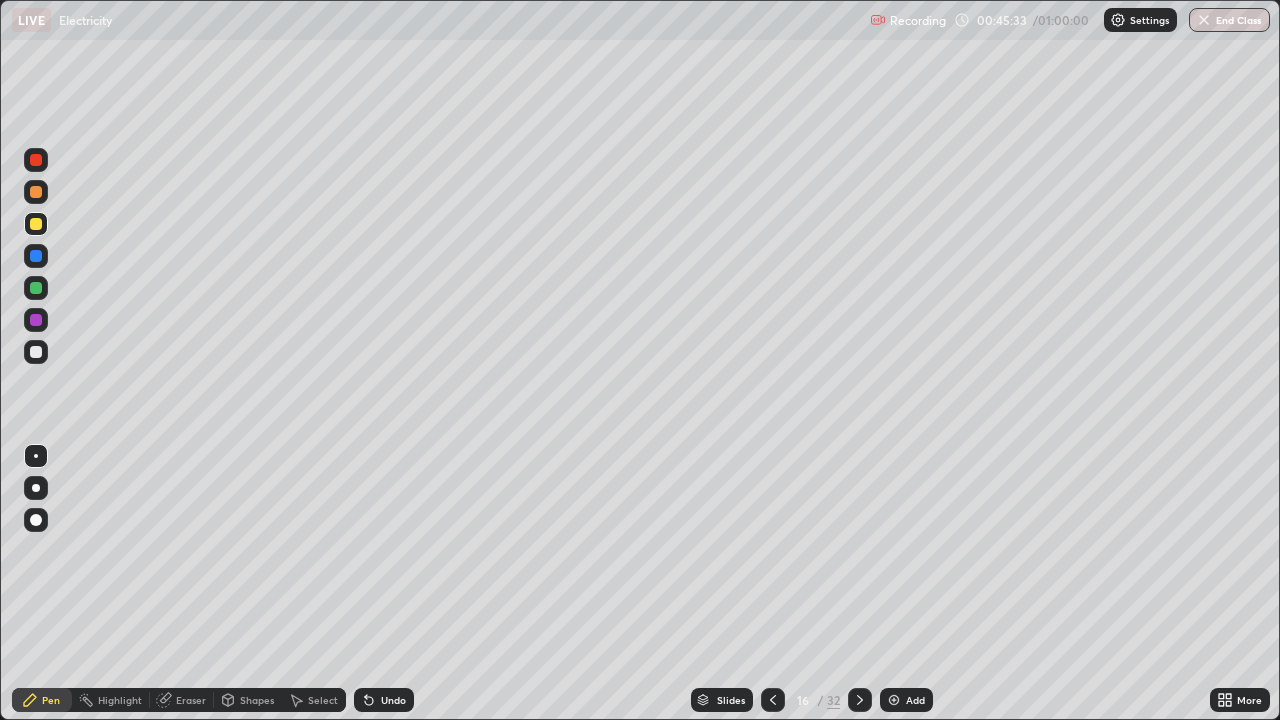 click on "Eraser" at bounding box center [182, 700] 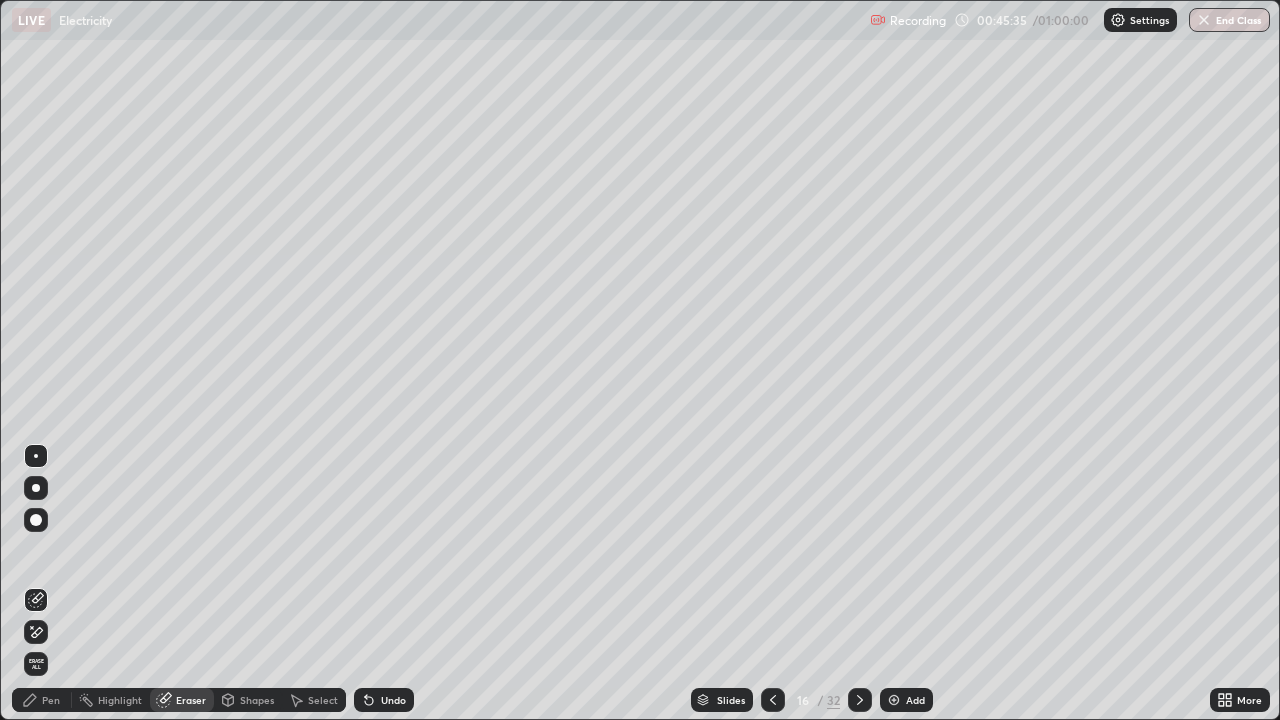 click on "Pen" at bounding box center [42, 700] 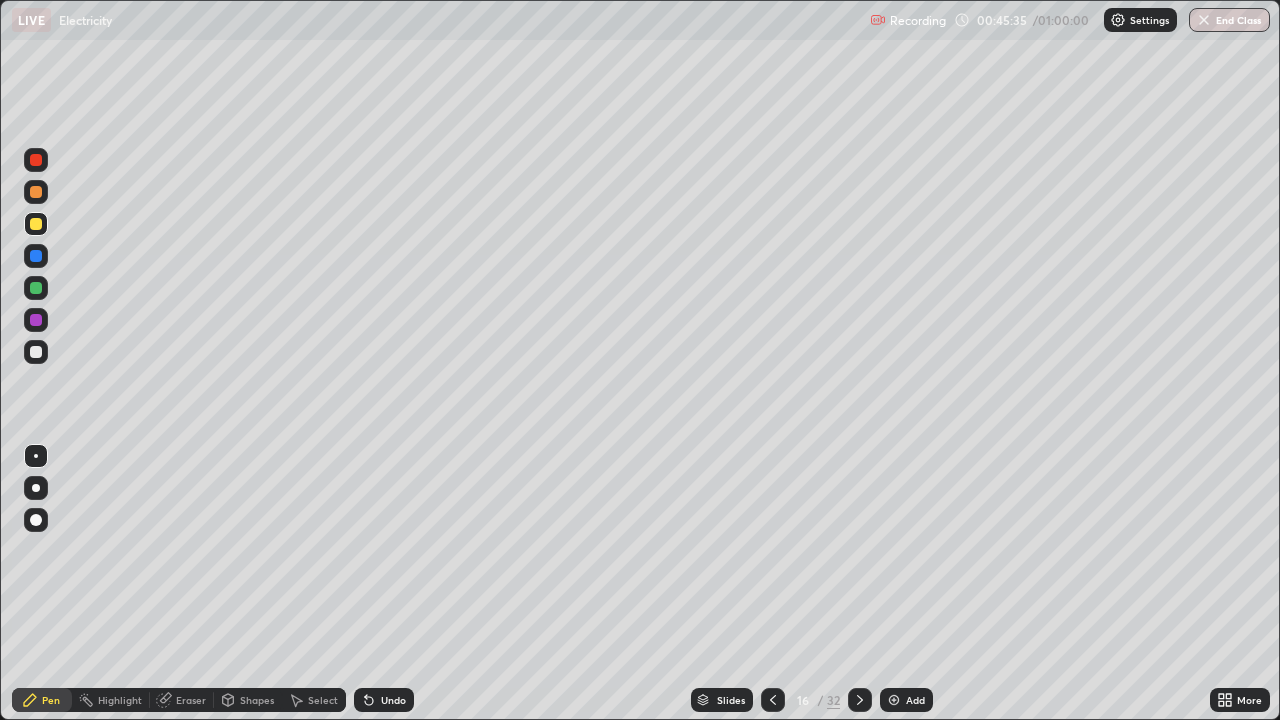click at bounding box center [36, 352] 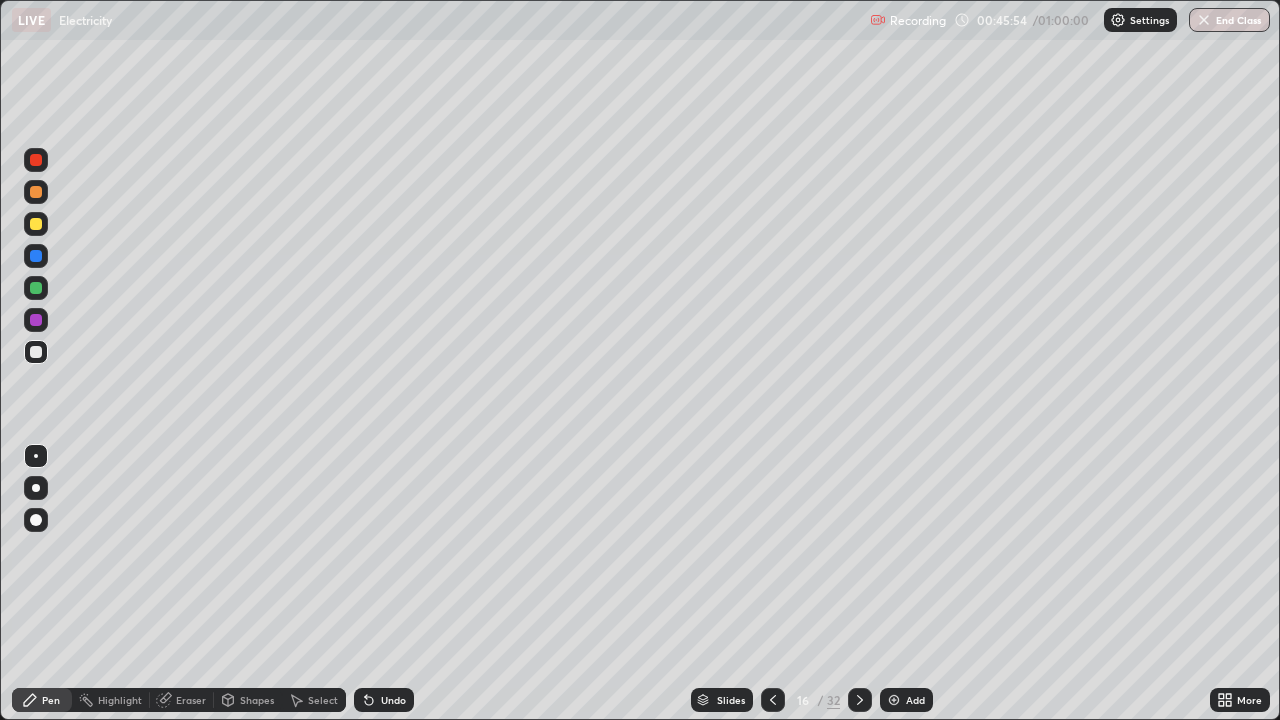 click at bounding box center [36, 224] 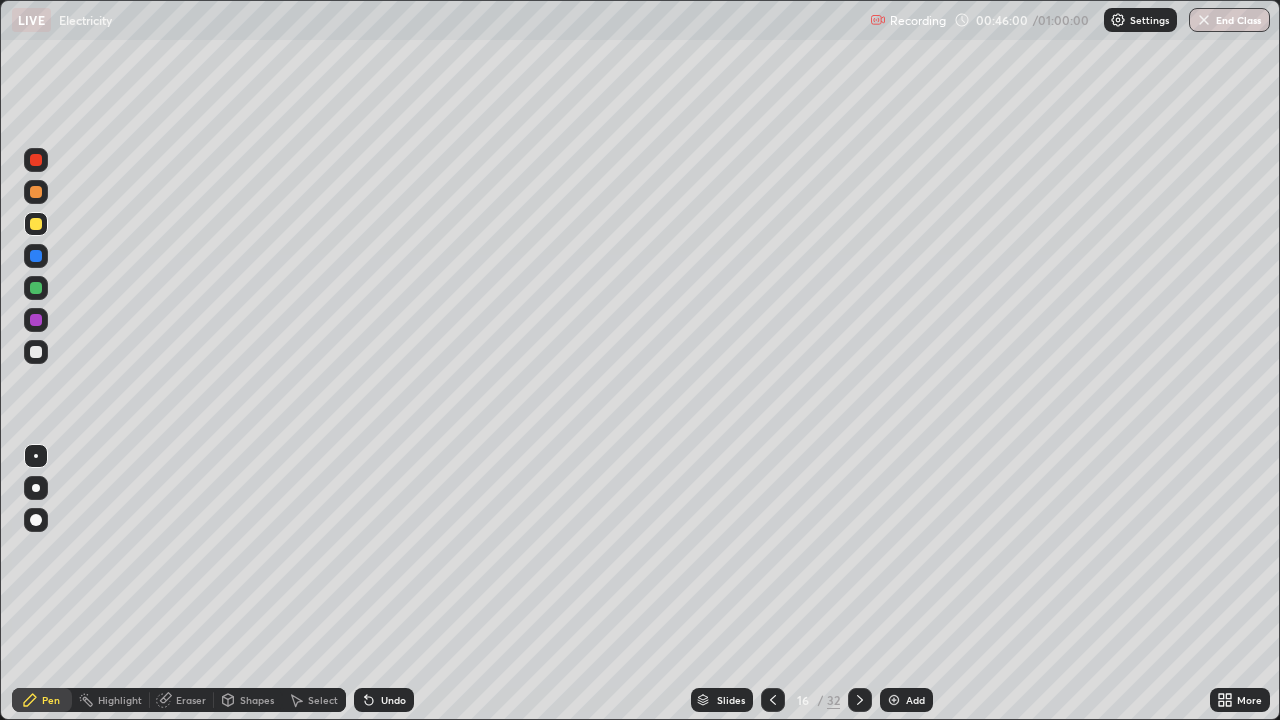 click at bounding box center [36, 352] 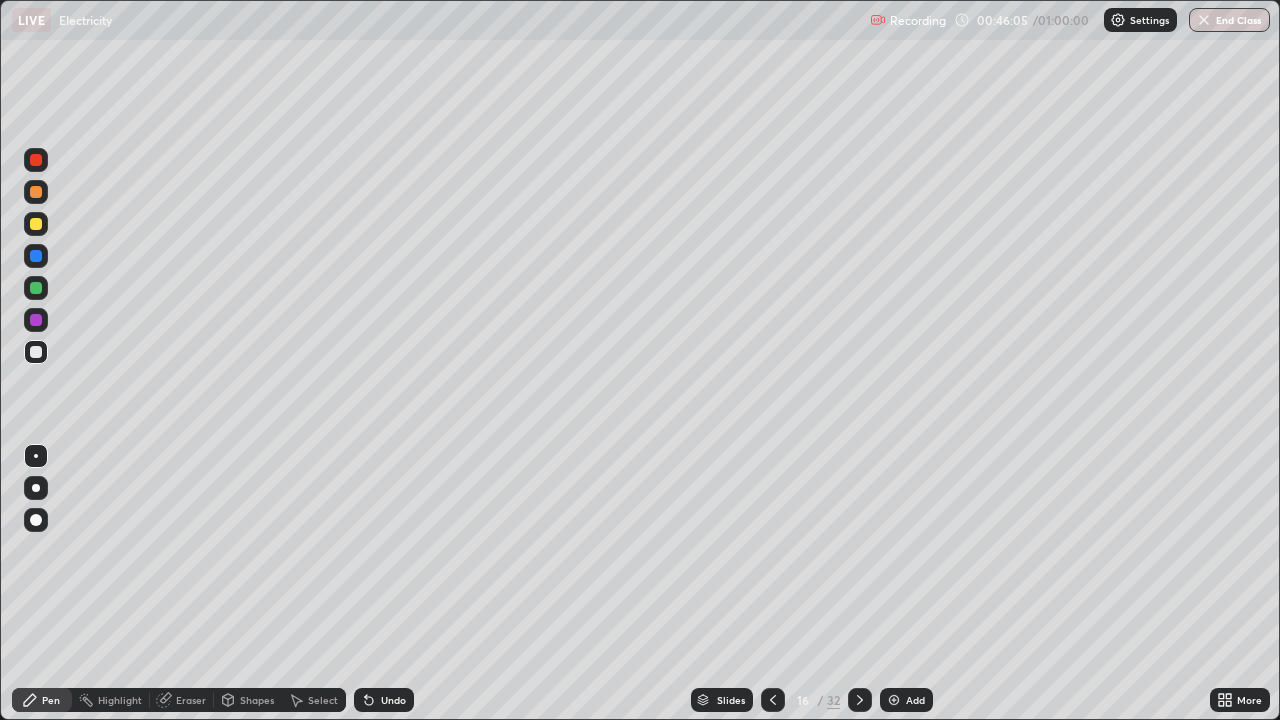 click at bounding box center (36, 224) 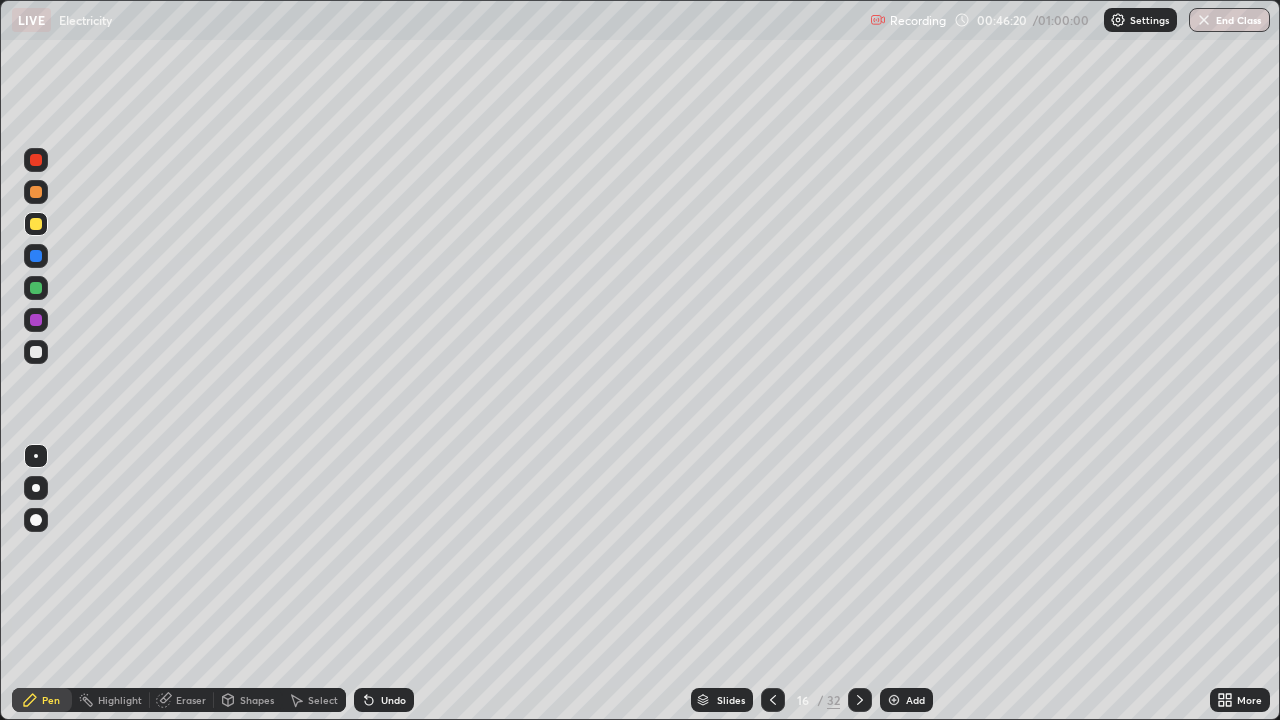 click at bounding box center [36, 256] 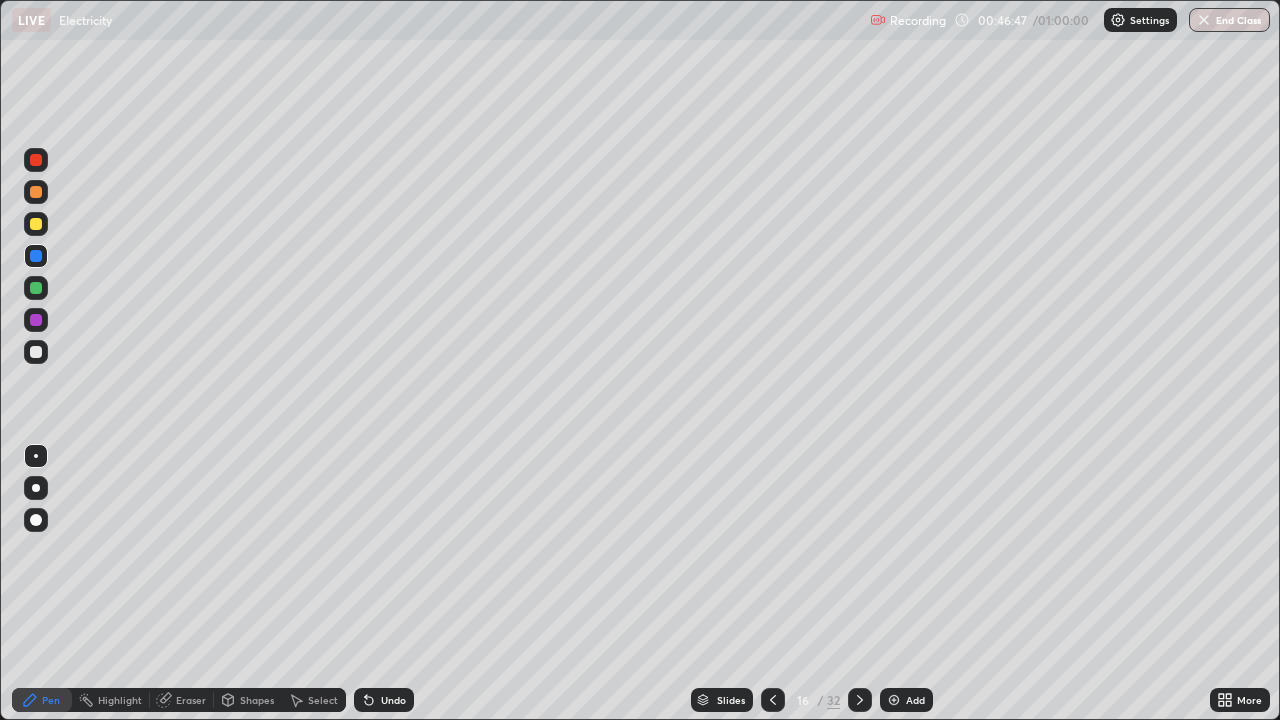 click at bounding box center (36, 288) 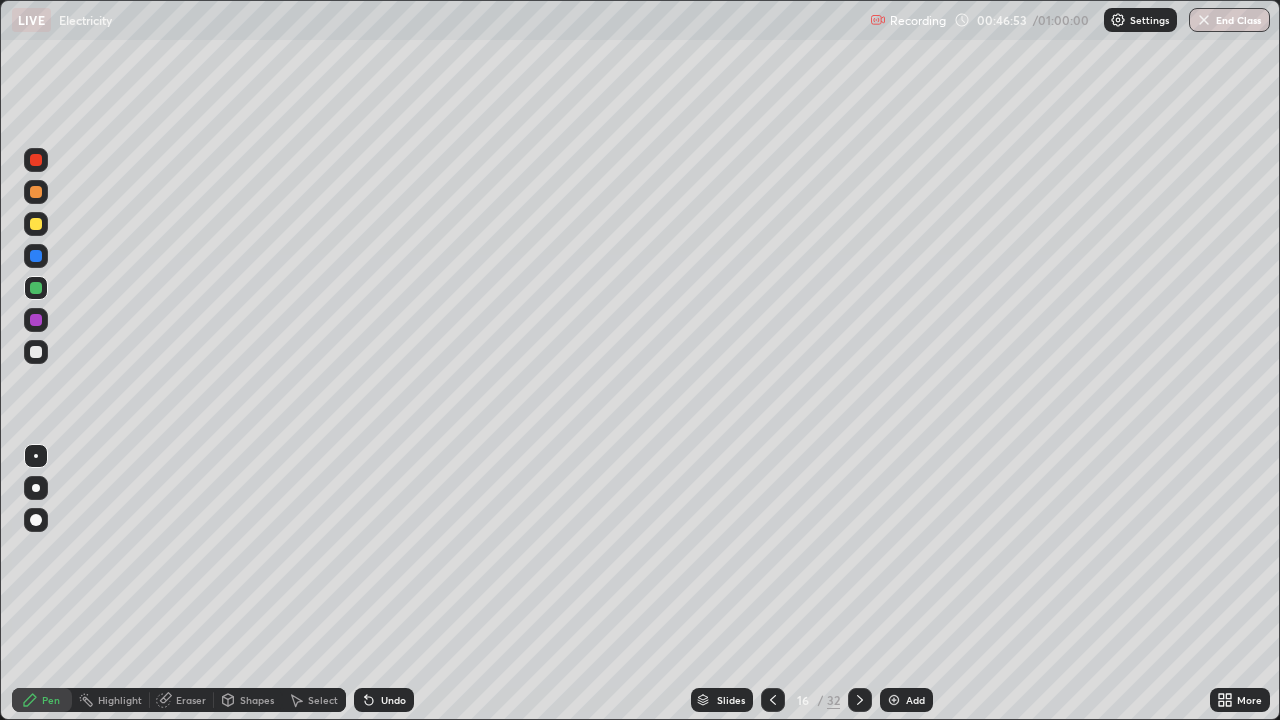 click at bounding box center (36, 352) 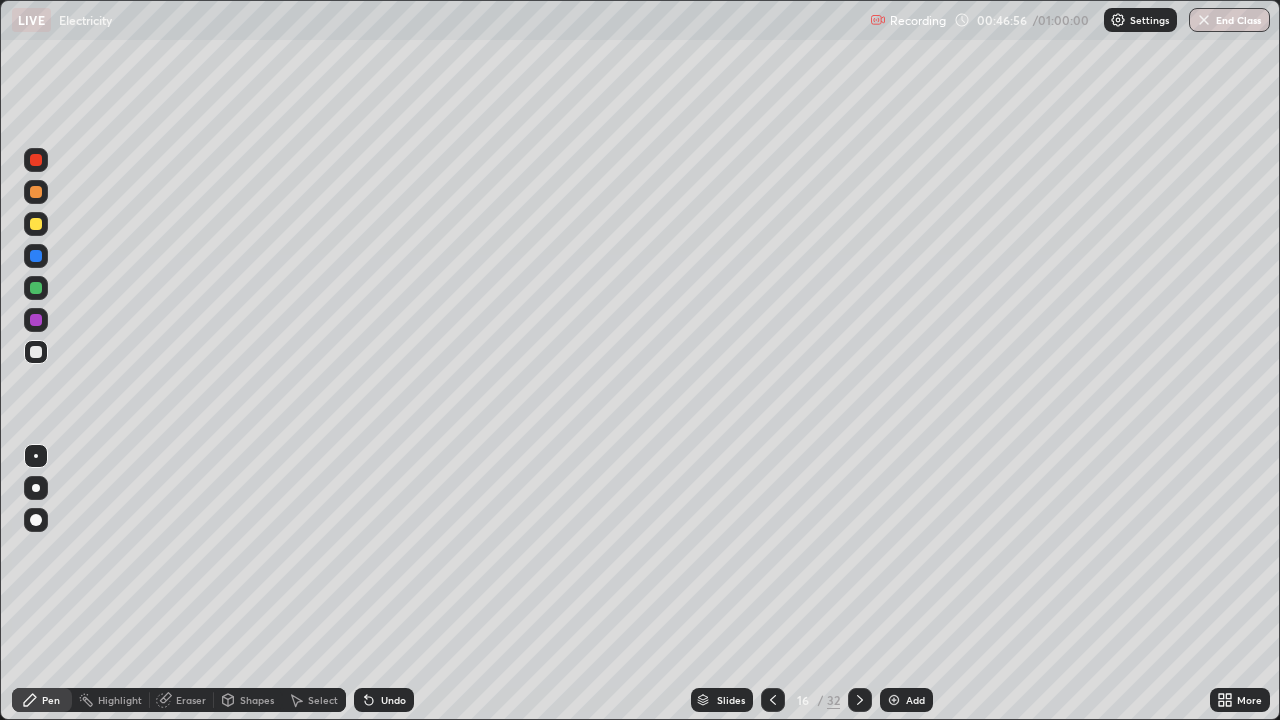 click at bounding box center (36, 288) 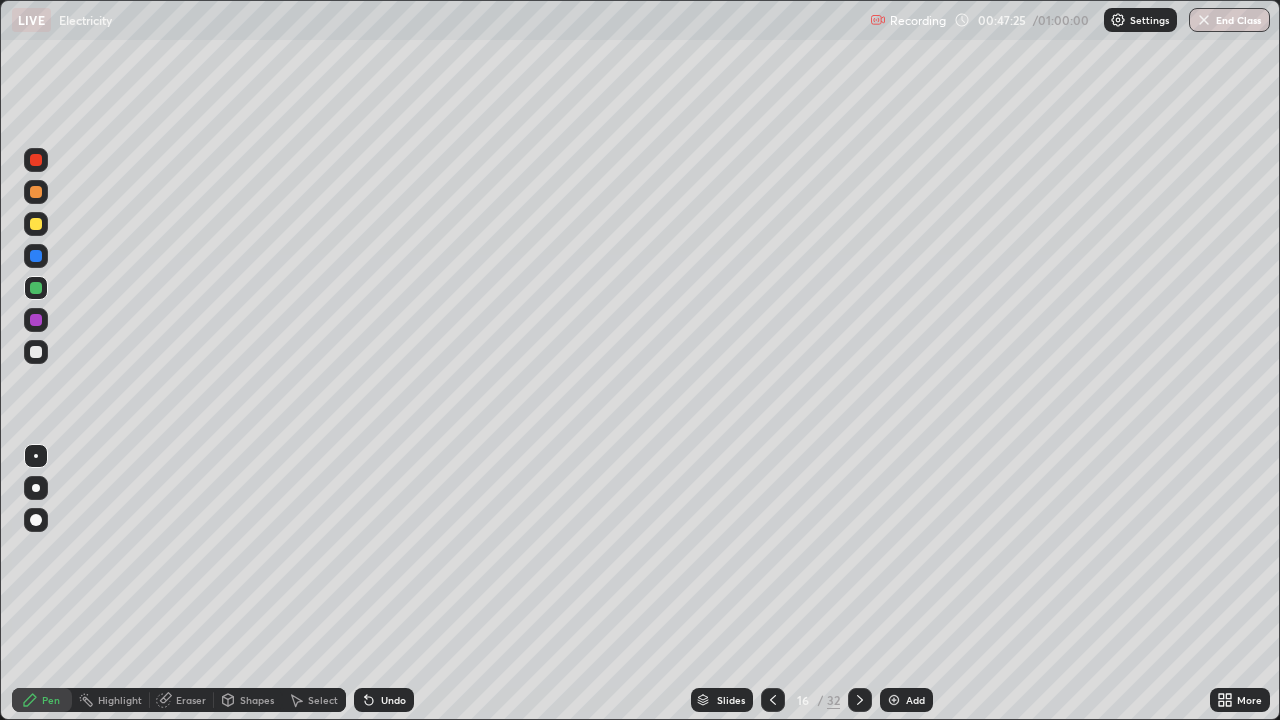 click on "Undo" at bounding box center [384, 700] 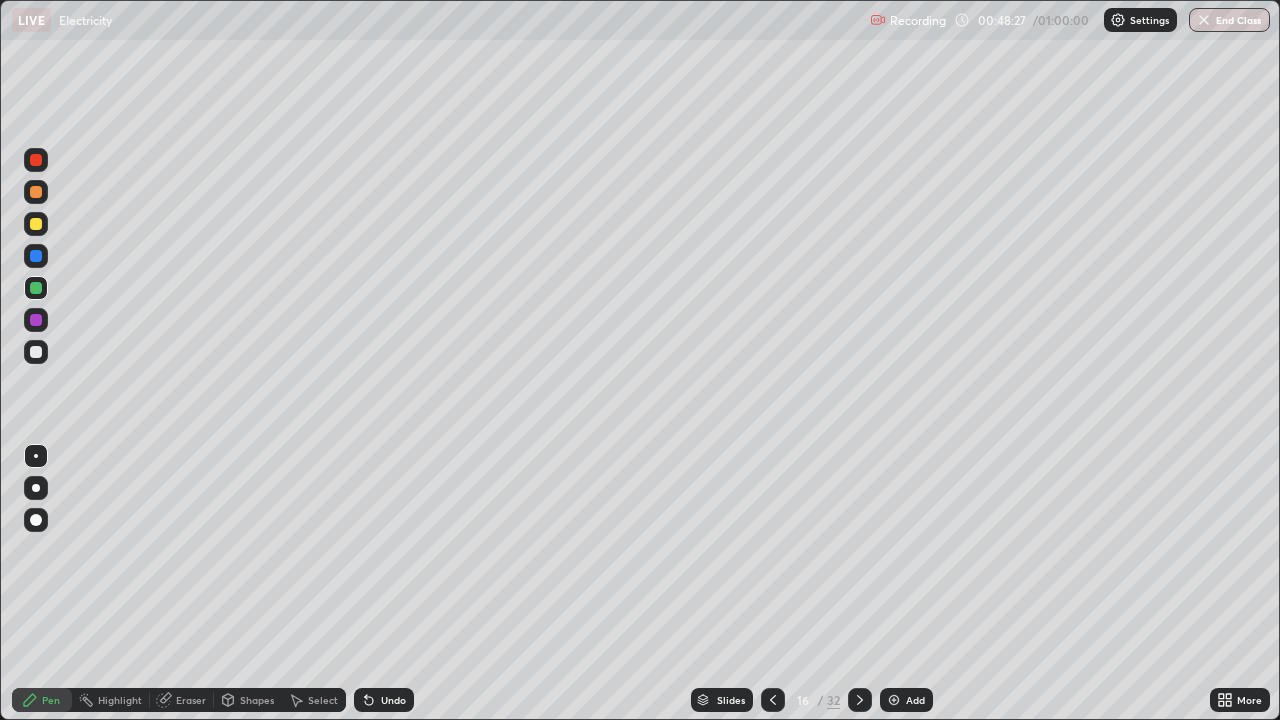 click at bounding box center (36, 224) 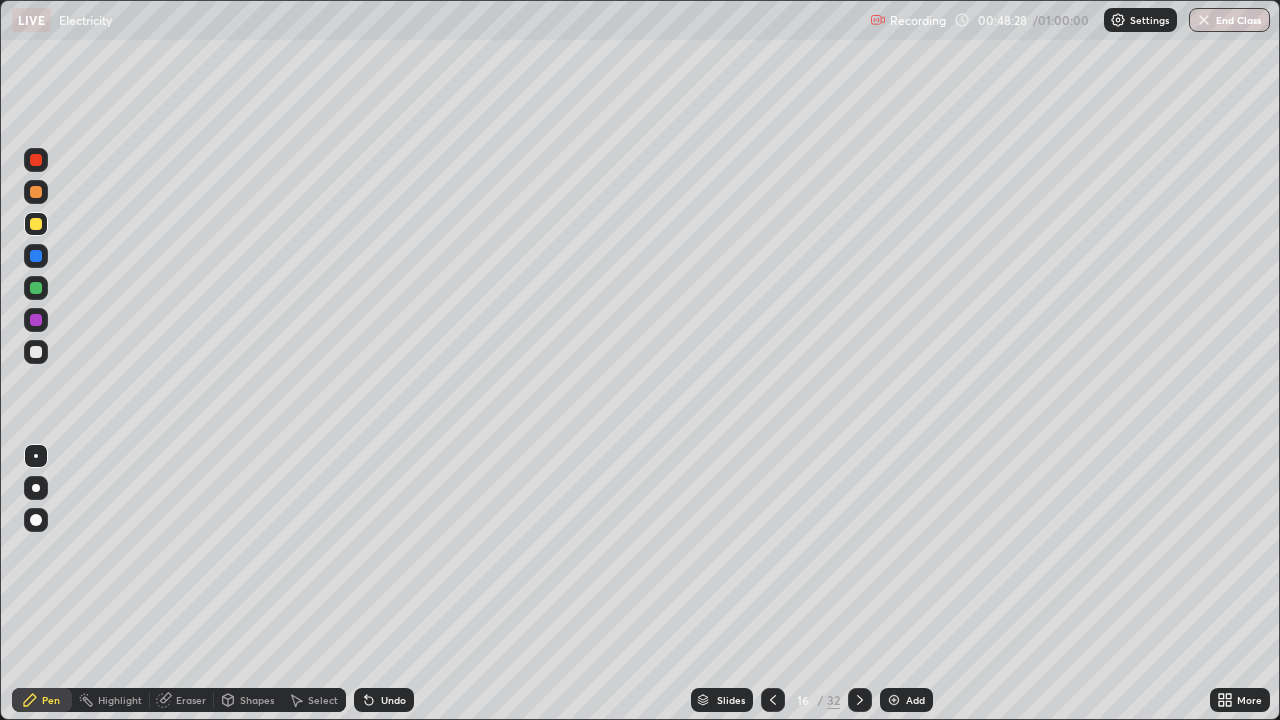 click at bounding box center [36, 192] 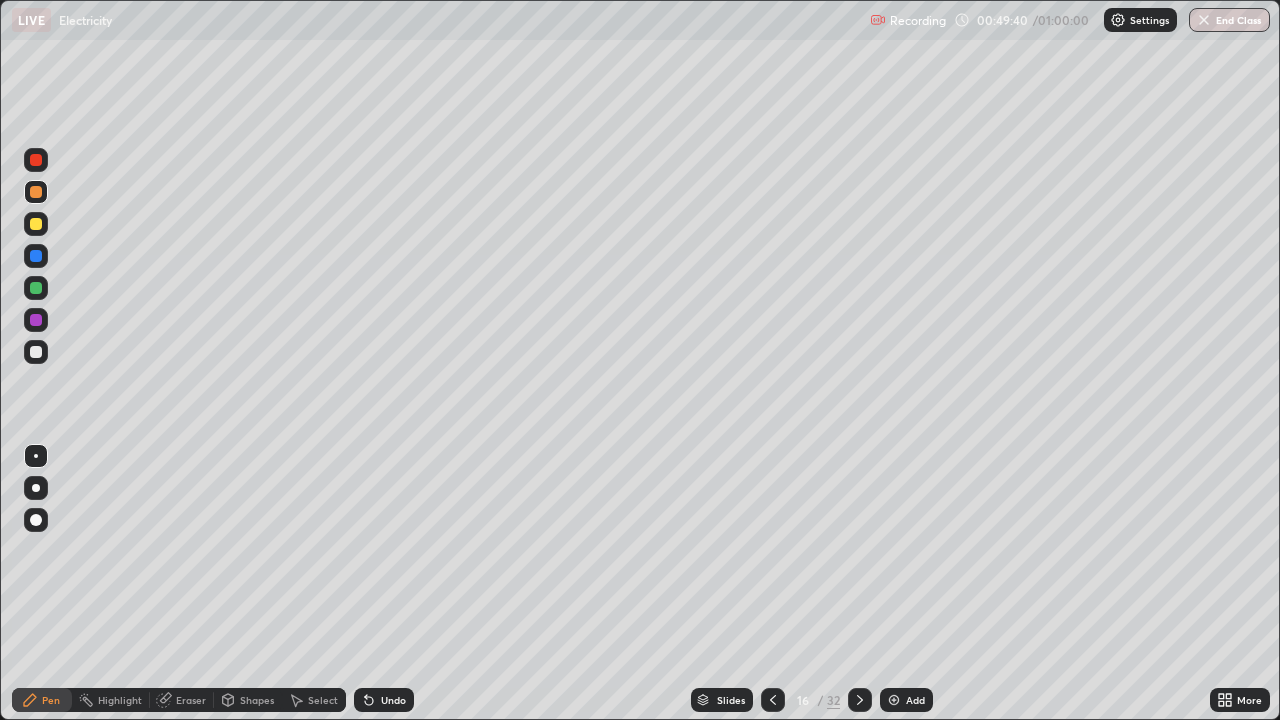 click on "Select" at bounding box center (323, 700) 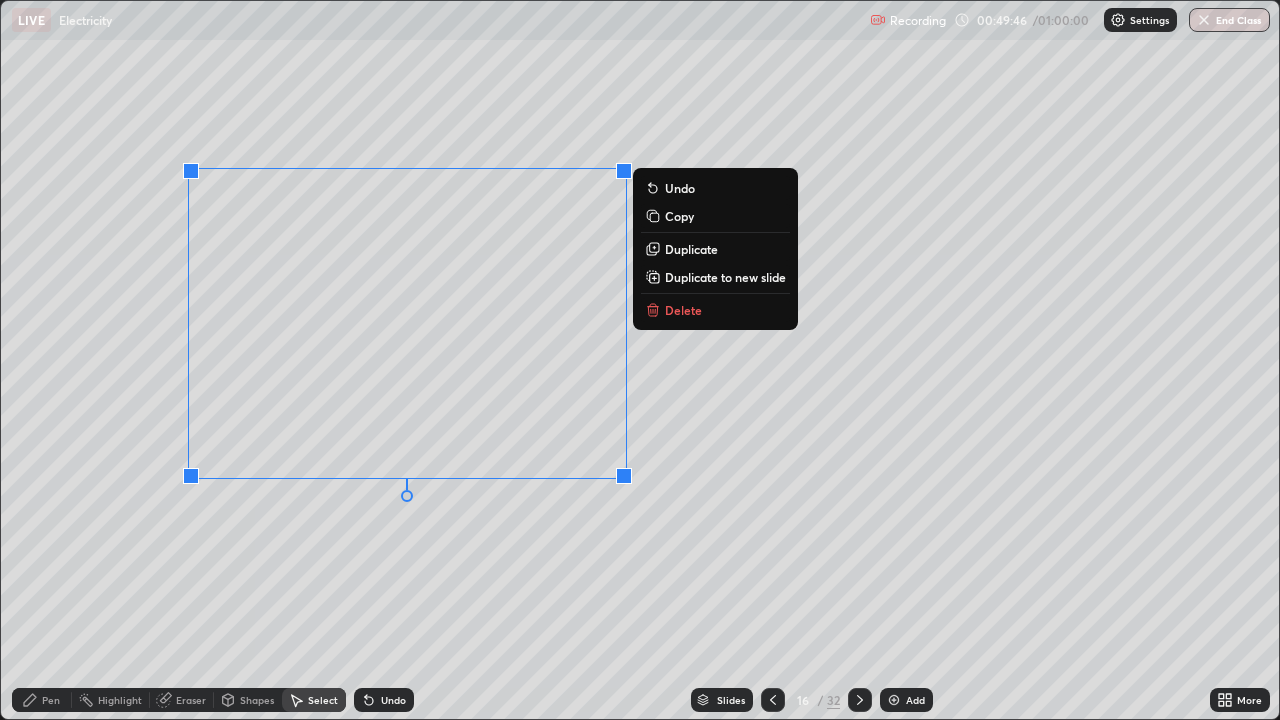 click on "Copy" at bounding box center (679, 216) 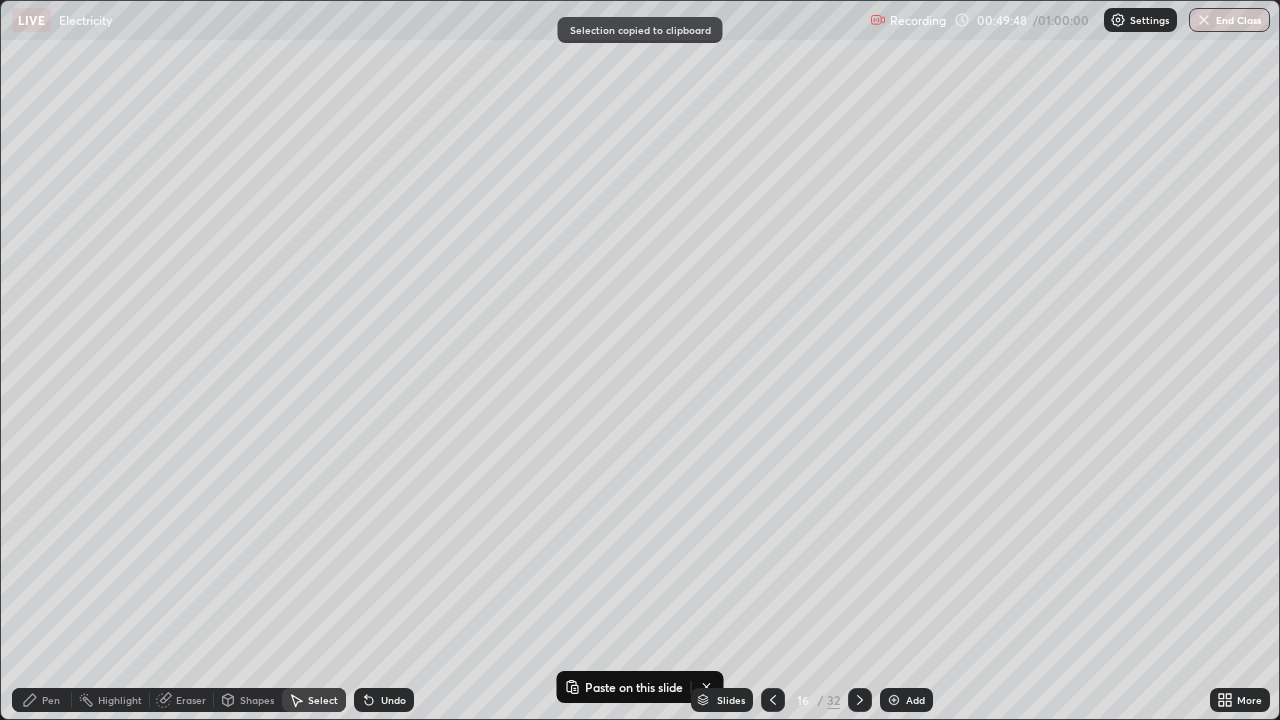 click at bounding box center (894, 700) 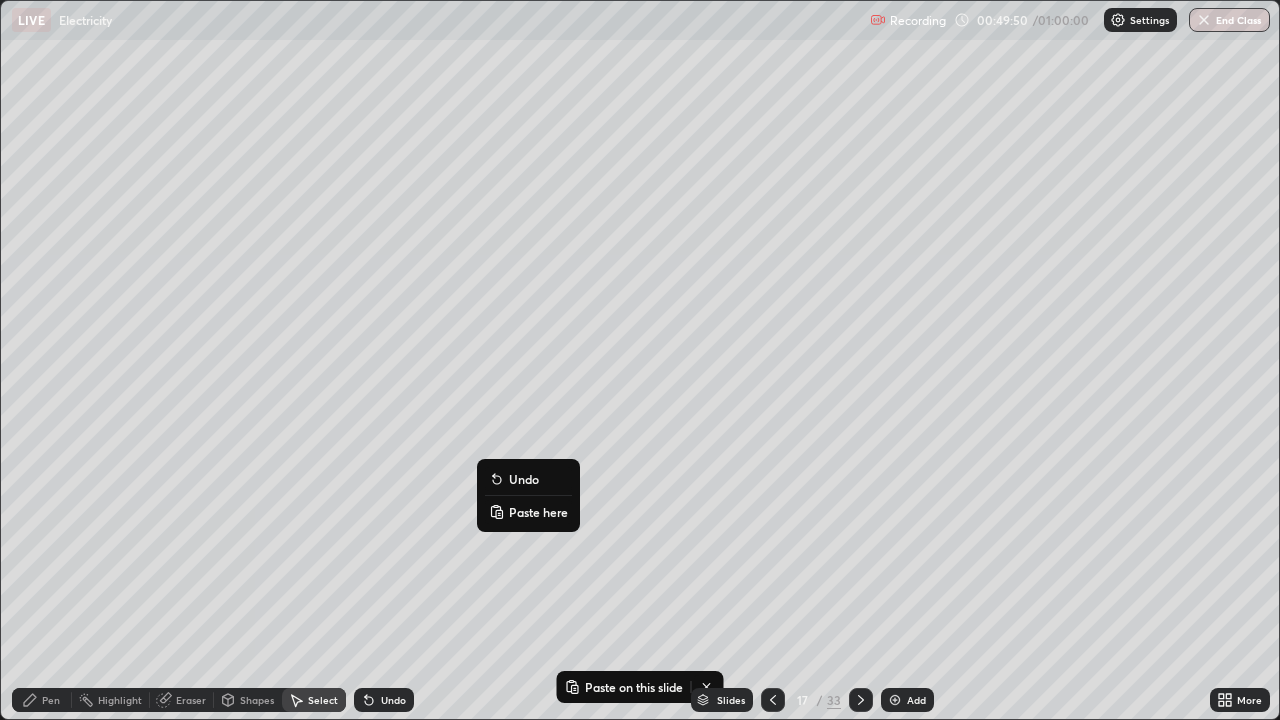 click 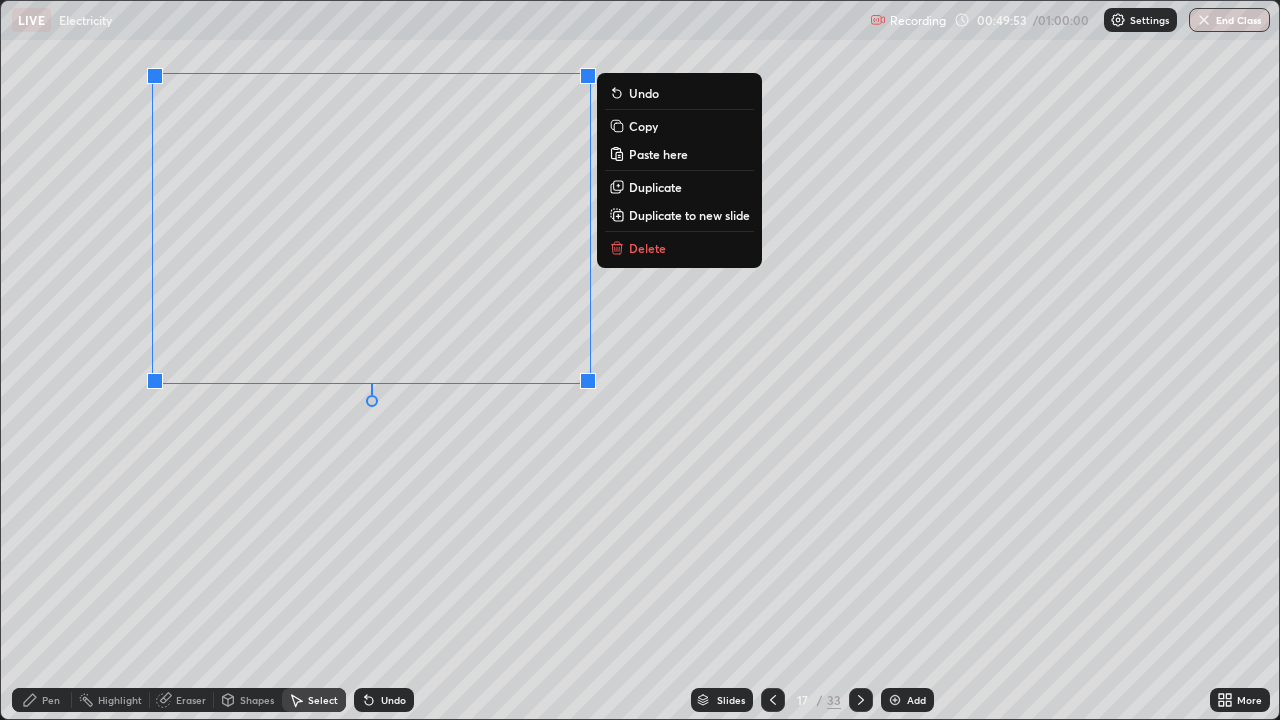 click on "0 ° Undo Copy Paste here Duplicate Duplicate to new slide Delete" at bounding box center [640, 360] 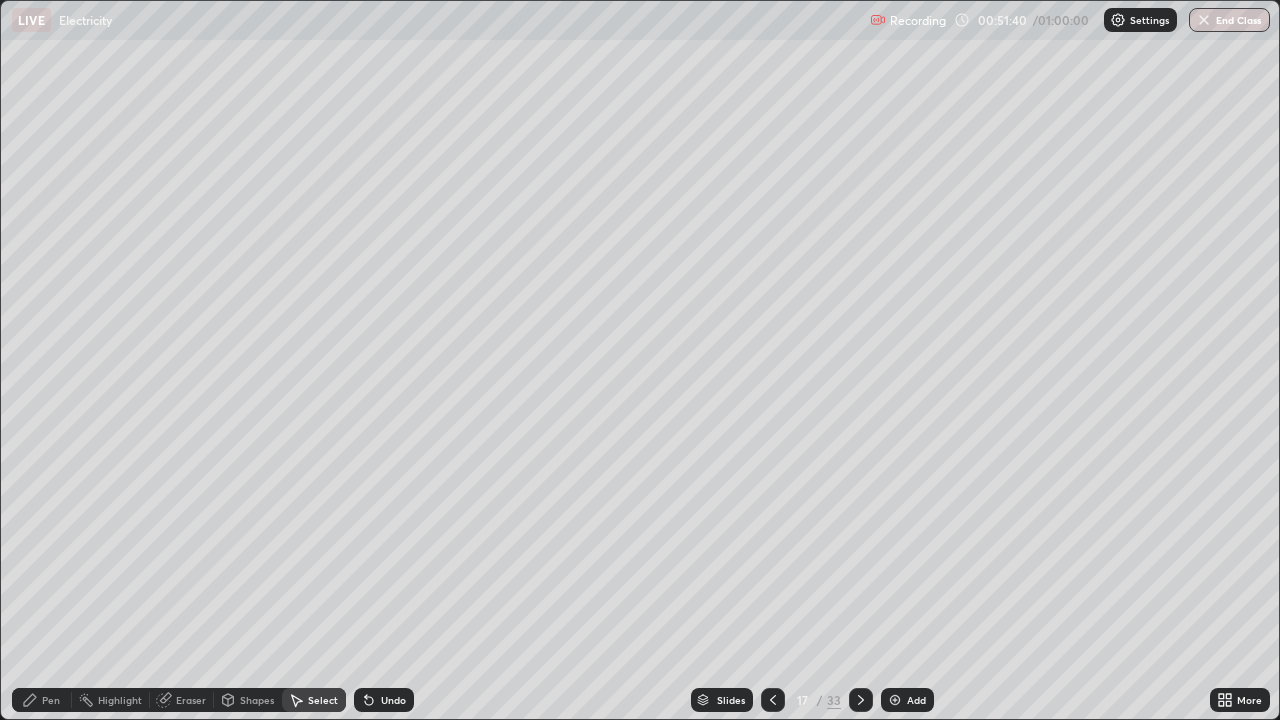 click on "Pen" at bounding box center [42, 700] 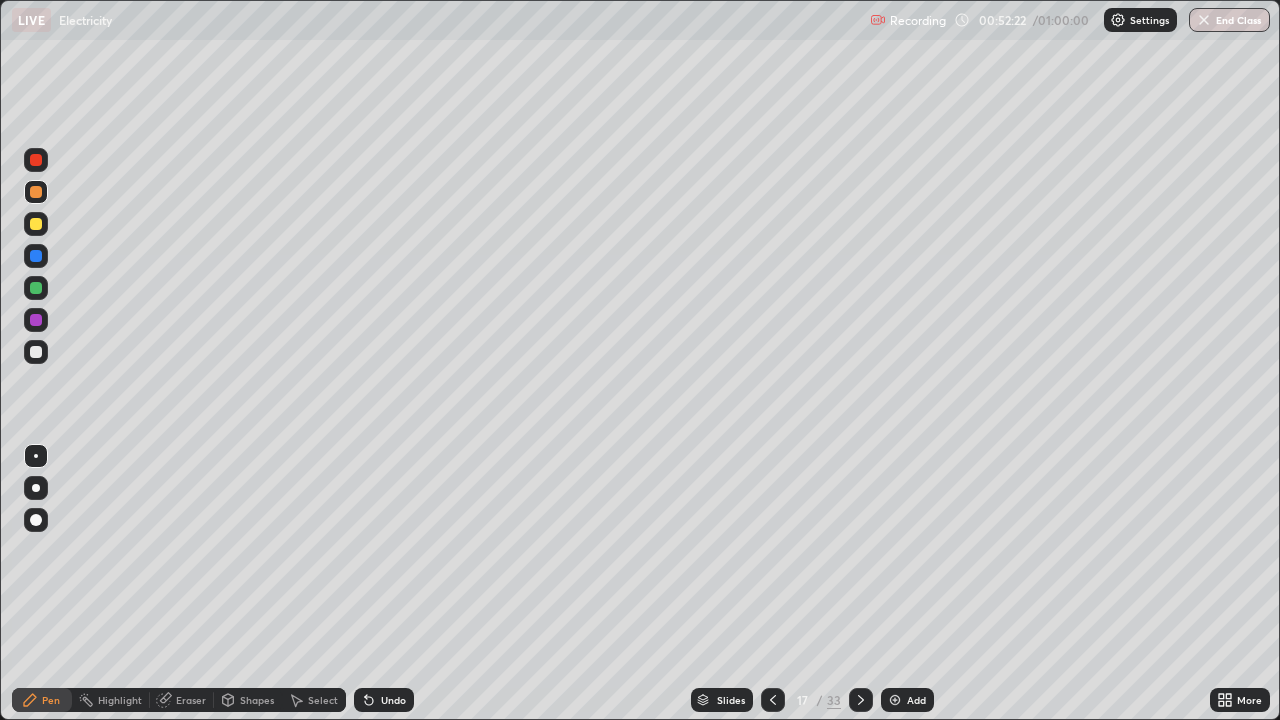 click at bounding box center [36, 352] 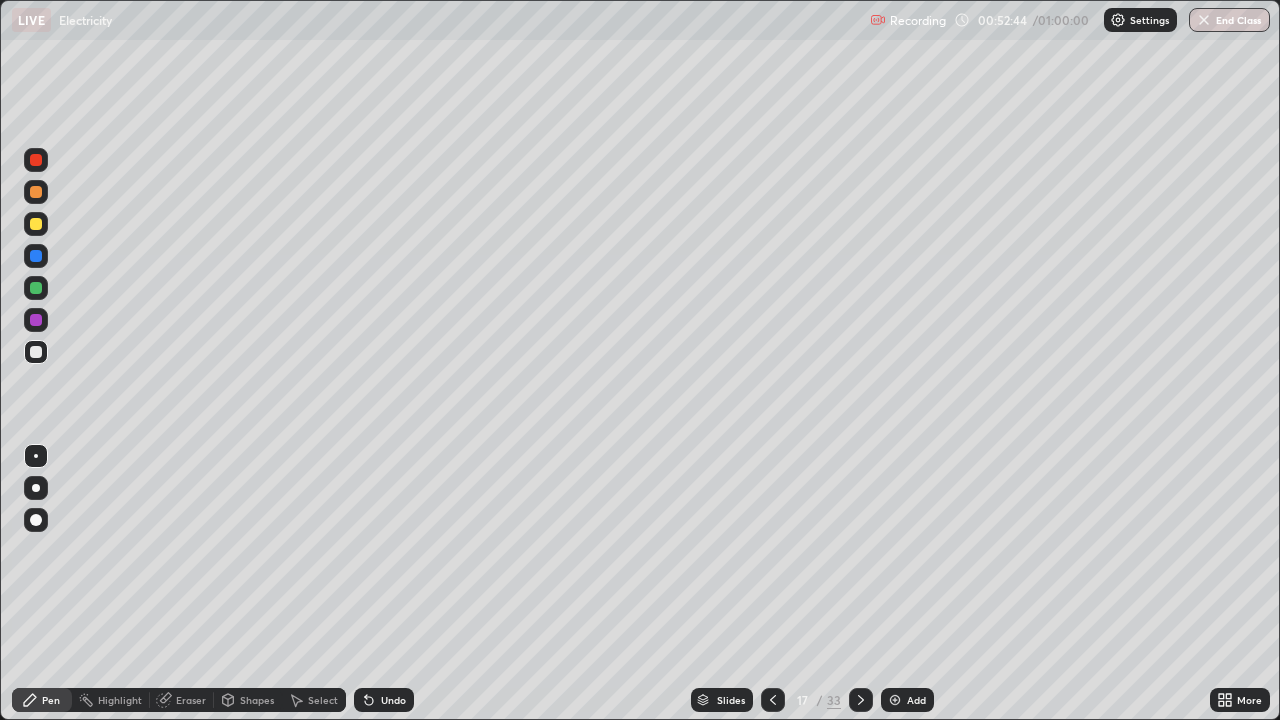 click on "Shapes" at bounding box center (248, 700) 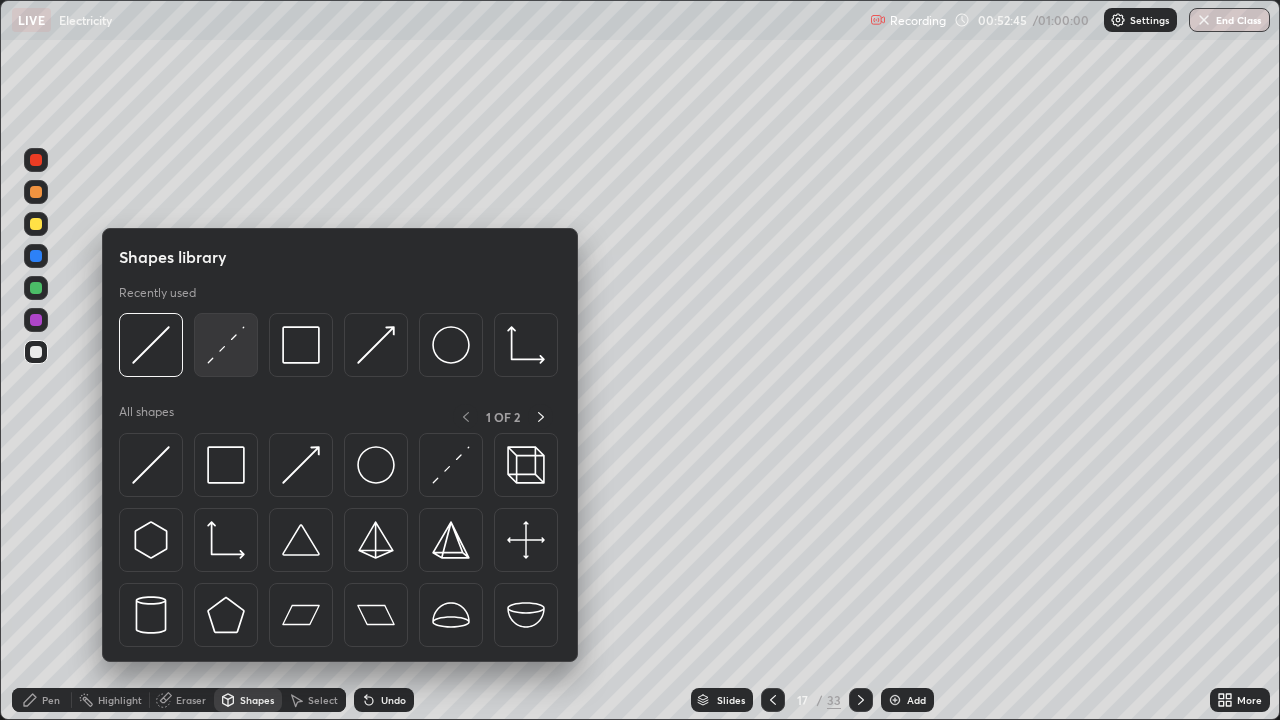 click at bounding box center (226, 345) 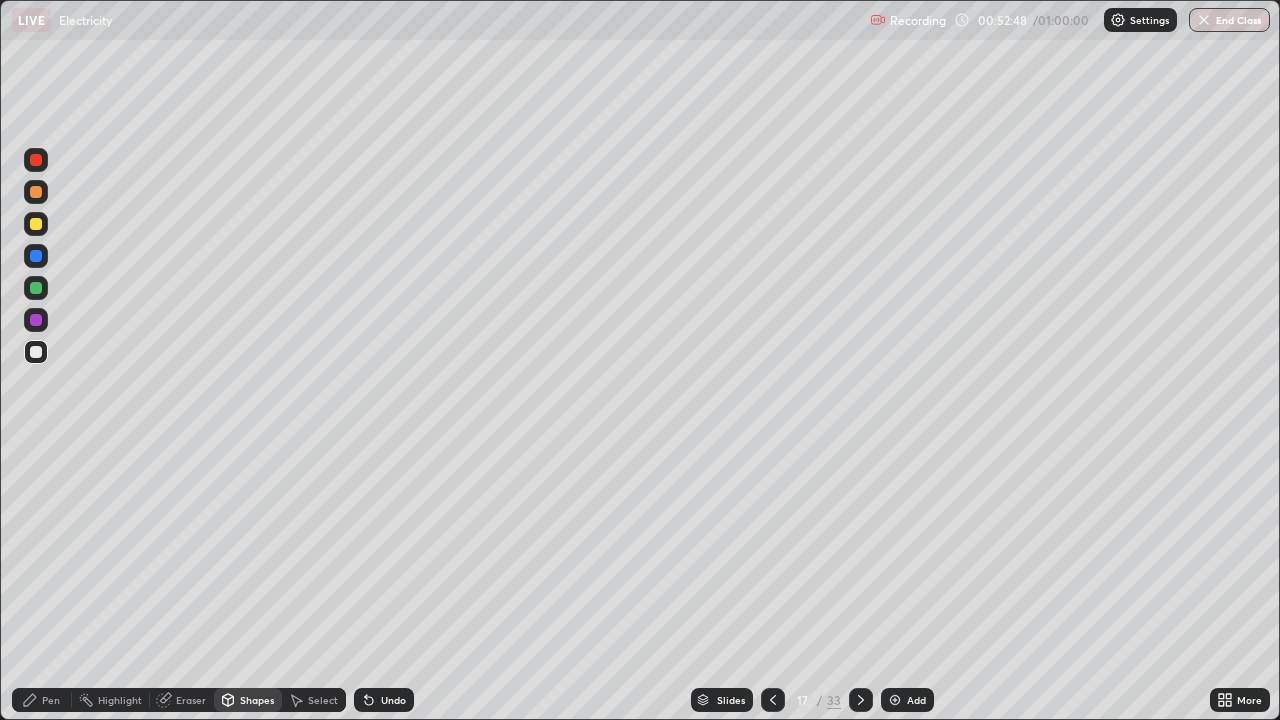 click on "Pen" at bounding box center (51, 700) 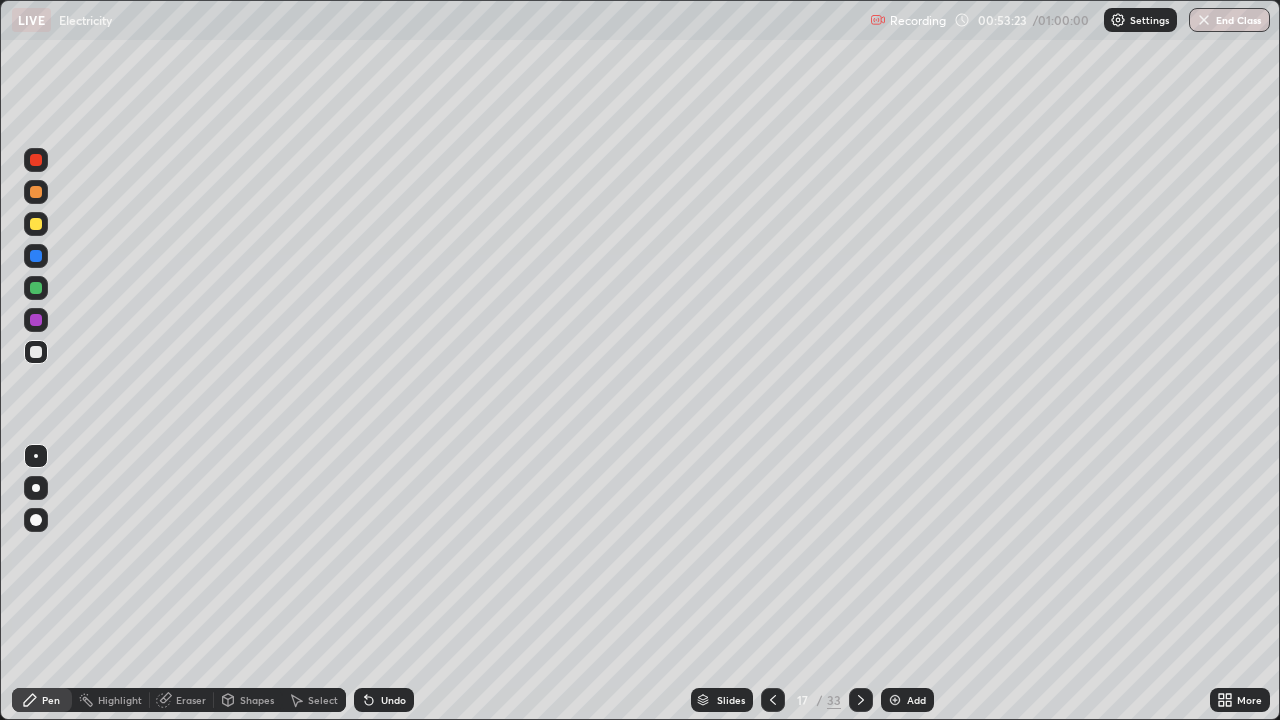 click on "Shapes" at bounding box center (248, 700) 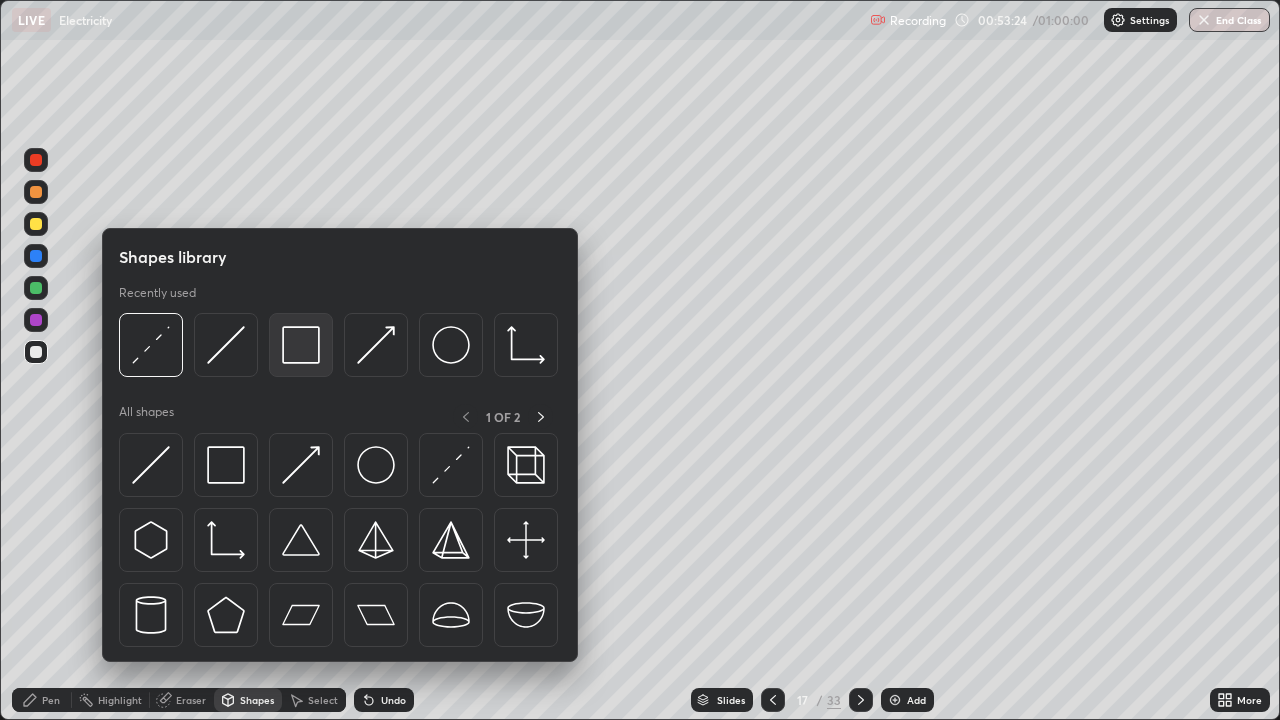 click at bounding box center [301, 345] 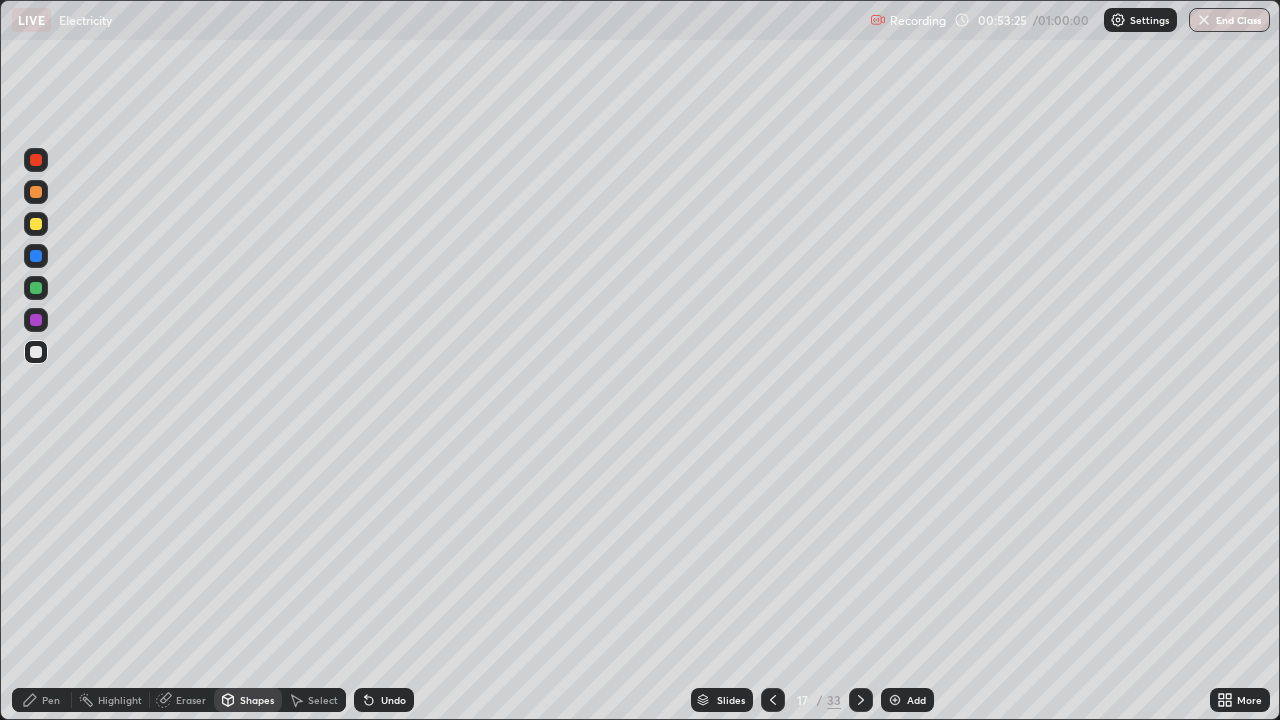 click at bounding box center [36, 320] 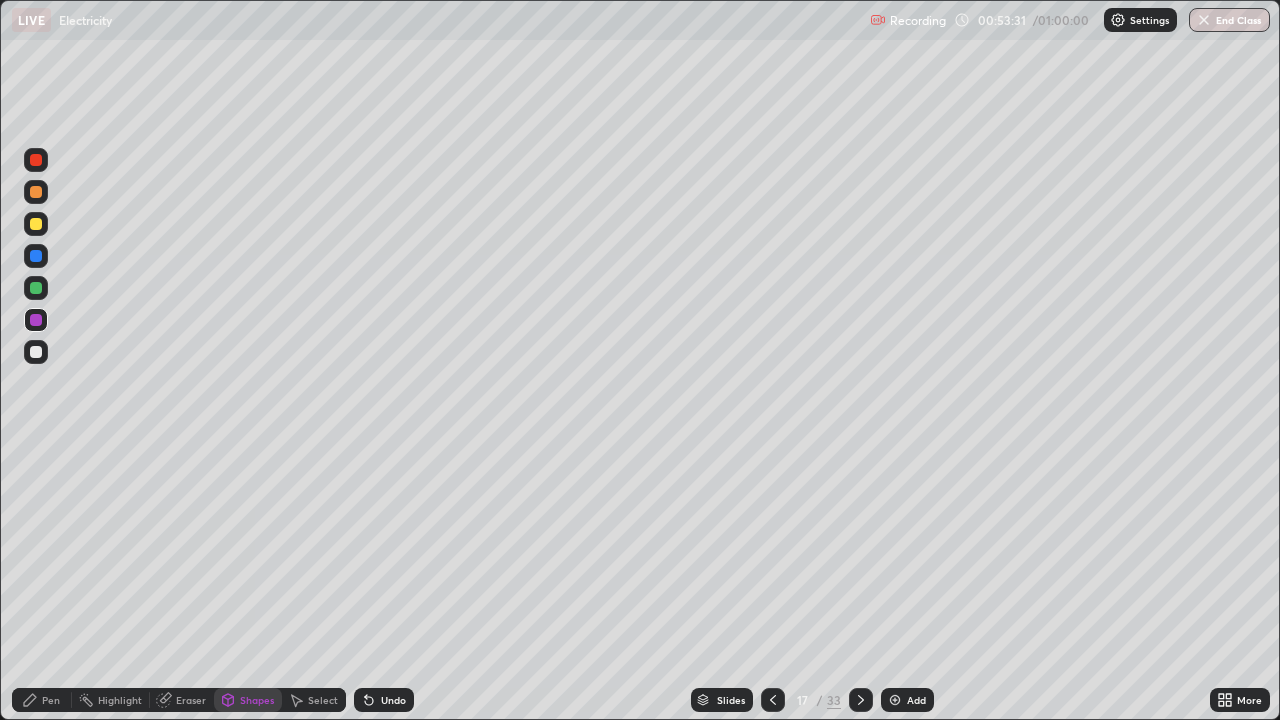 click on "Undo" at bounding box center [393, 700] 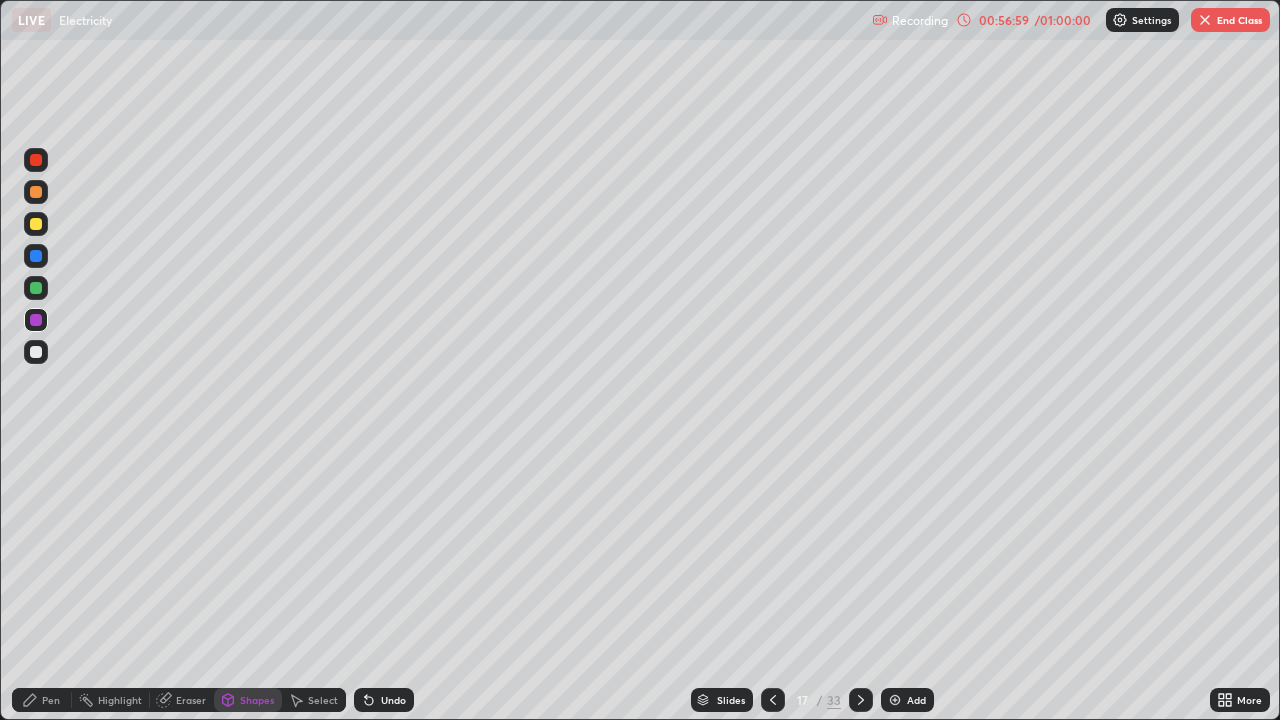 click on "Undo" at bounding box center (384, 700) 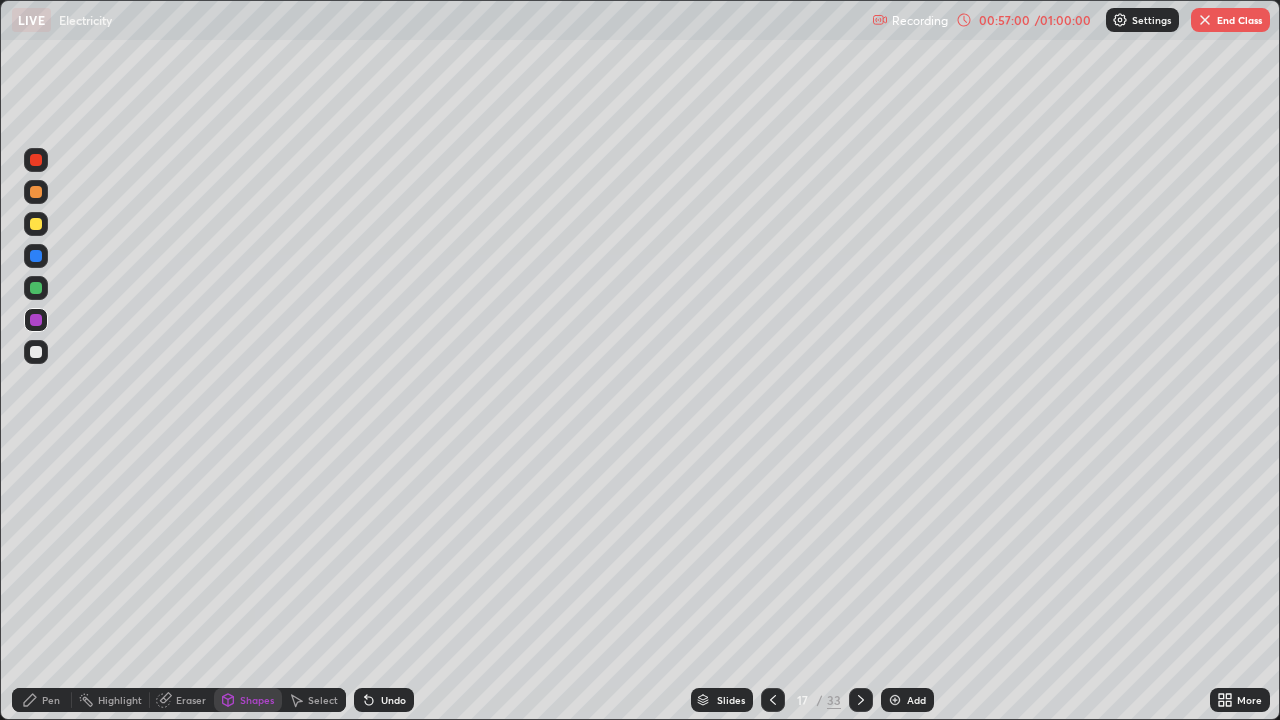 click on "Pen" at bounding box center (51, 700) 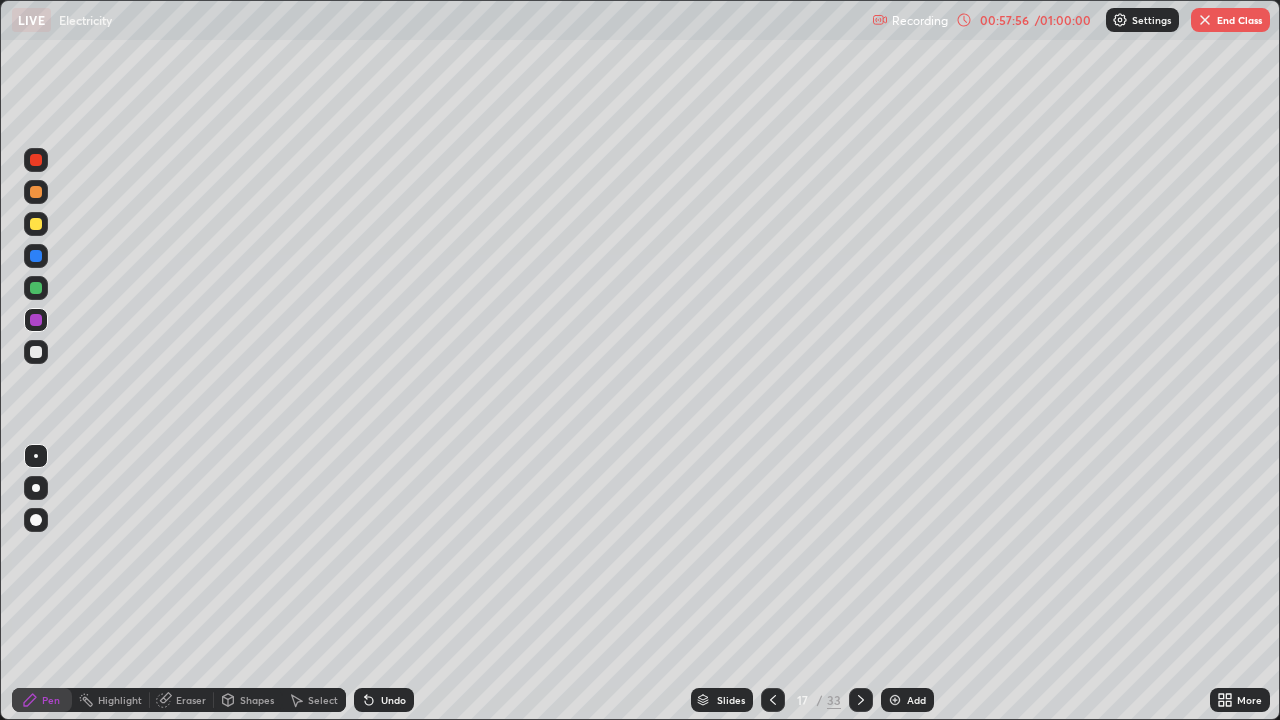 click on "End Class" at bounding box center [1230, 20] 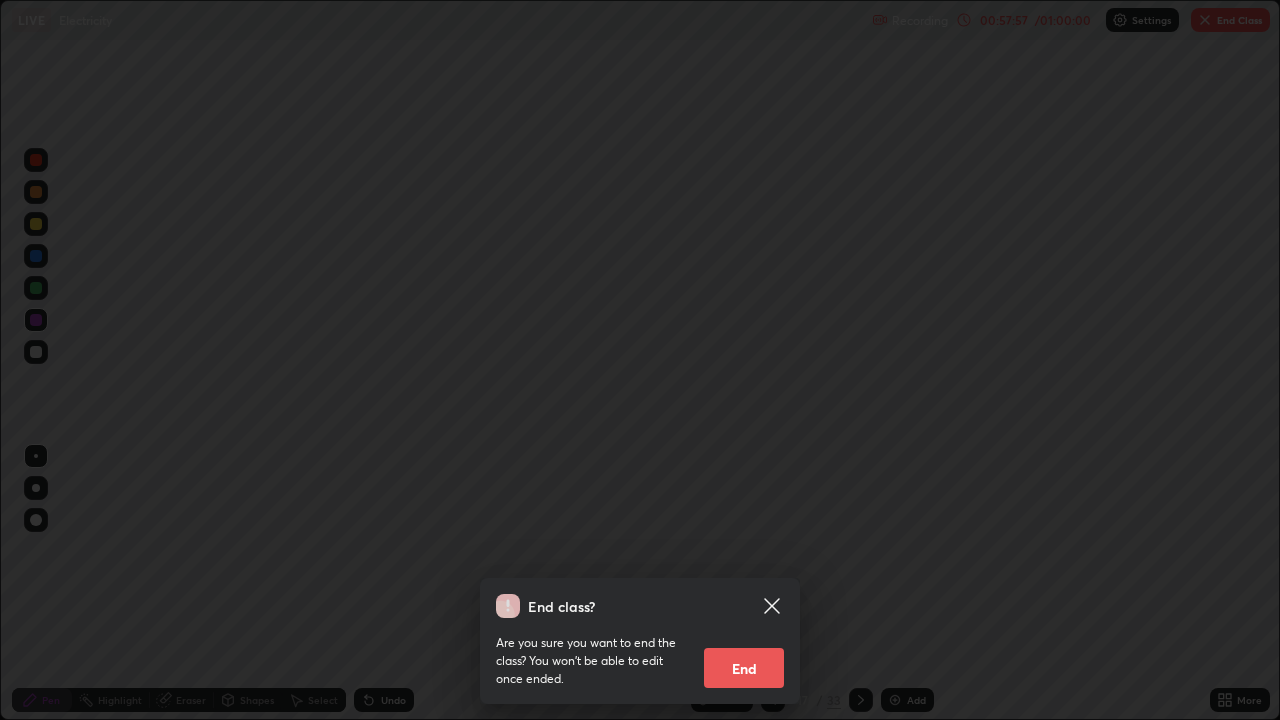 click on "End" at bounding box center (744, 668) 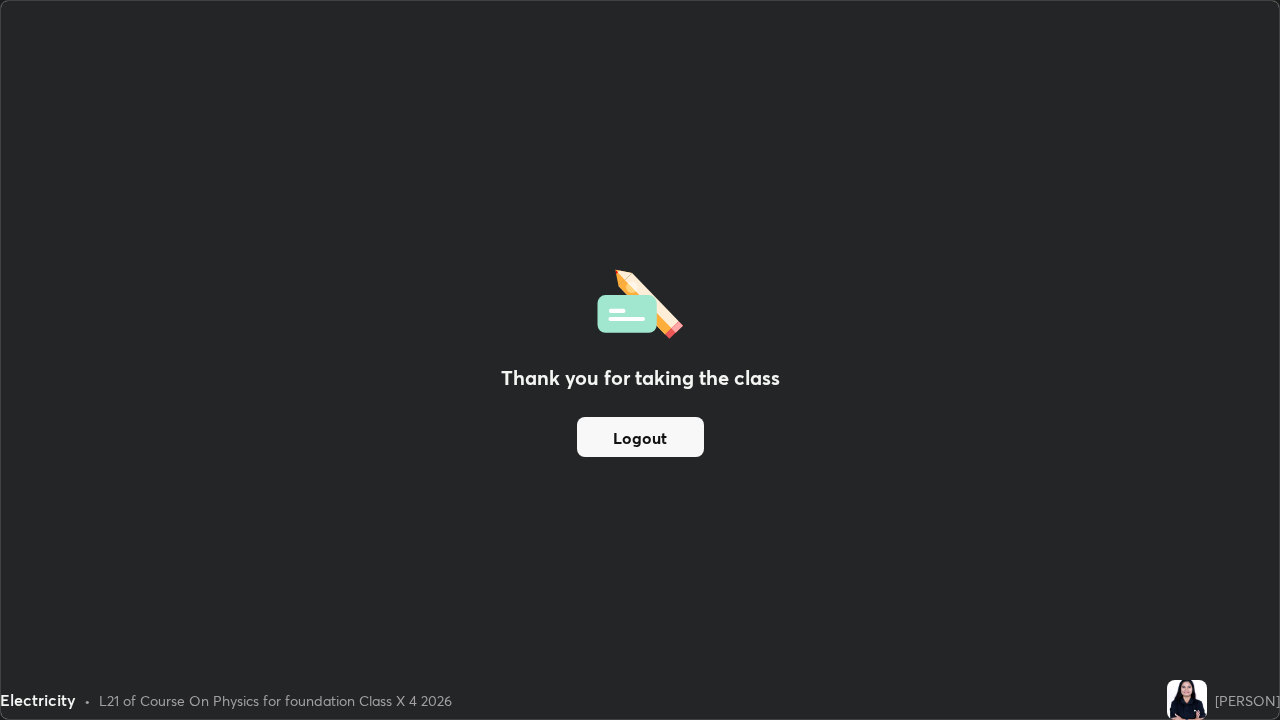click on "Logout" at bounding box center (640, 437) 